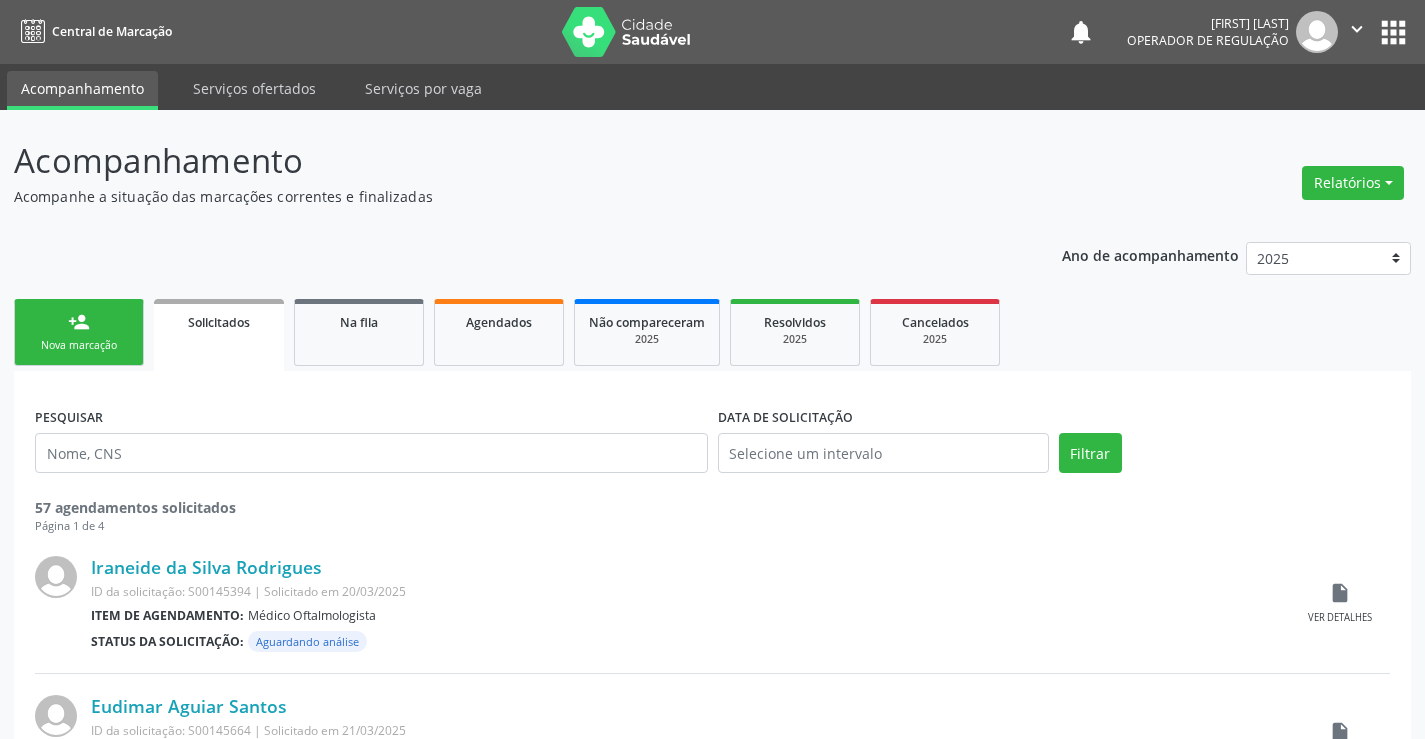 scroll, scrollTop: 0, scrollLeft: 0, axis: both 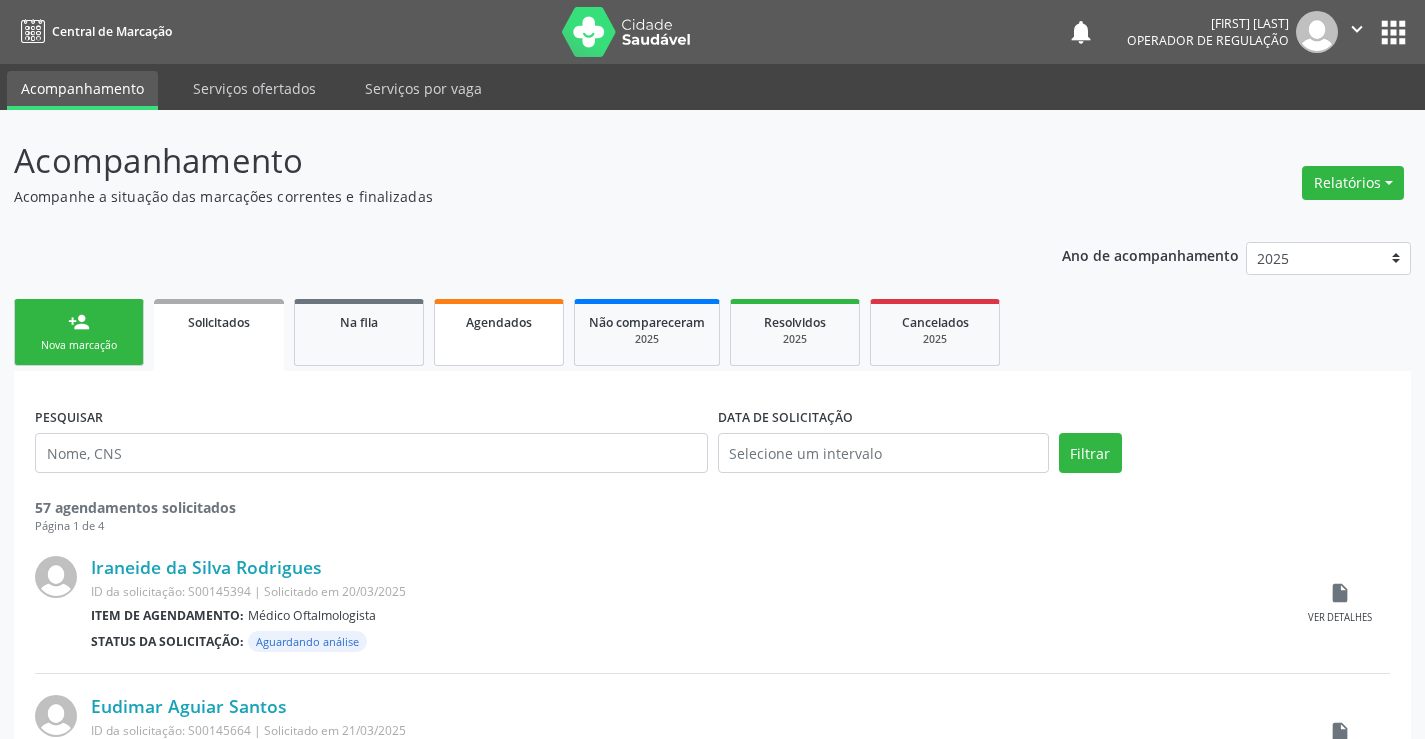 click on "Agendados" at bounding box center [499, 332] 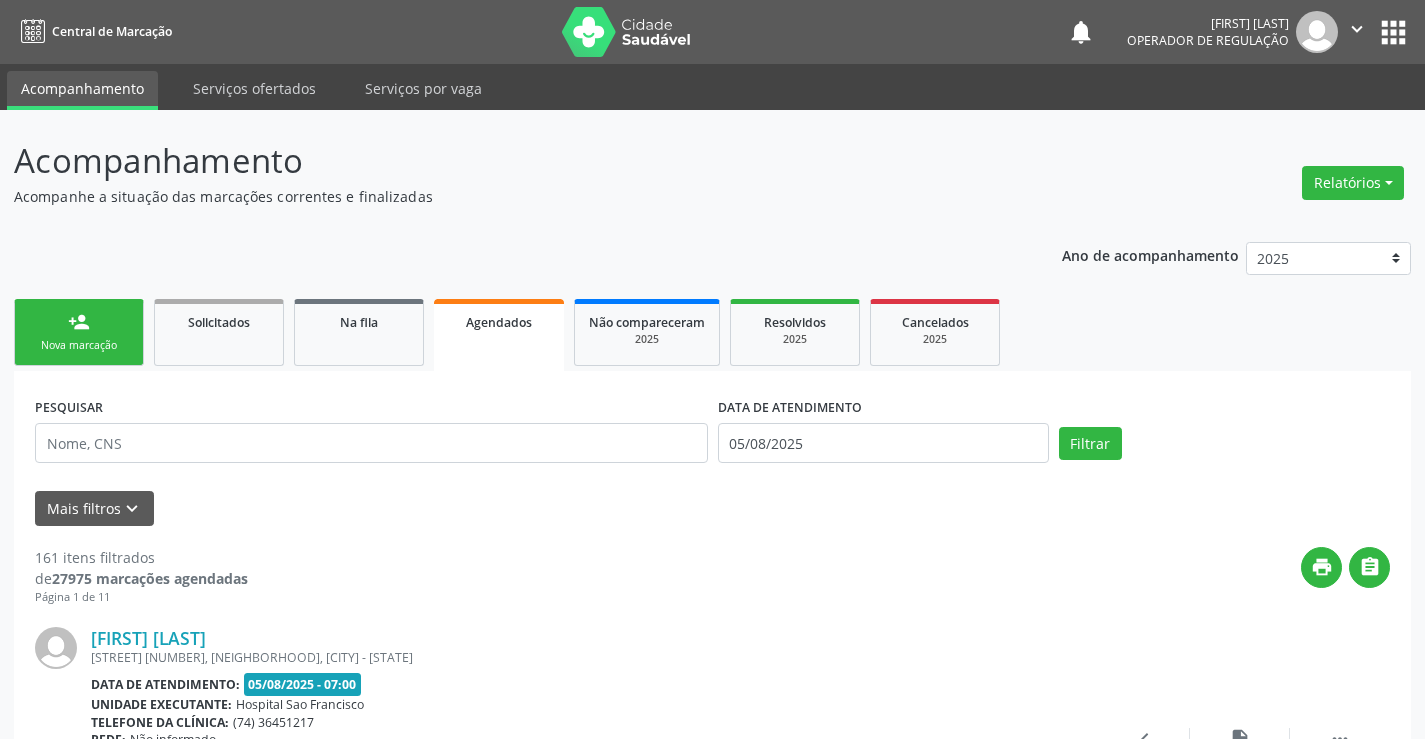 click on "person_add
Nova marcação" at bounding box center (79, 332) 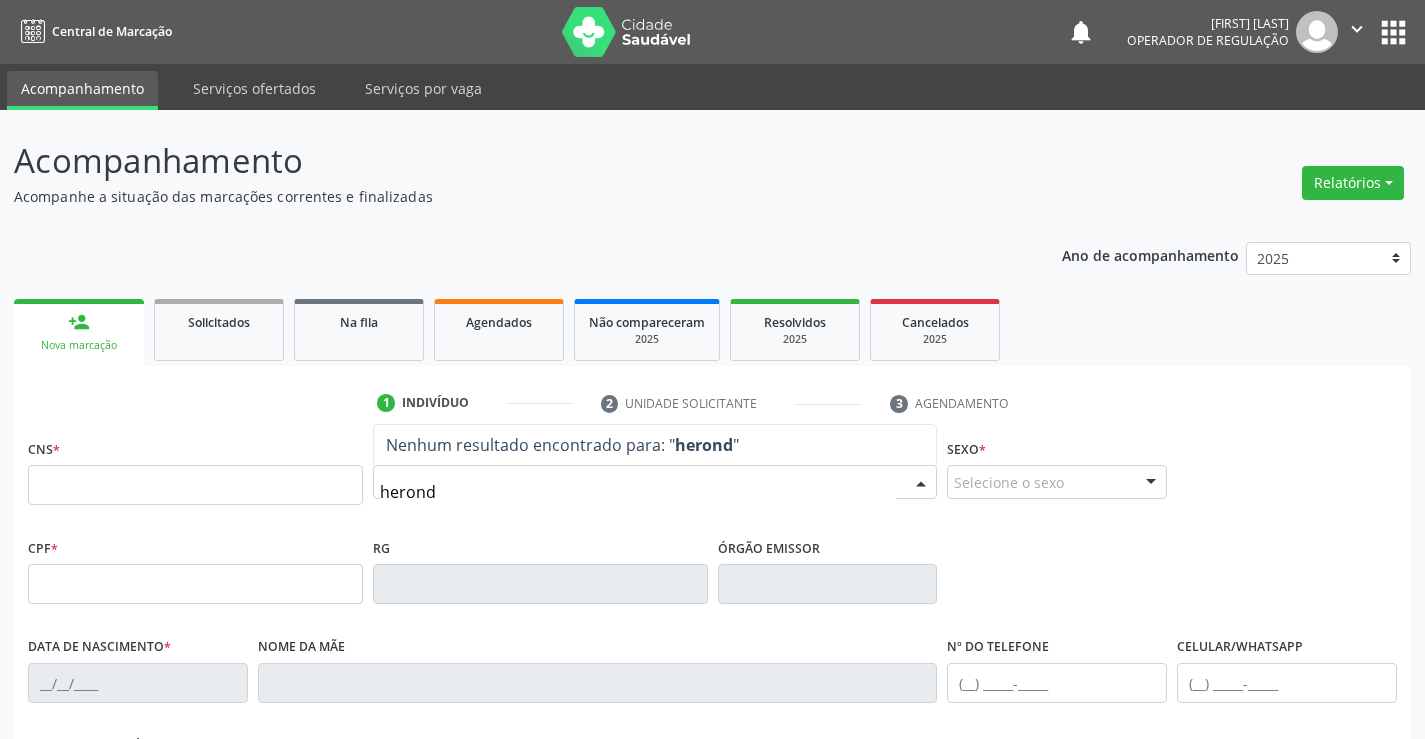 type on "herondi" 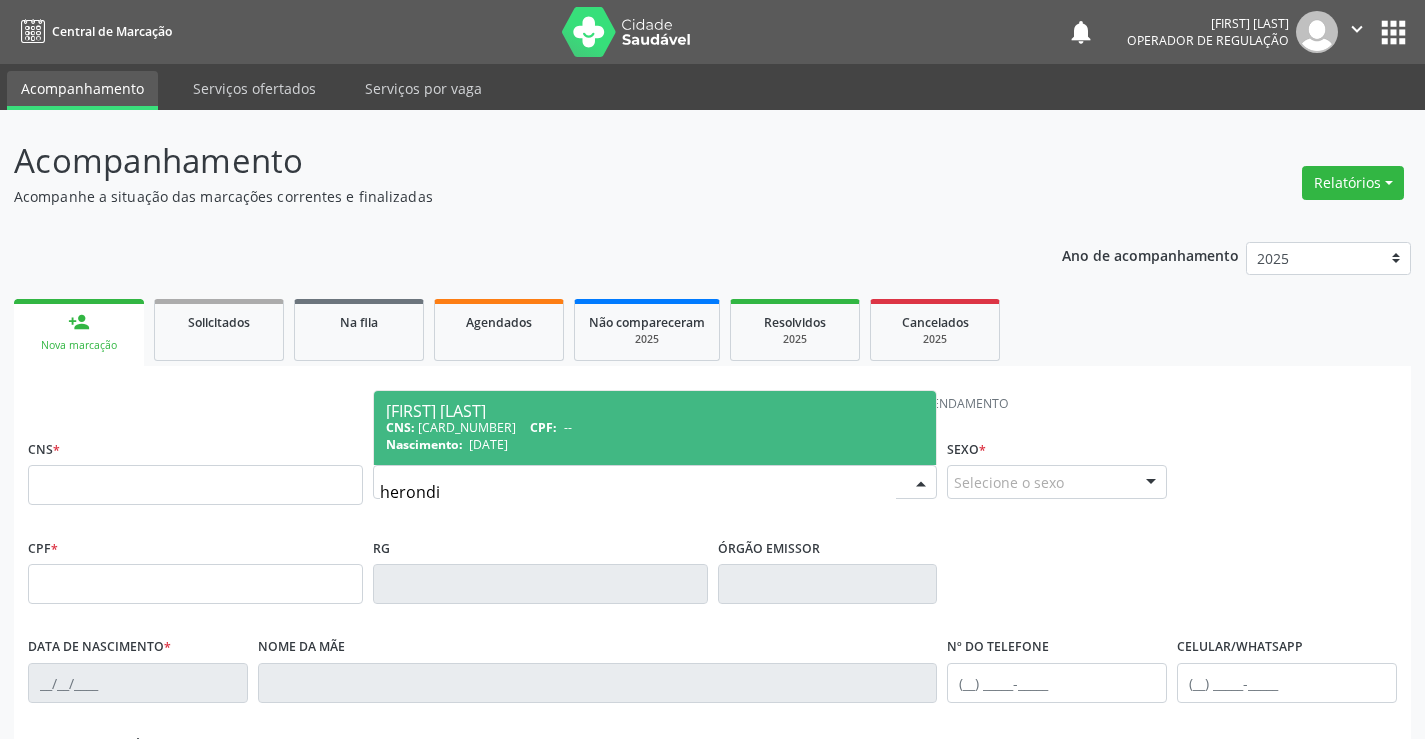 click on "Herondi Nascimento dos Santos" at bounding box center [655, 411] 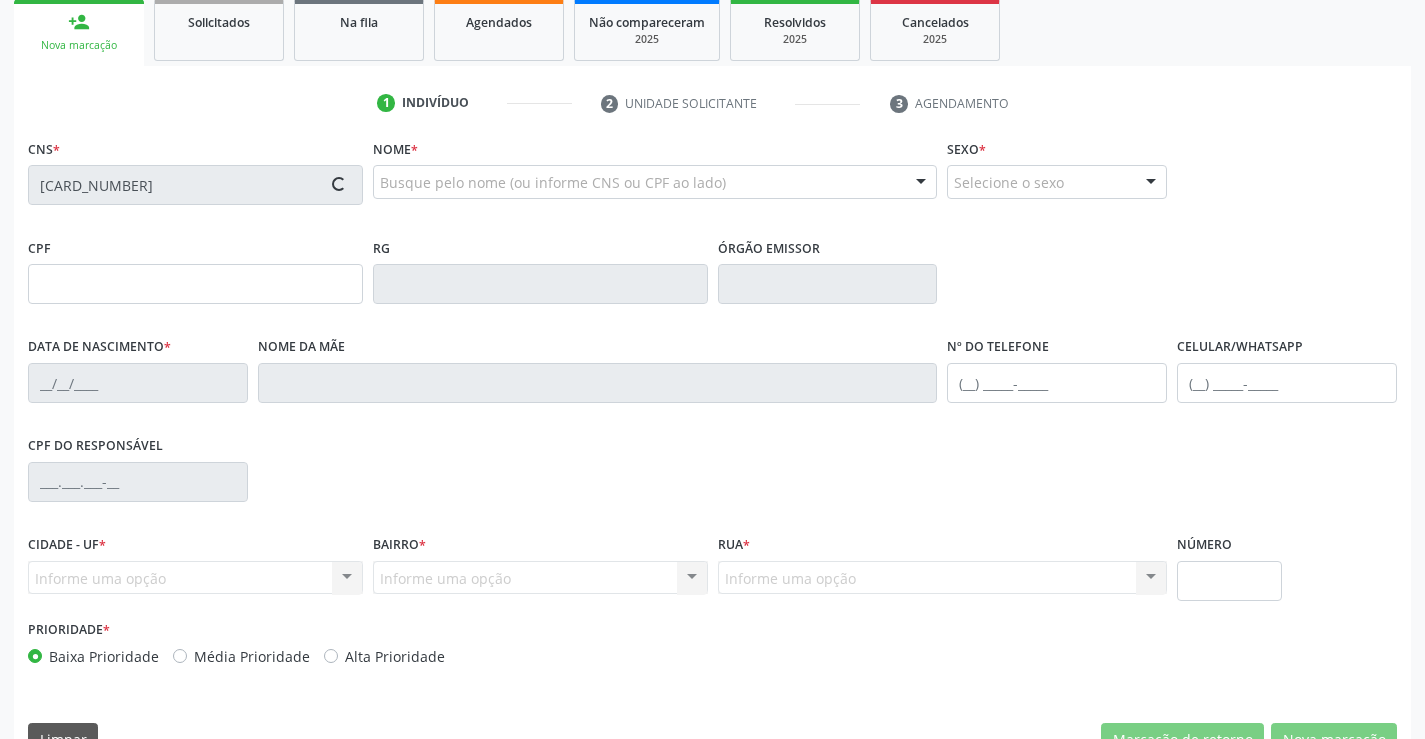 type on "920503284" 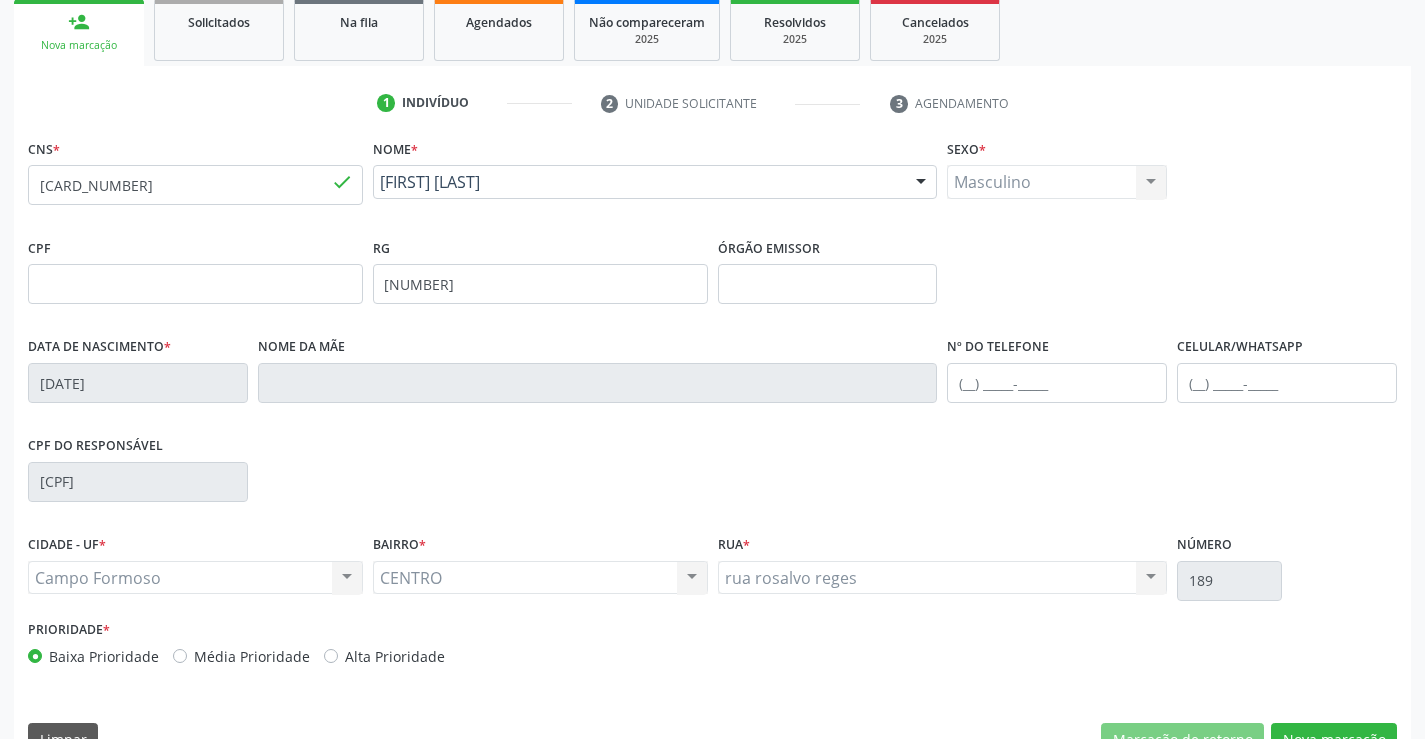 scroll, scrollTop: 345, scrollLeft: 0, axis: vertical 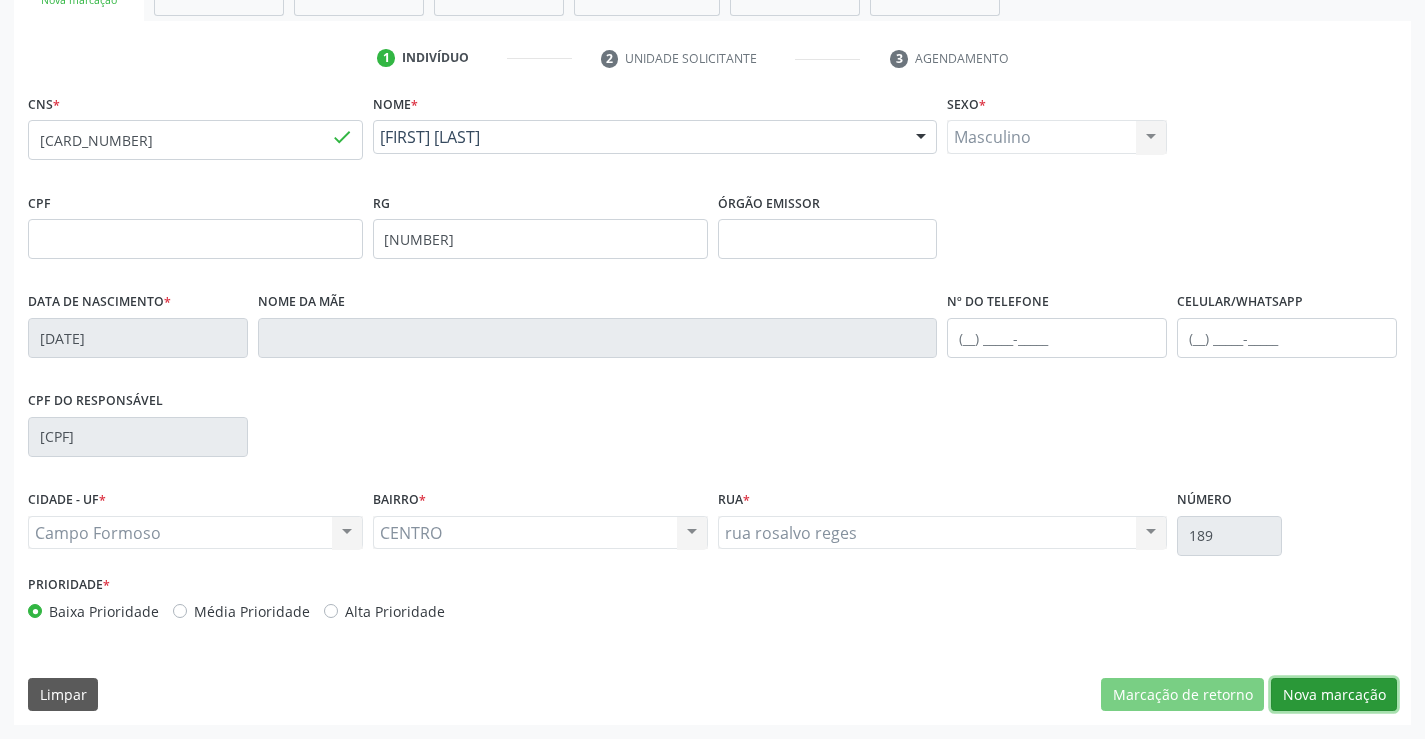 click on "Nova marcação" at bounding box center [1334, 695] 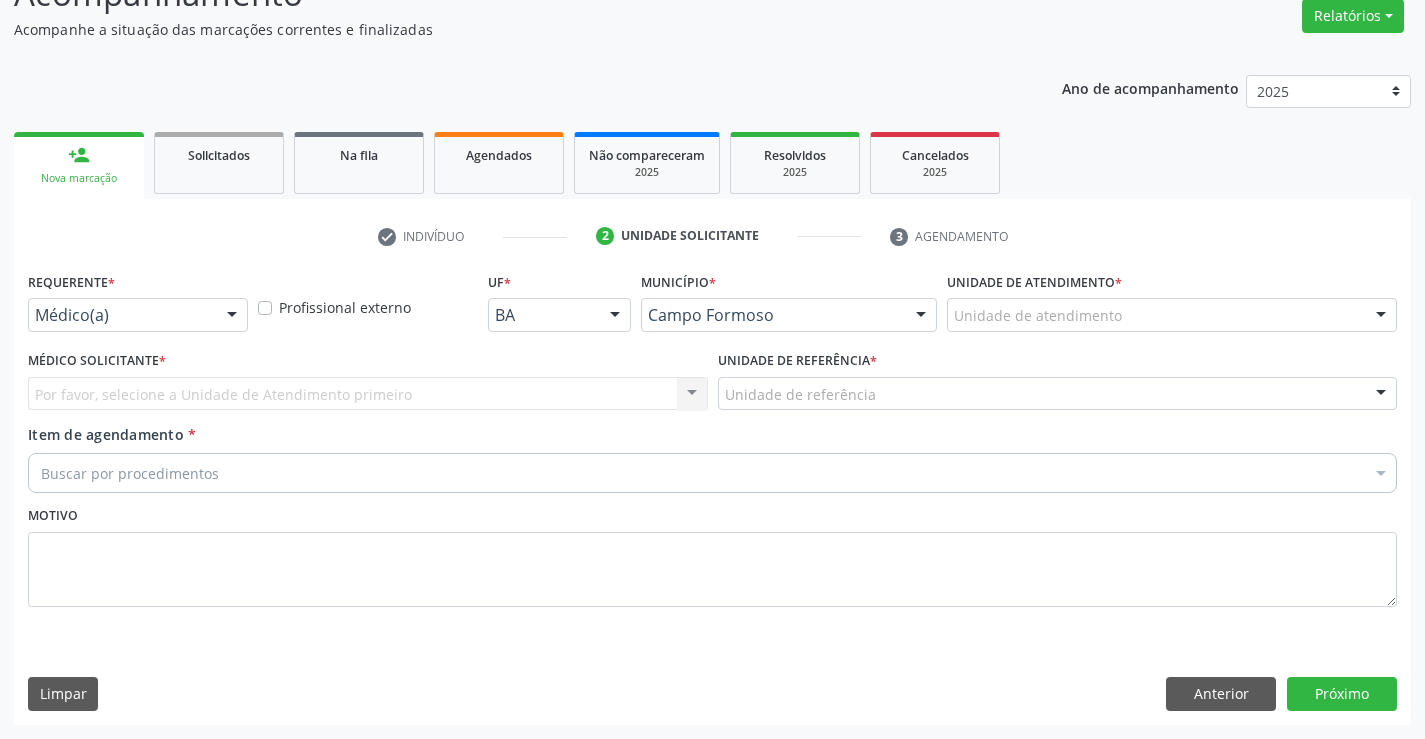 scroll, scrollTop: 167, scrollLeft: 0, axis: vertical 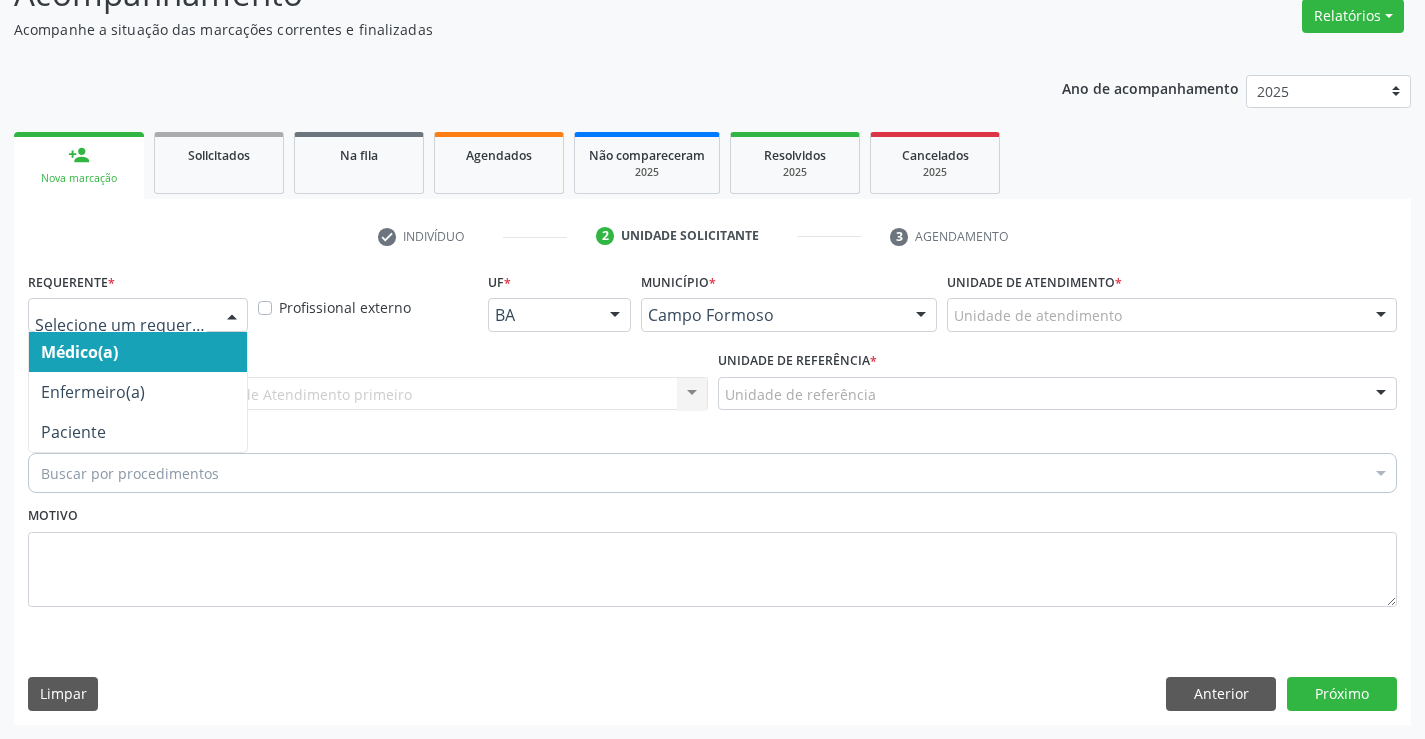 click at bounding box center (138, 315) 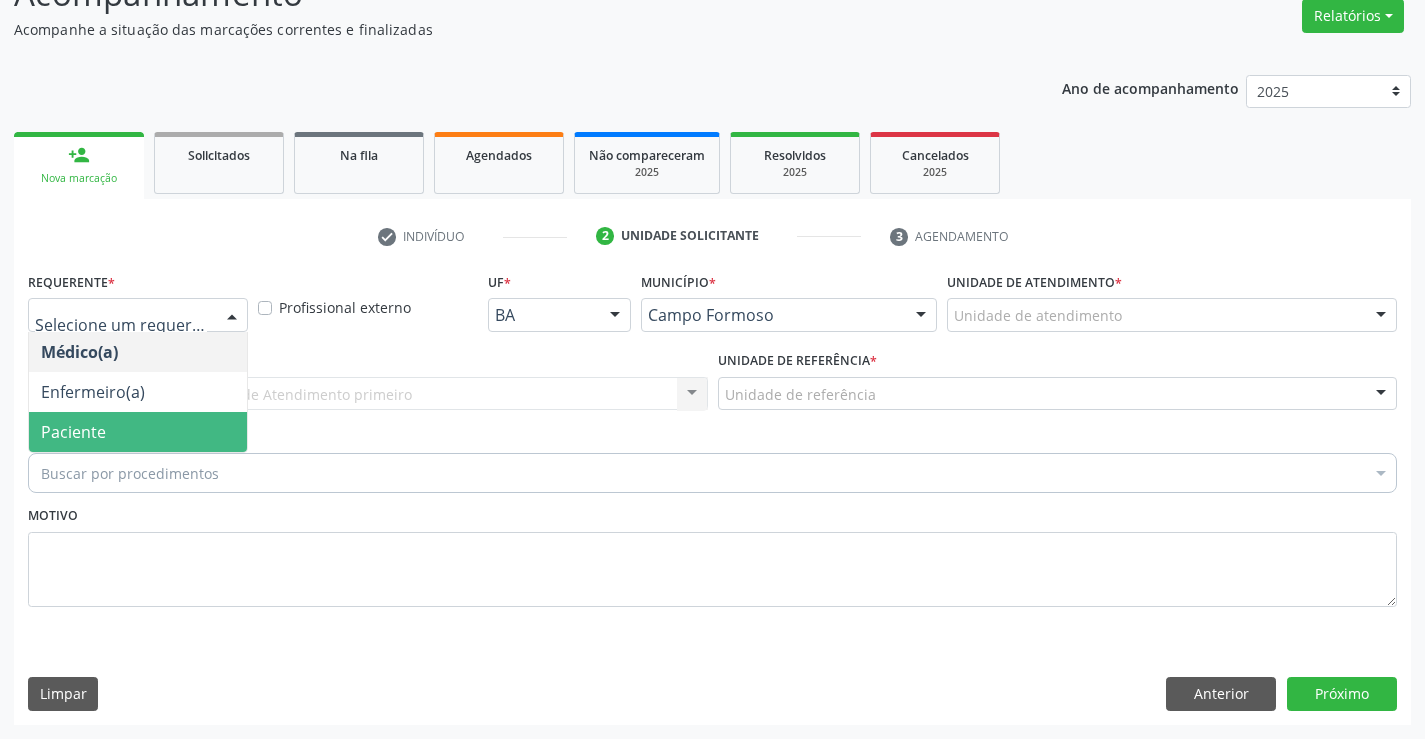 click on "Paciente" at bounding box center (138, 432) 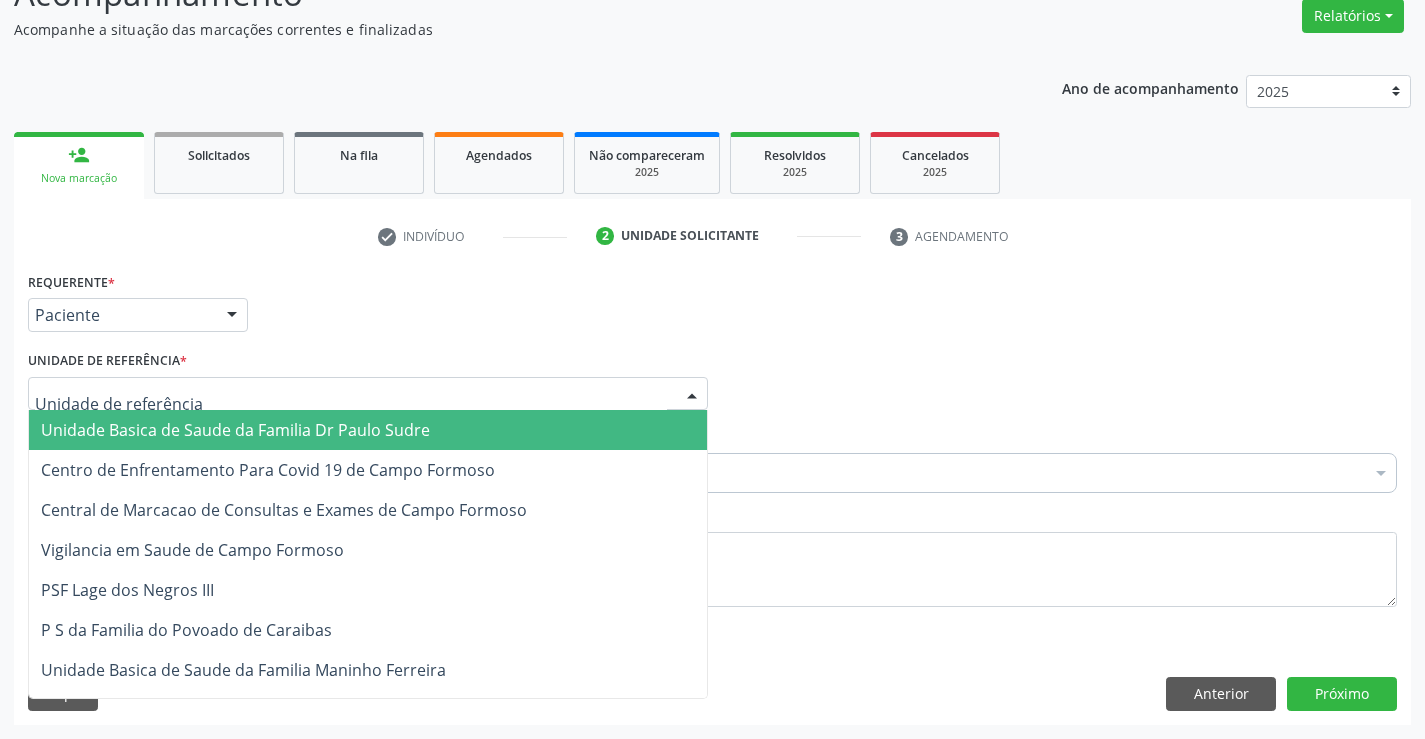 click on "Unidade Basica de Saude da Familia Dr Paulo Sudre" at bounding box center [235, 430] 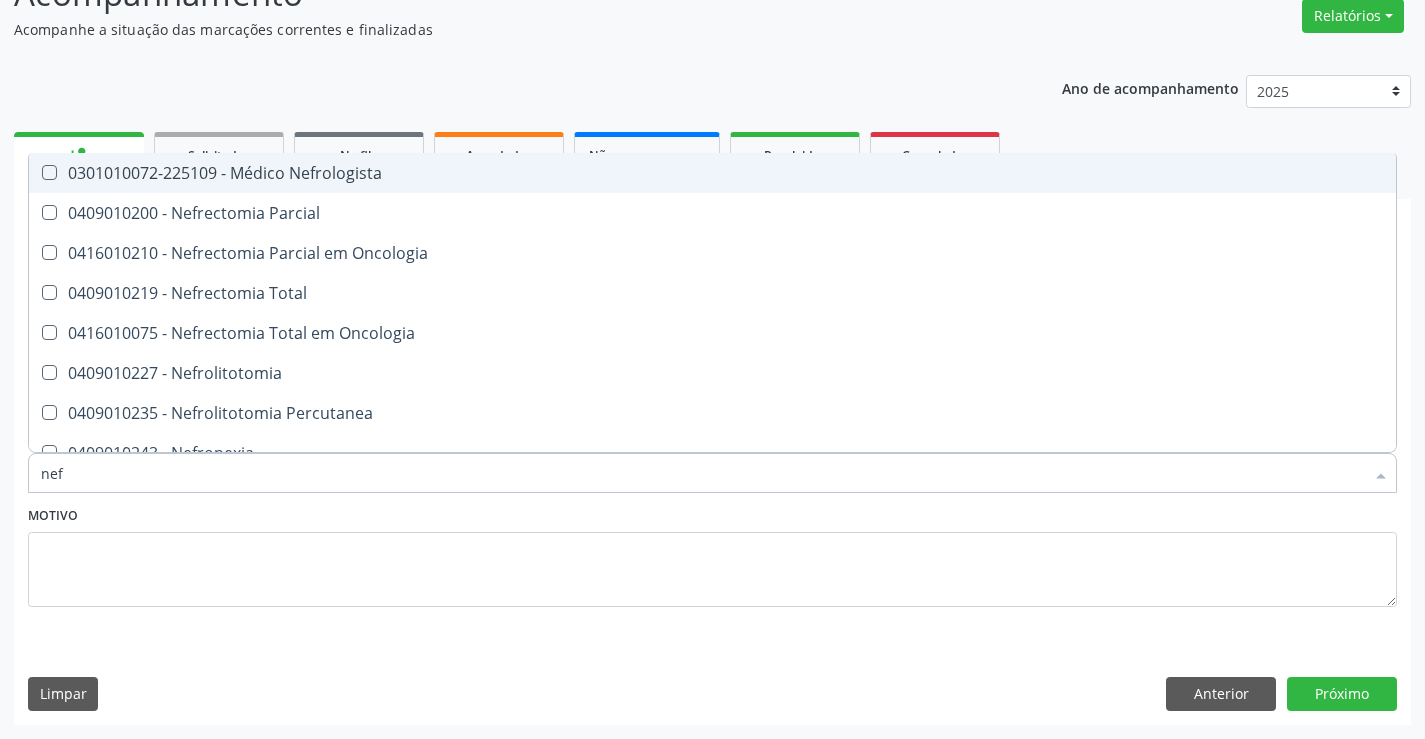 type on "nefr" 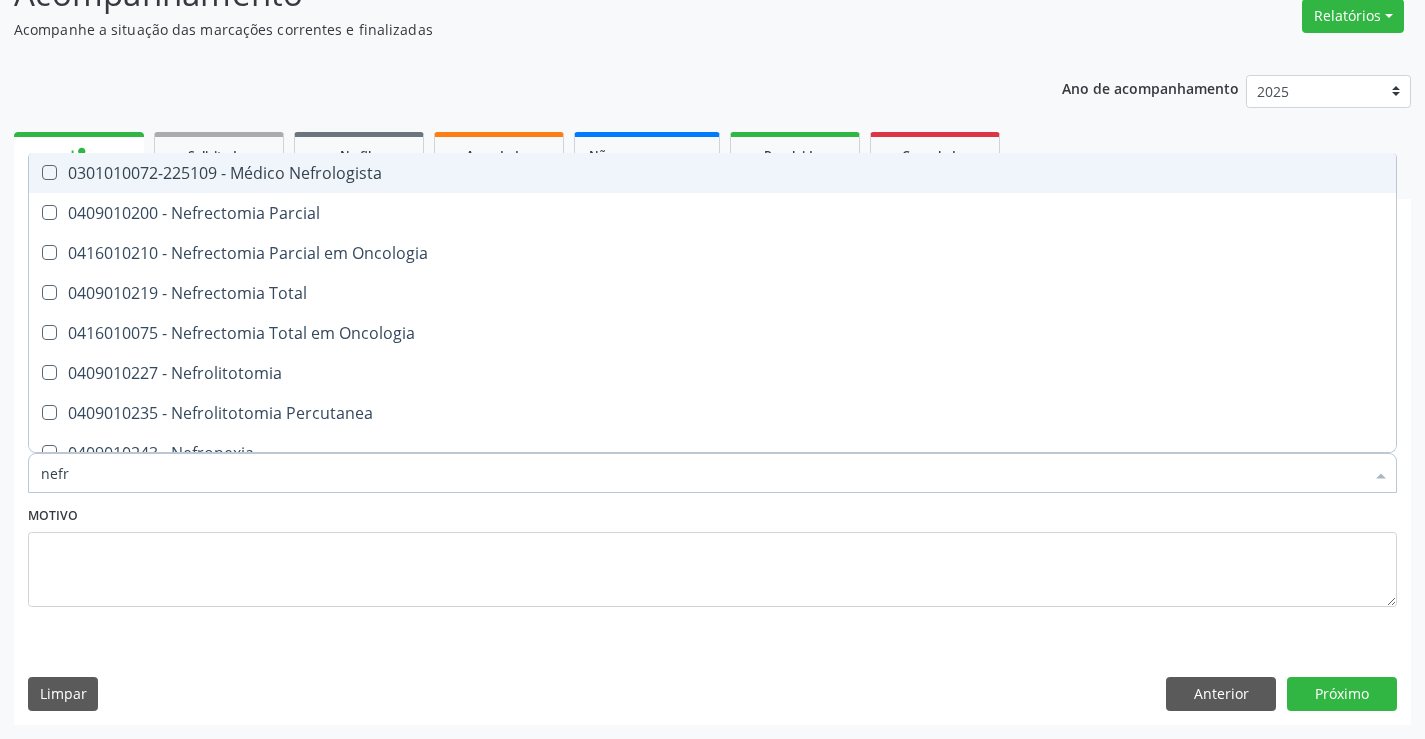 click on "0301010072-225109 - Médico Nefrologista" at bounding box center [712, 173] 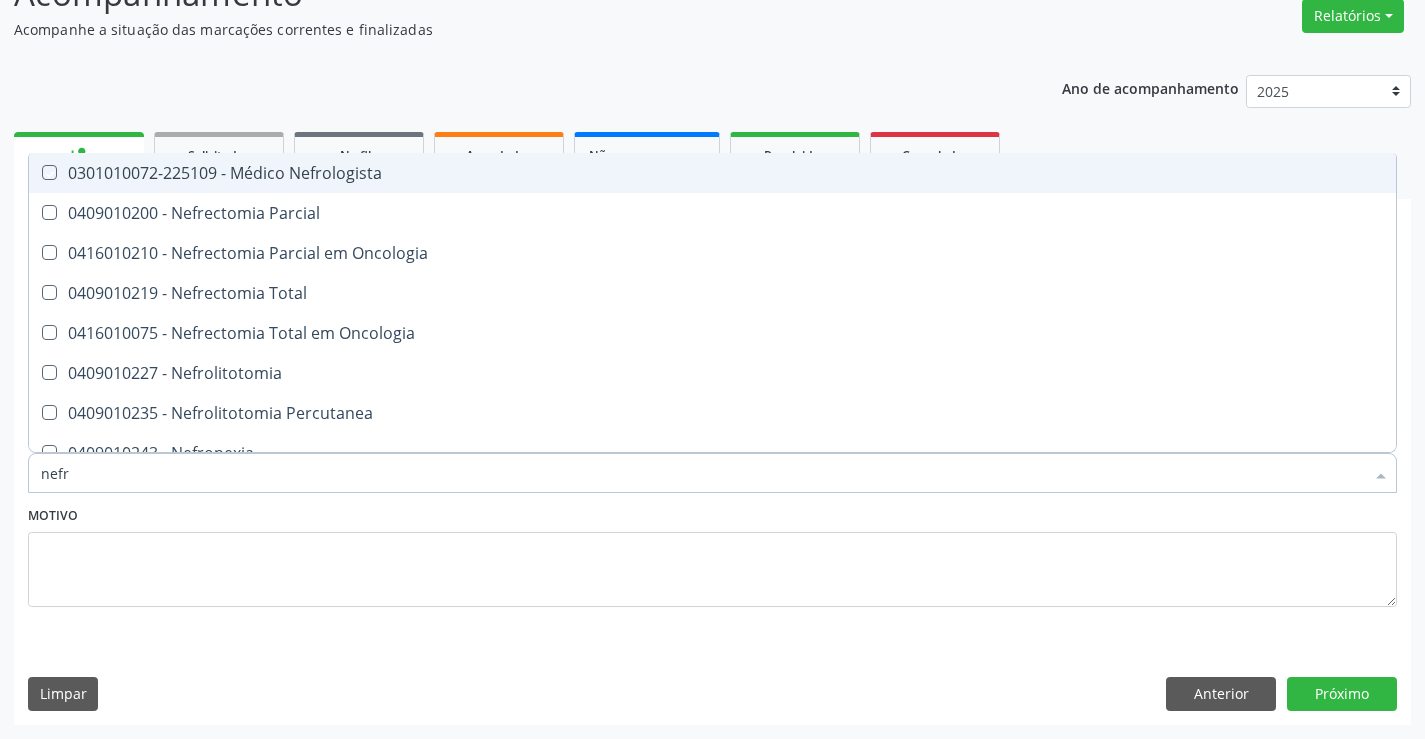 checkbox on "true" 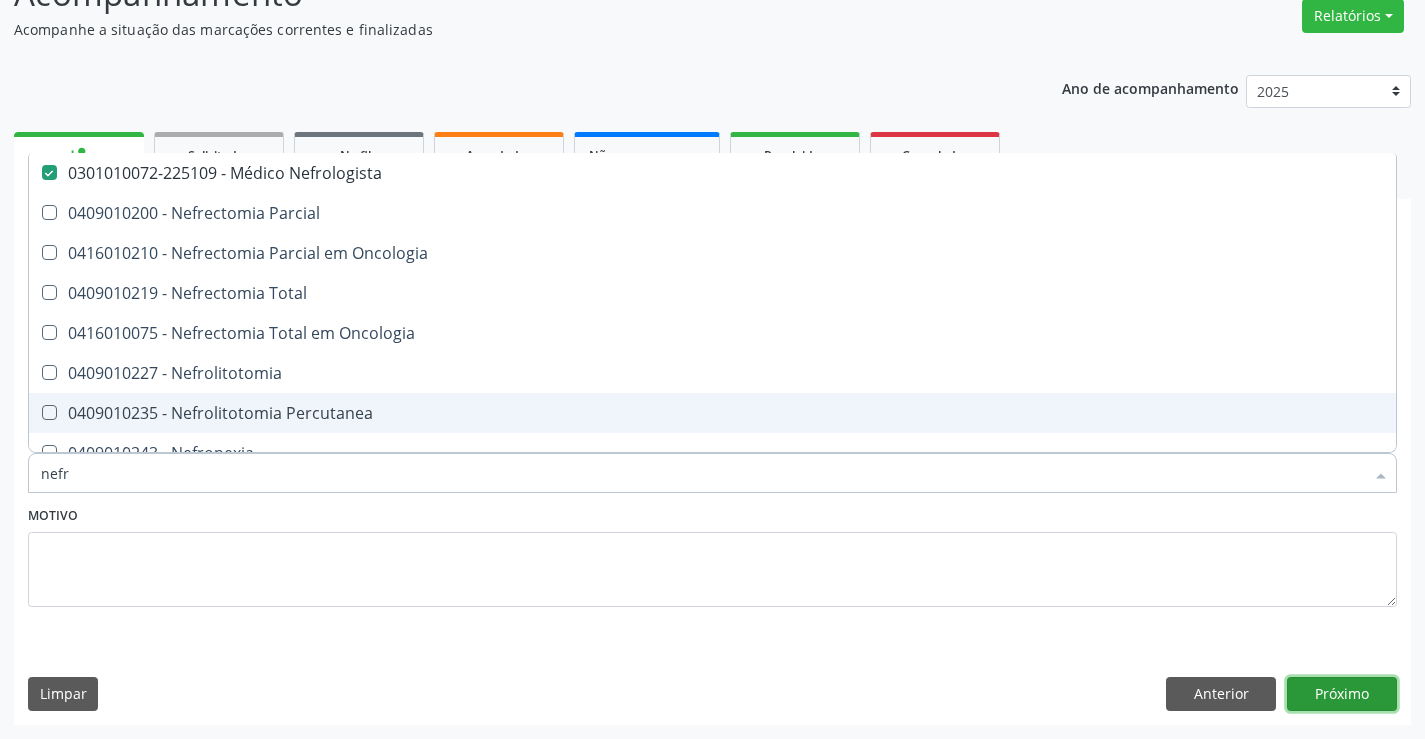 click on "Próximo" at bounding box center [1342, 694] 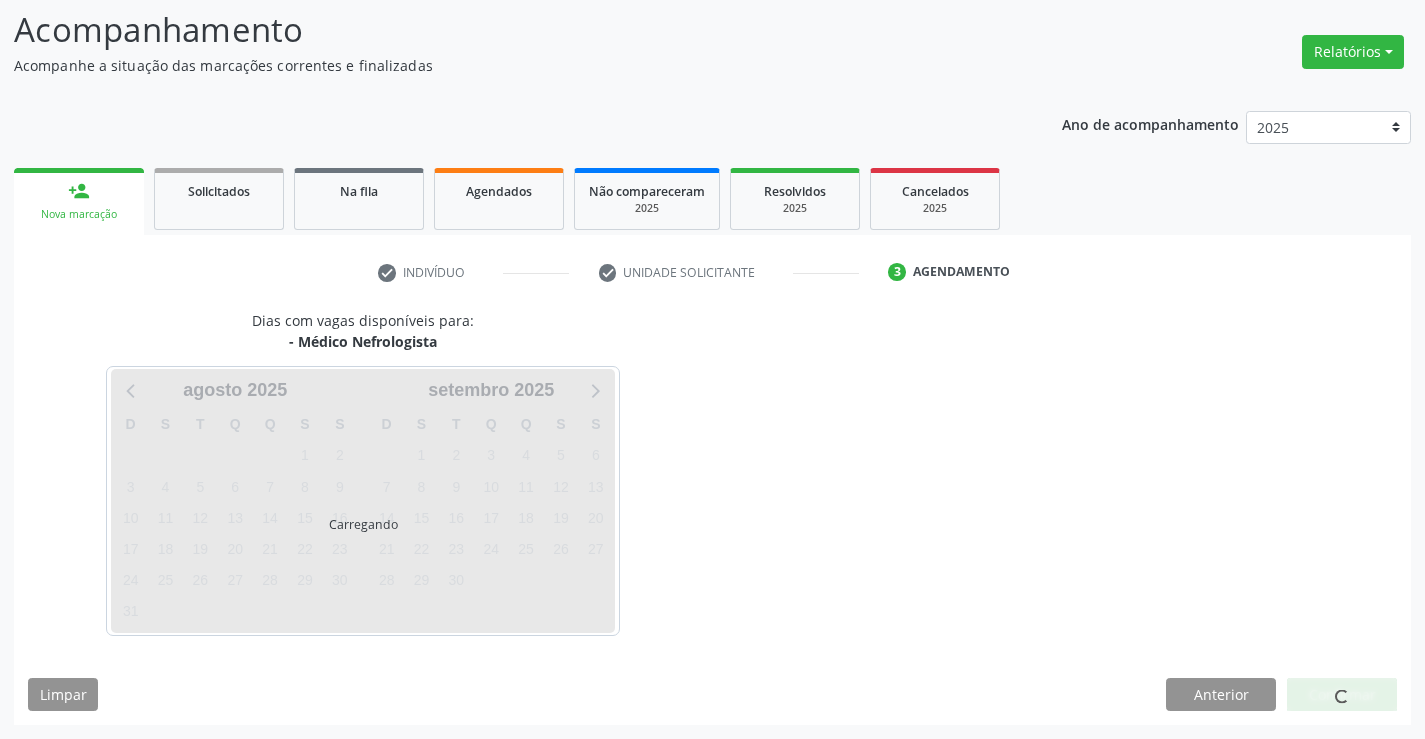 scroll, scrollTop: 131, scrollLeft: 0, axis: vertical 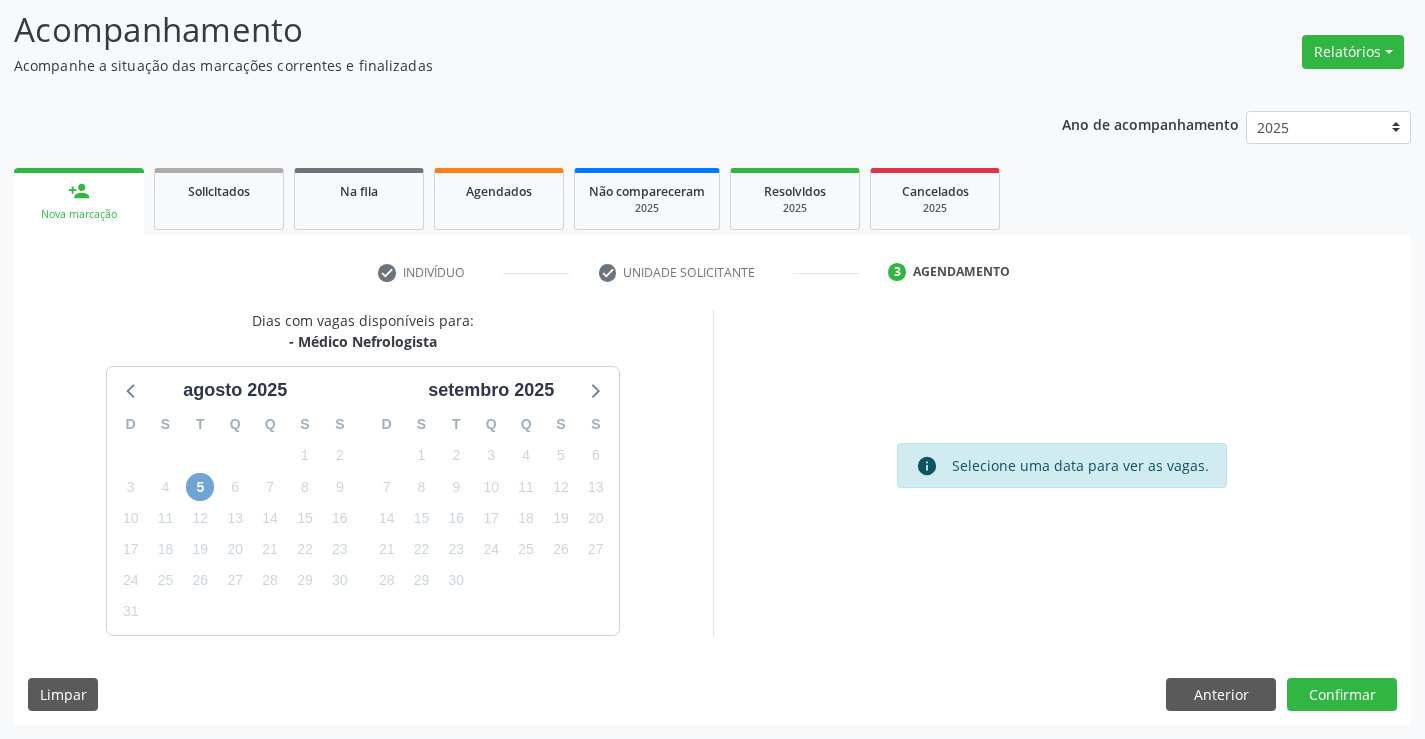 click on "5" at bounding box center [200, 487] 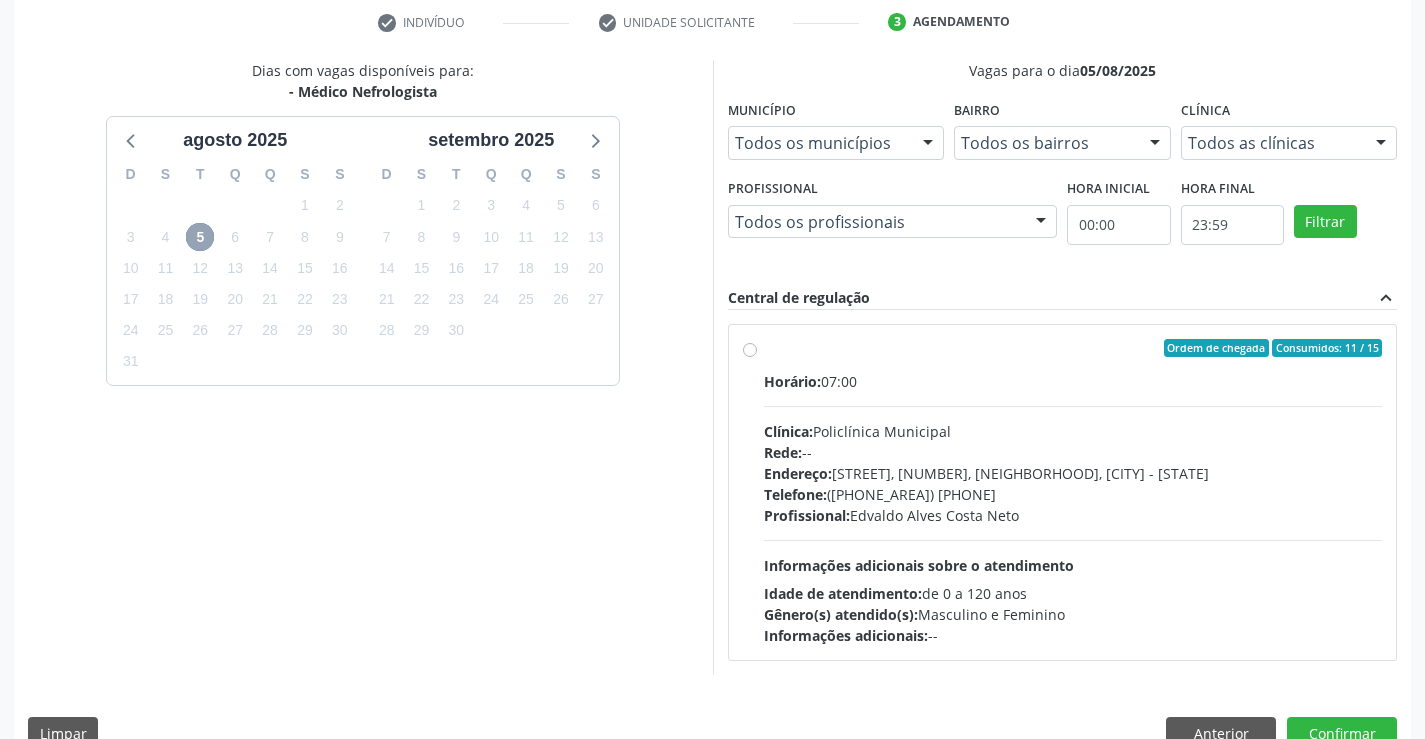 scroll, scrollTop: 390, scrollLeft: 0, axis: vertical 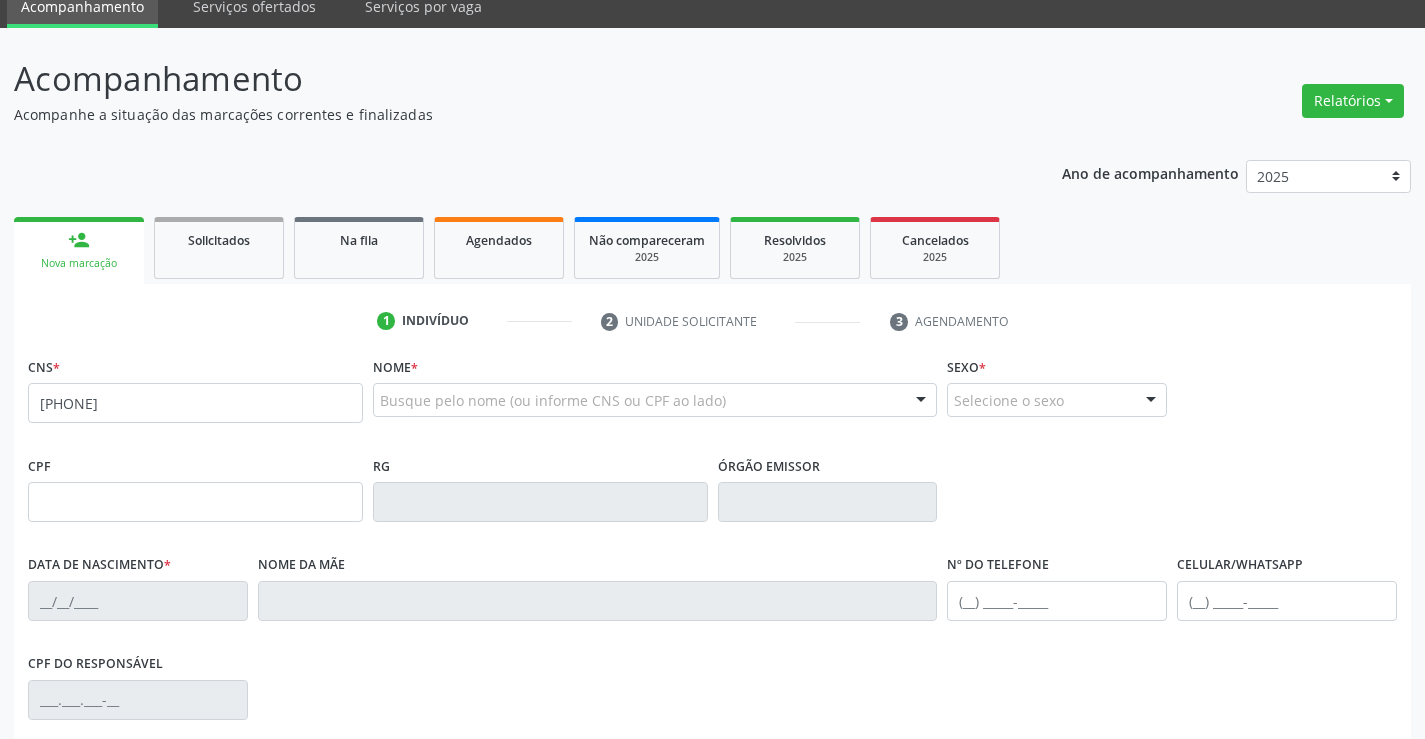 type on "[PHONE]" 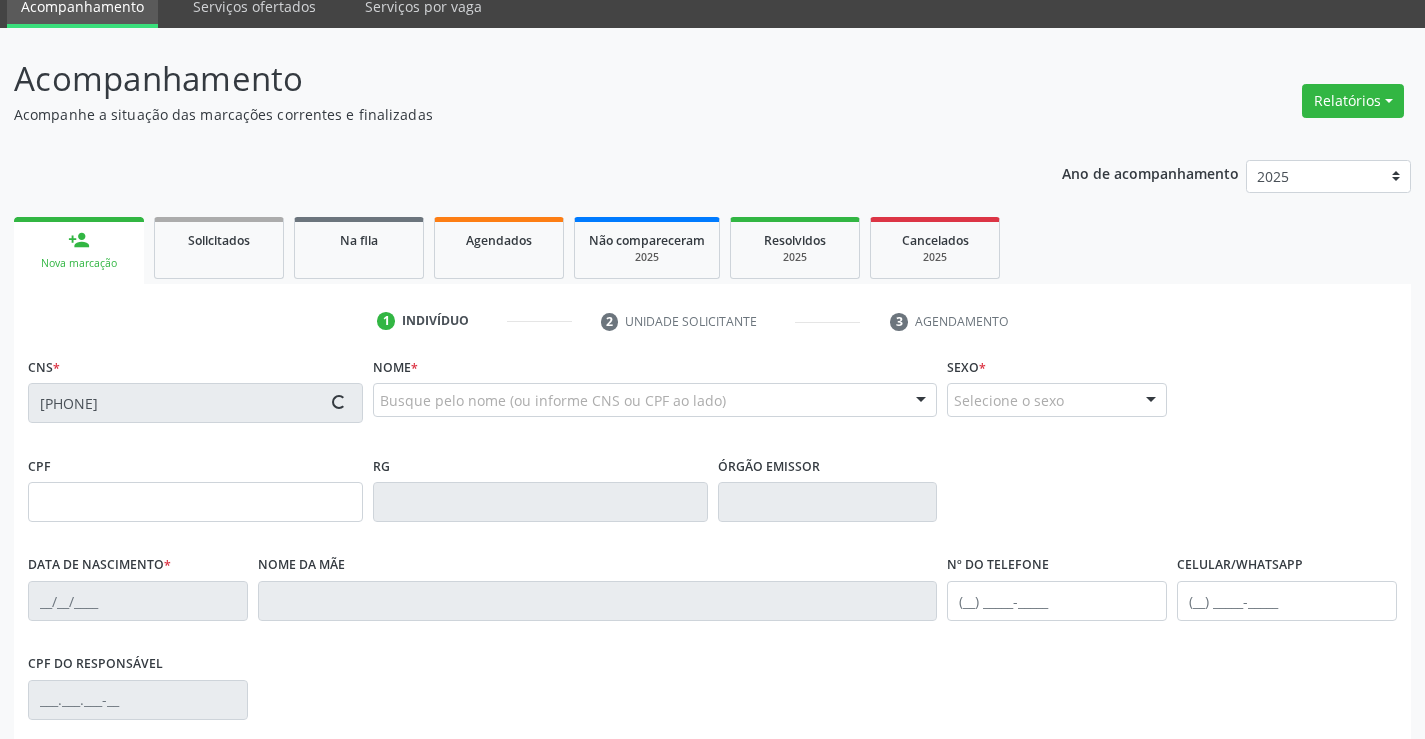 type on "[DATE]" 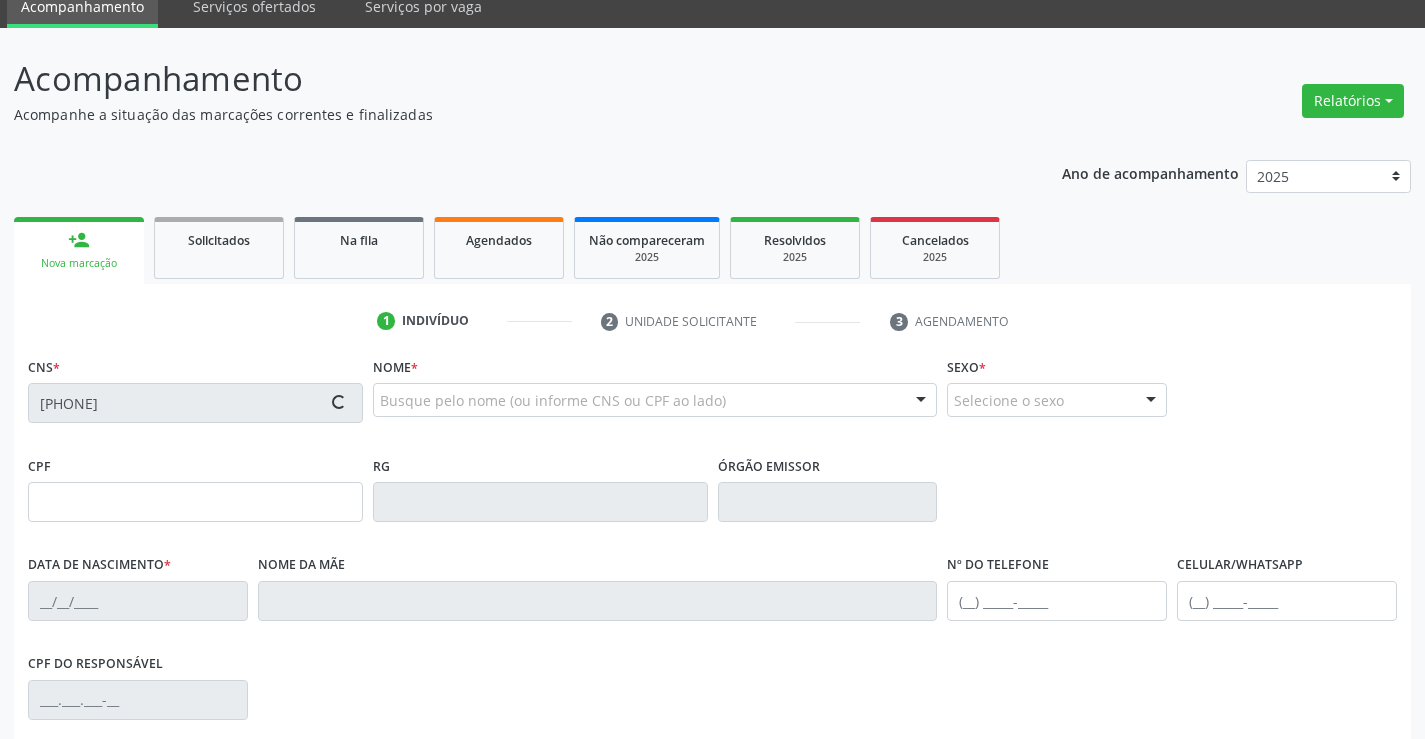 type on "[FIRST] [LAST] da [LAST]" 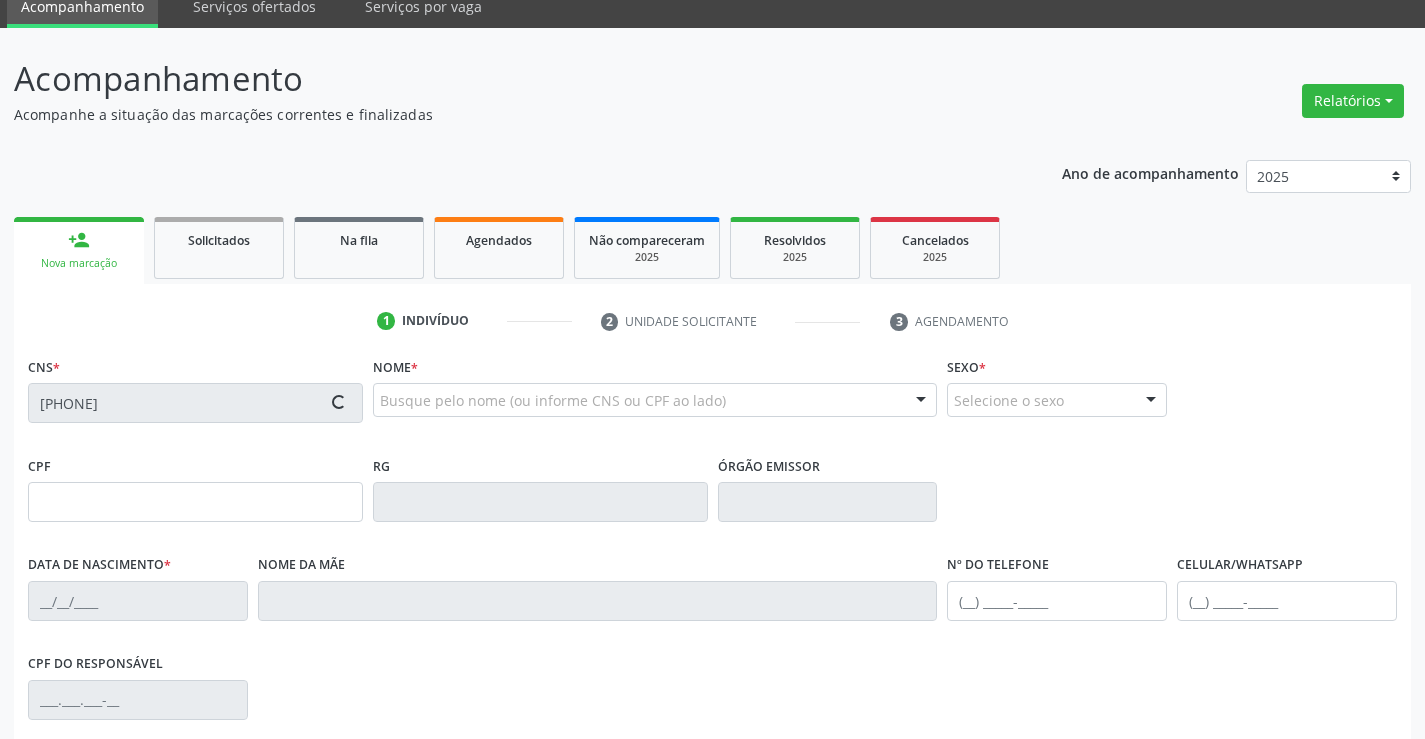 type on "S/N" 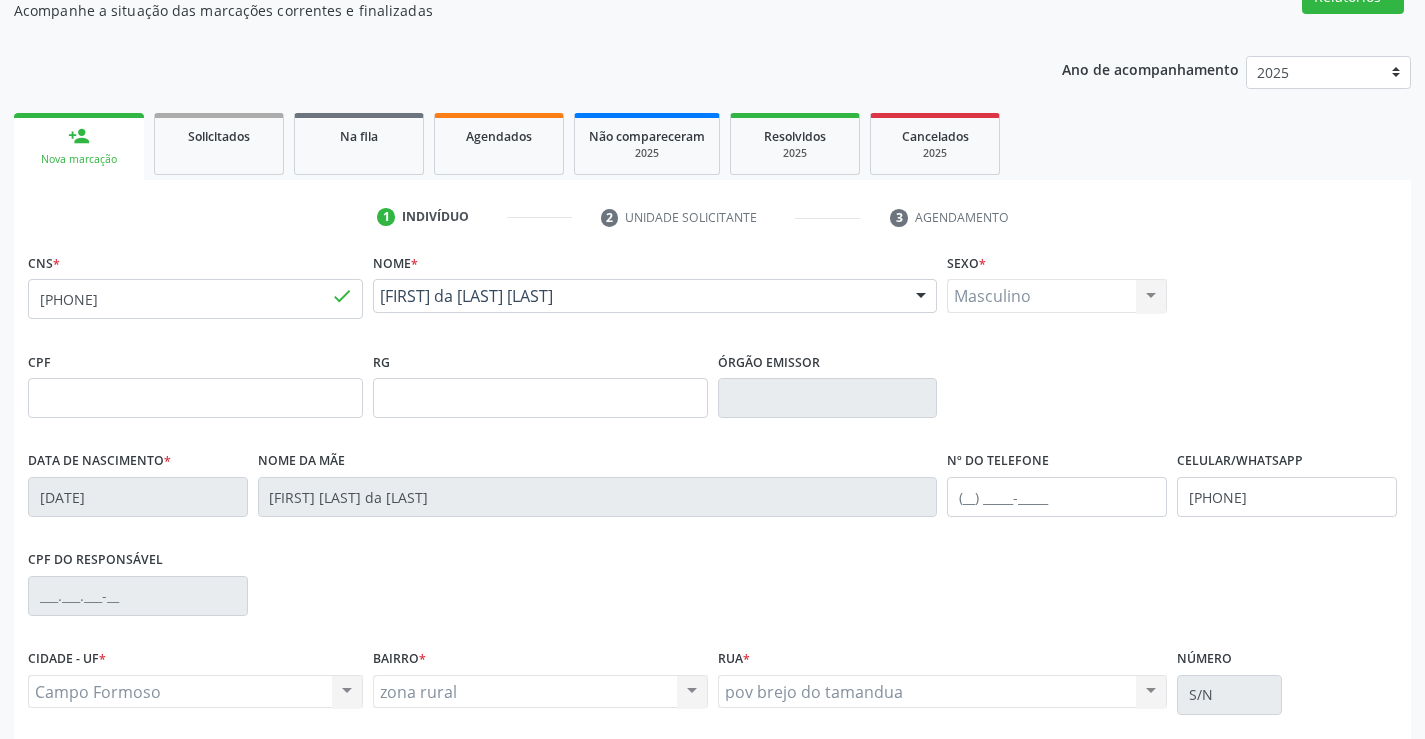 scroll, scrollTop: 345, scrollLeft: 0, axis: vertical 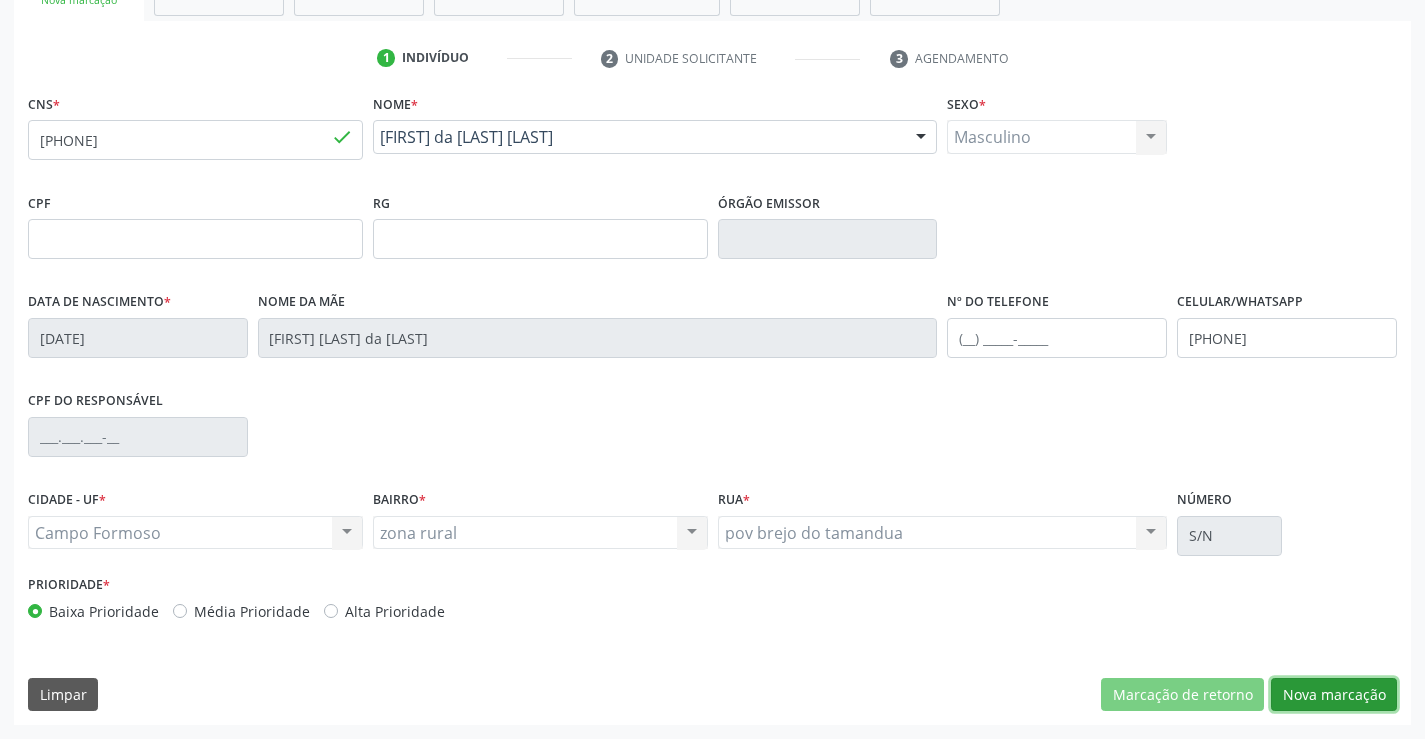 click on "Nova marcação" at bounding box center (1334, 695) 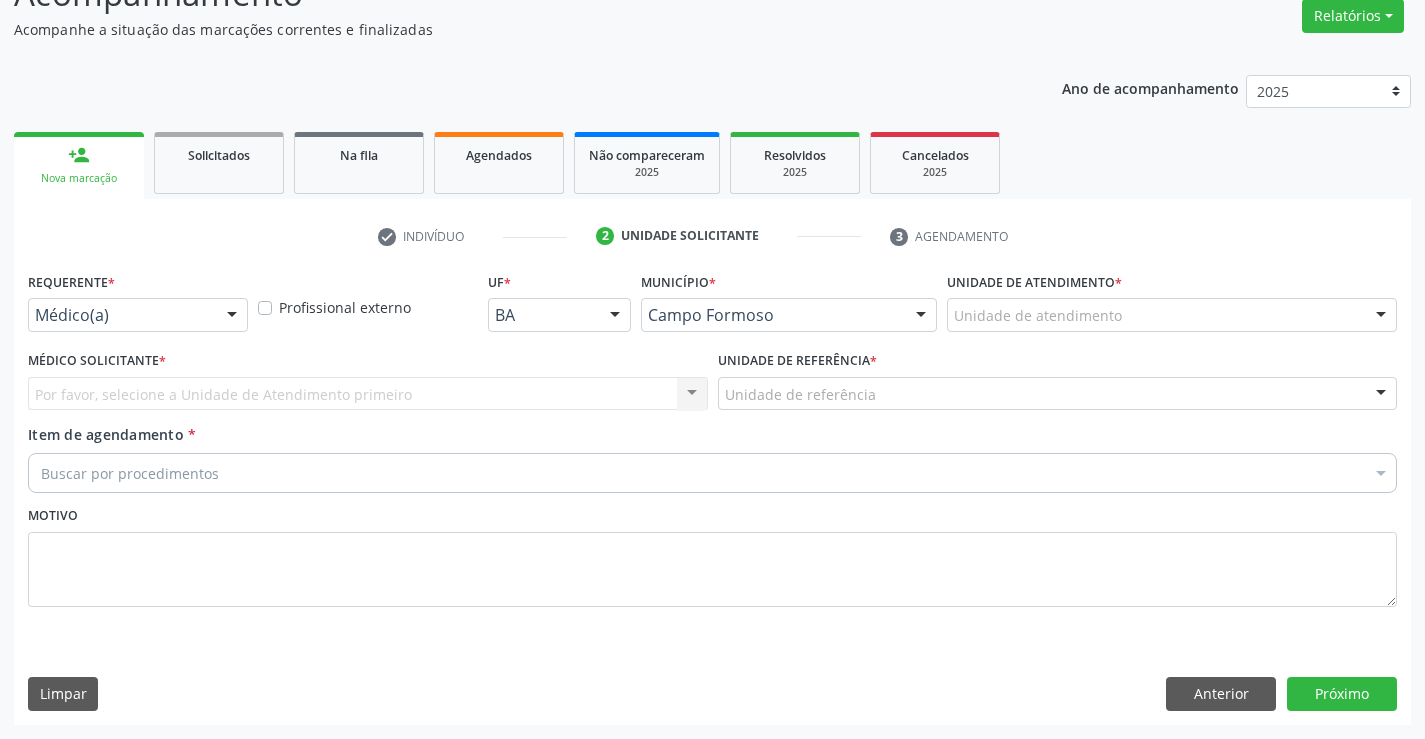 scroll, scrollTop: 167, scrollLeft: 0, axis: vertical 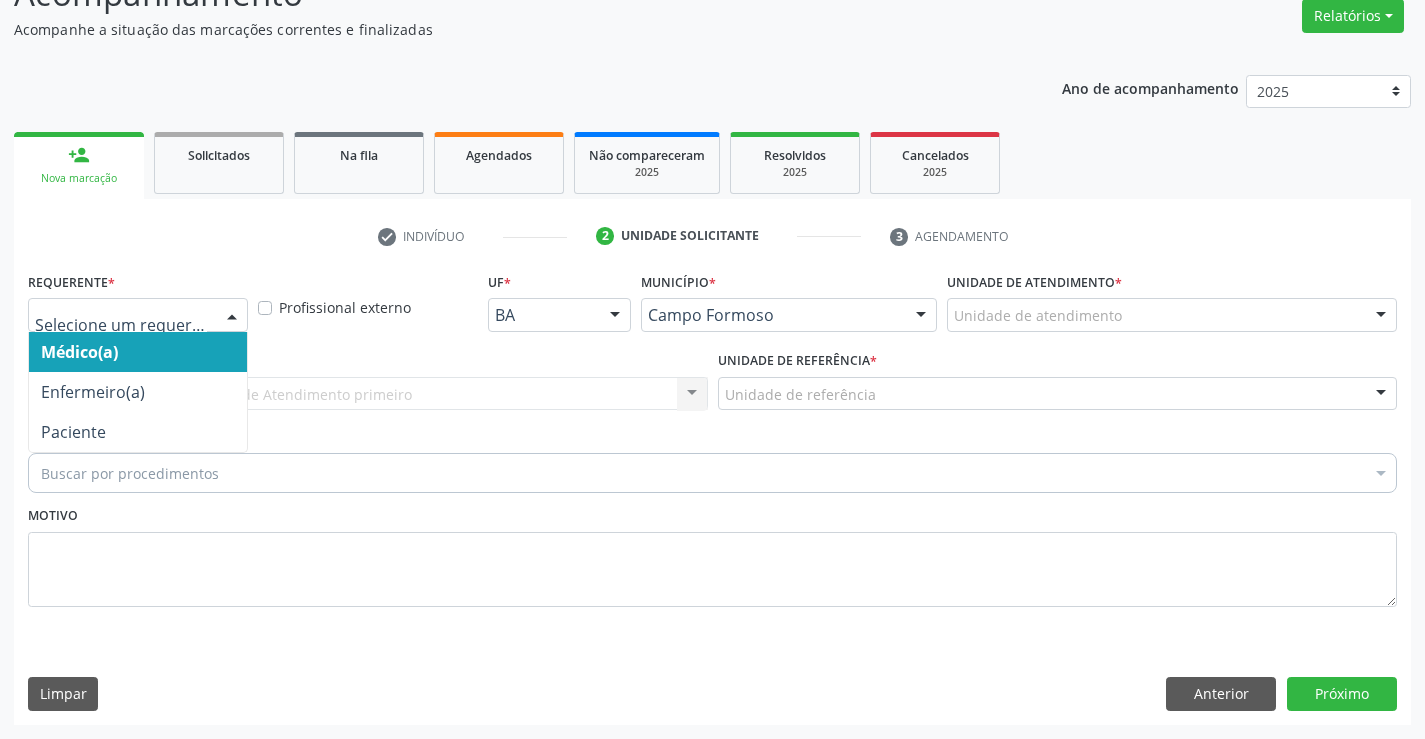 click at bounding box center (138, 315) 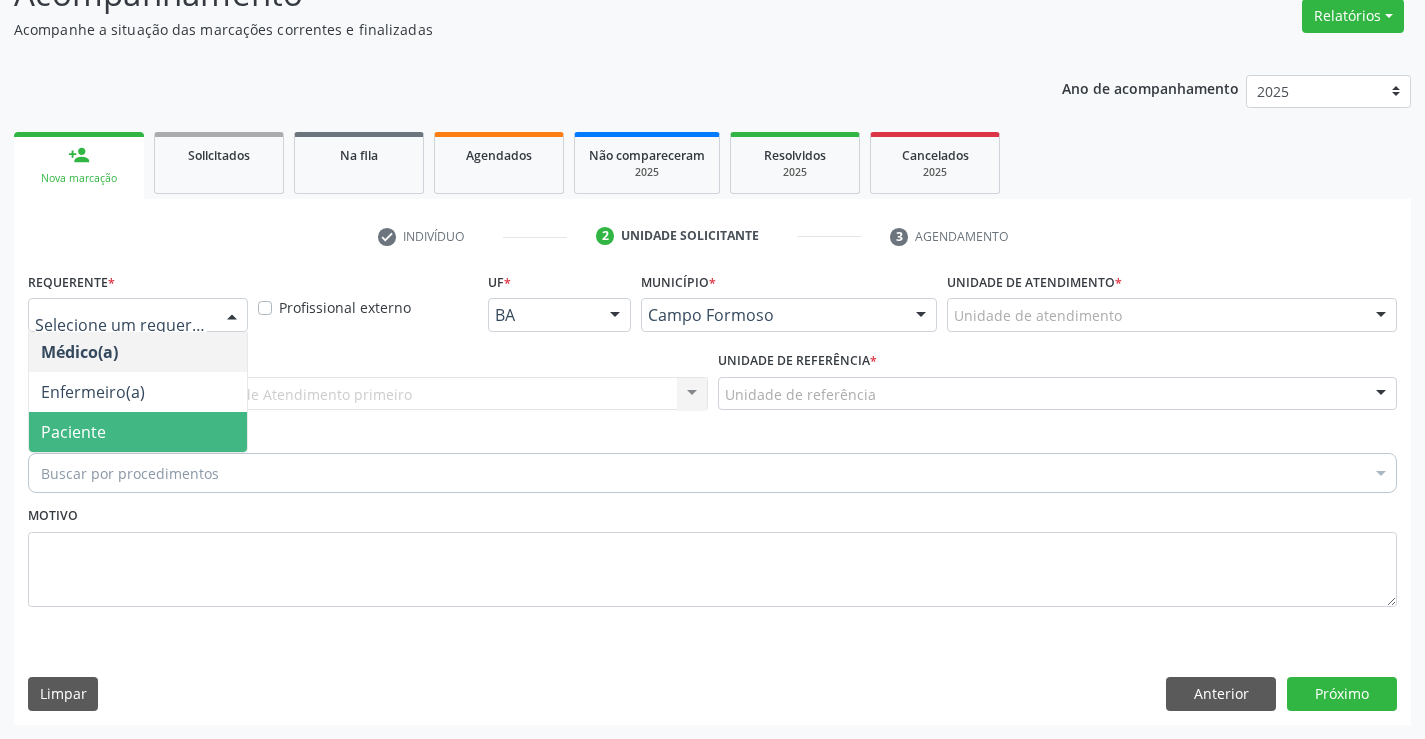 click on "Paciente" at bounding box center [138, 432] 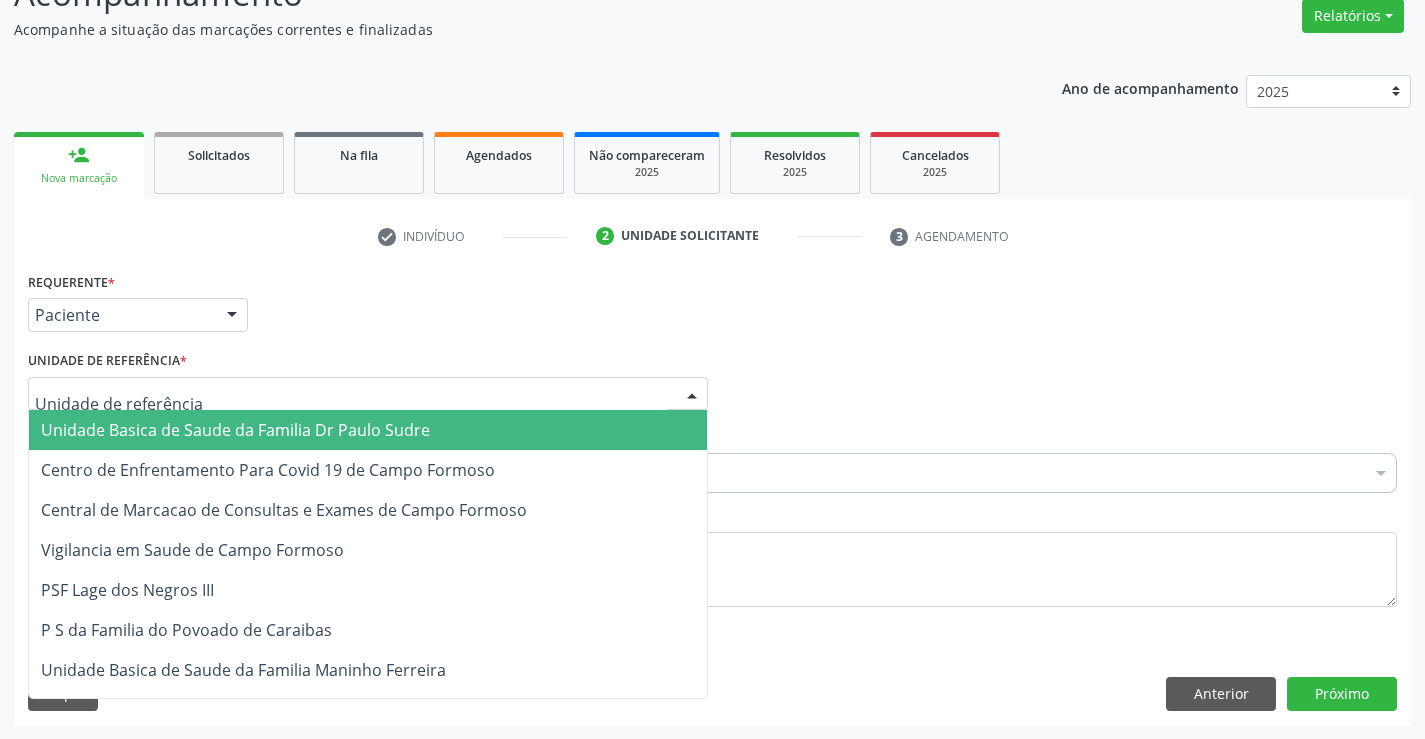click on "Unidade Basica de Saude da Familia Dr Paulo Sudre" at bounding box center [368, 430] 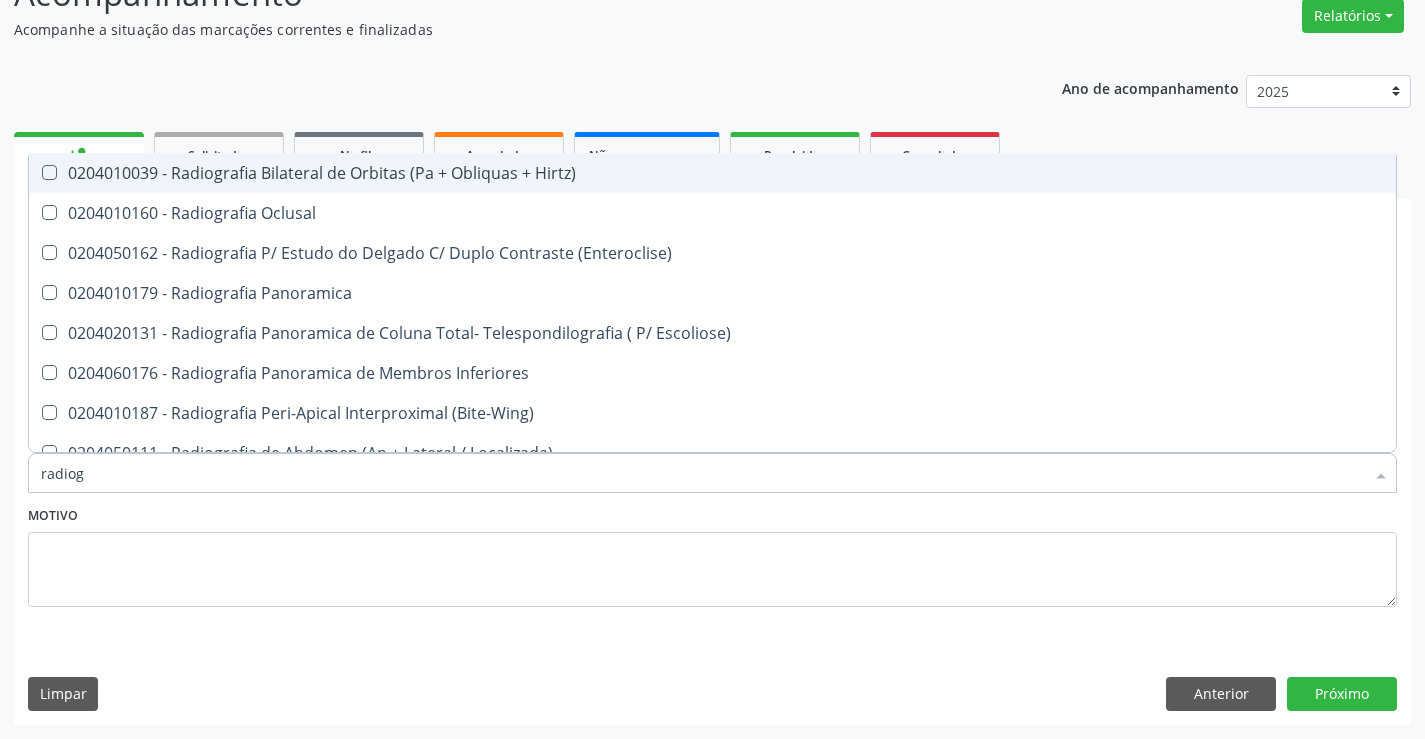 type on "radiogr" 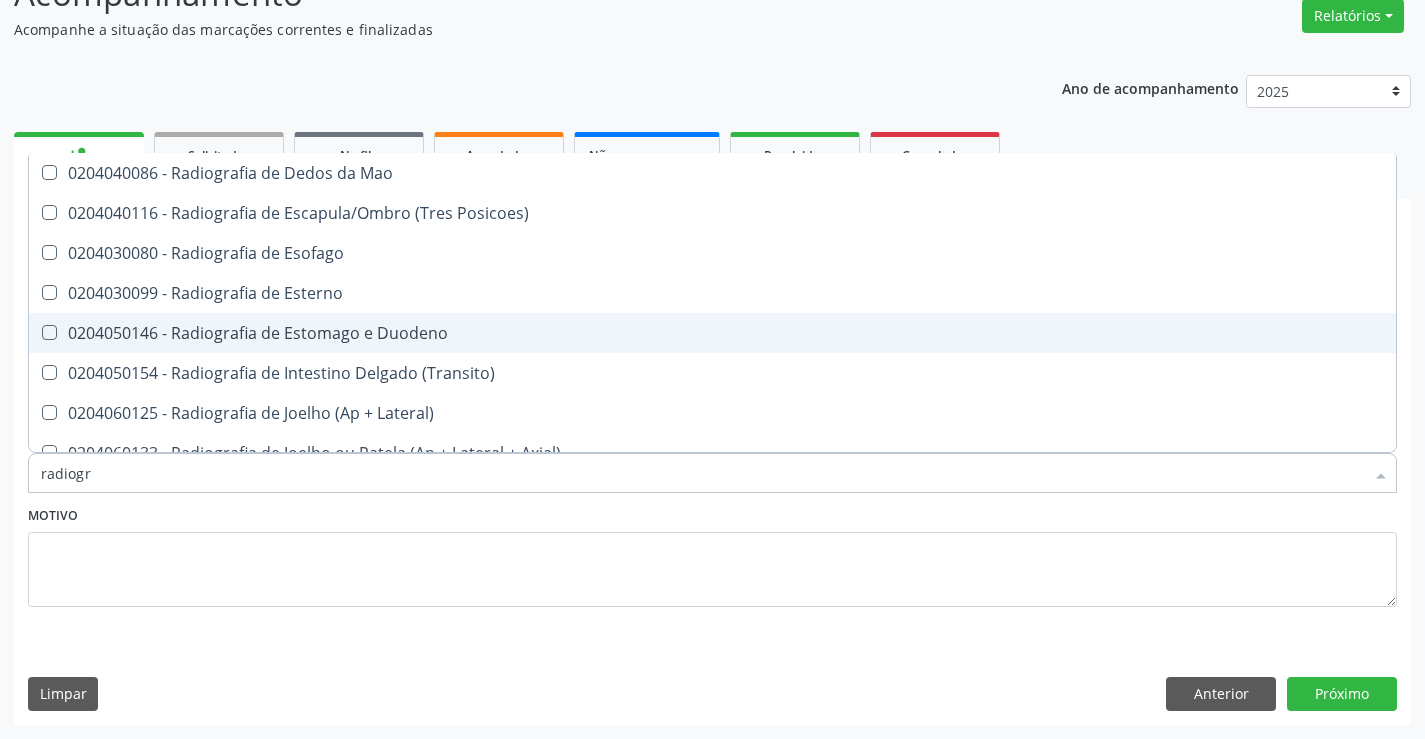 scroll, scrollTop: 1700, scrollLeft: 0, axis: vertical 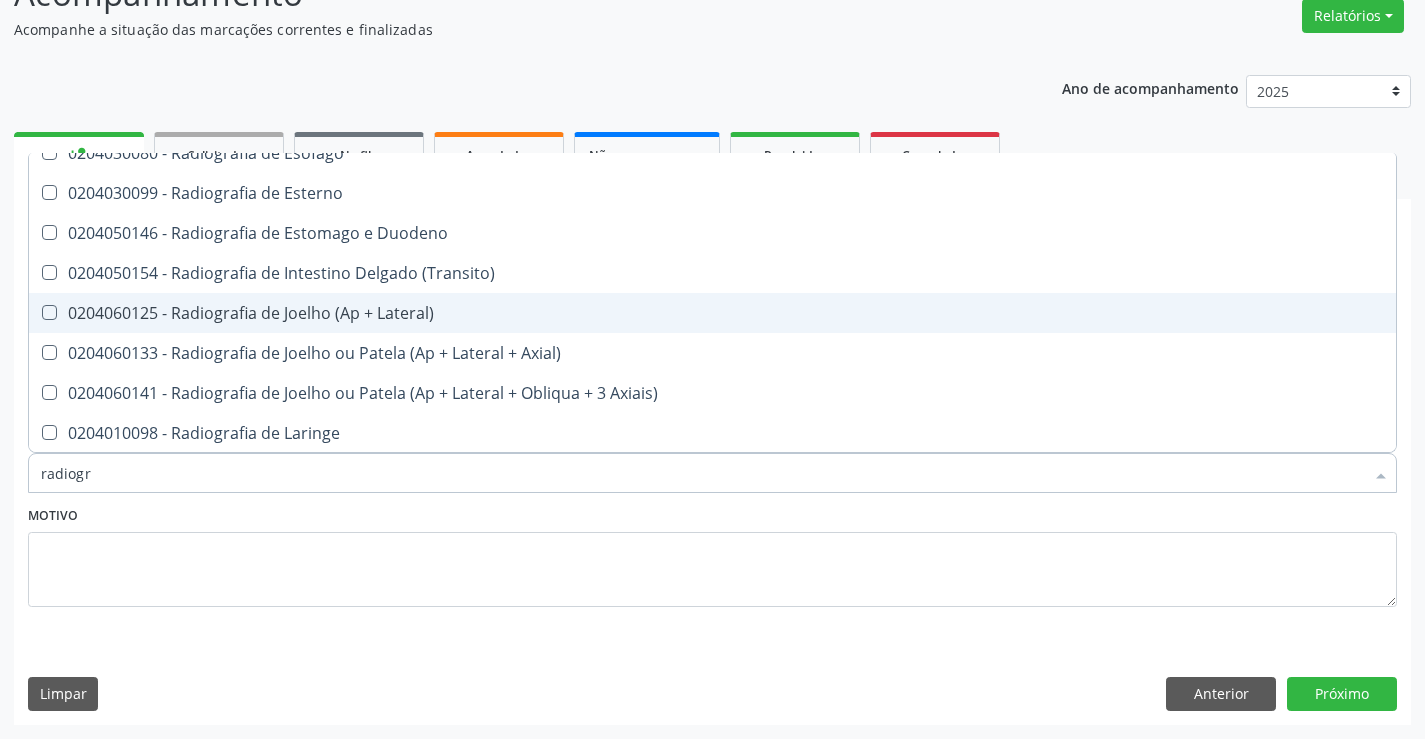 click on "0204060125 - Radiografia de Joelho (Ap + Lateral)" at bounding box center (712, 313) 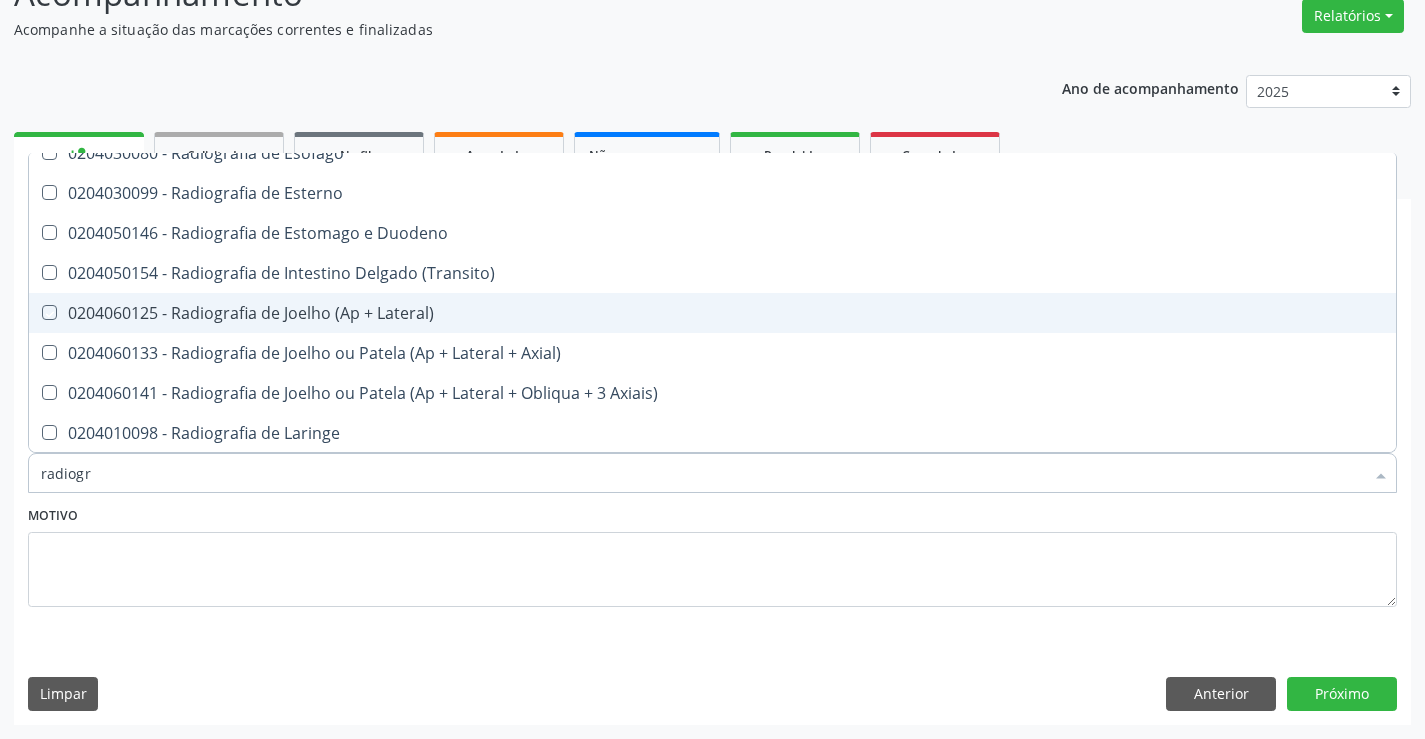 checkbox on "true" 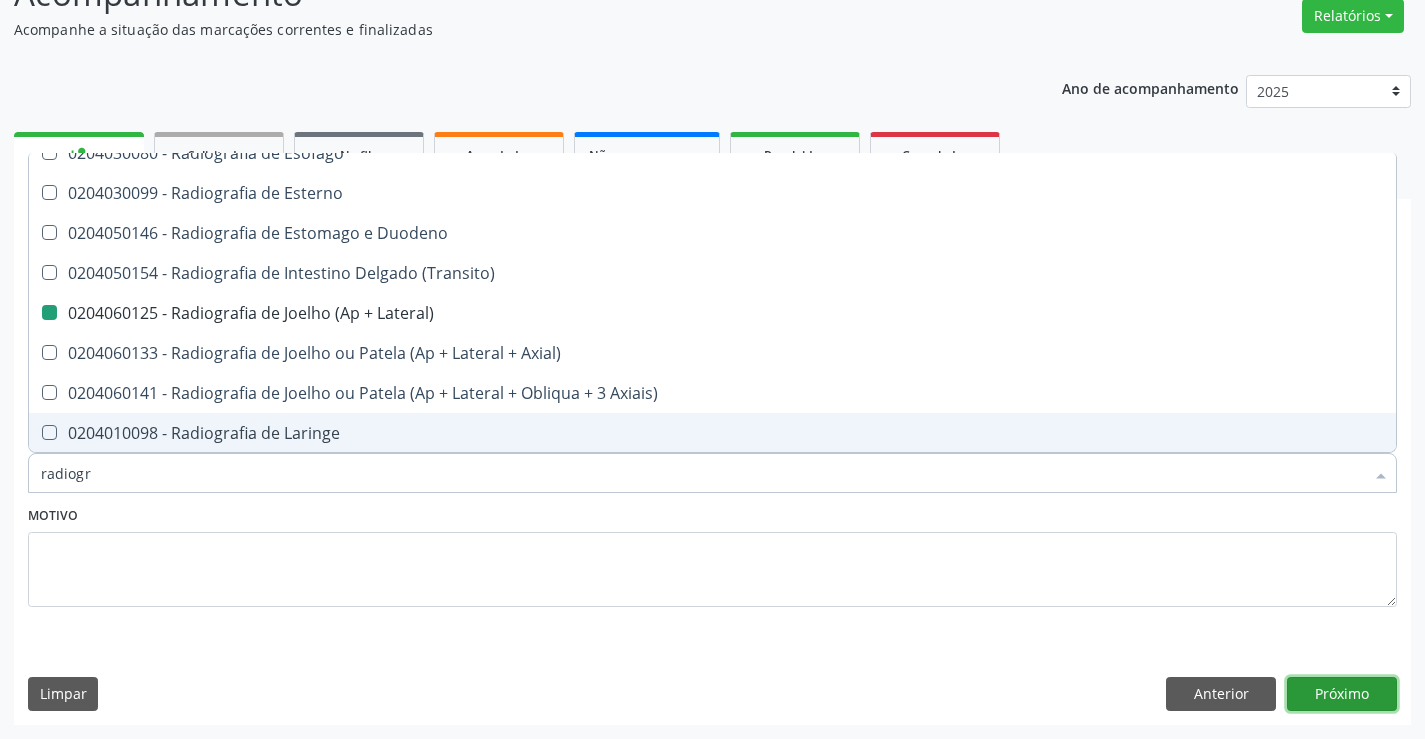 click on "Próximo" at bounding box center [1342, 694] 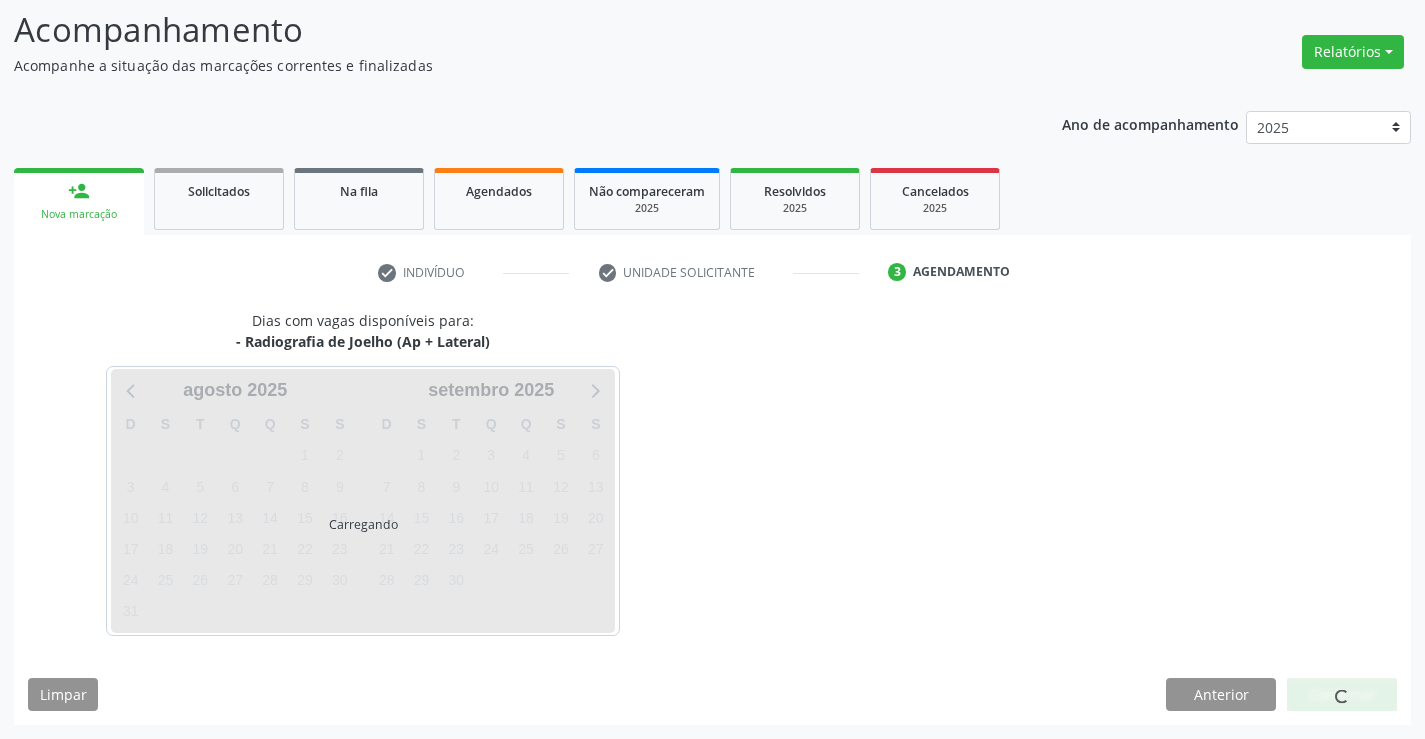scroll, scrollTop: 131, scrollLeft: 0, axis: vertical 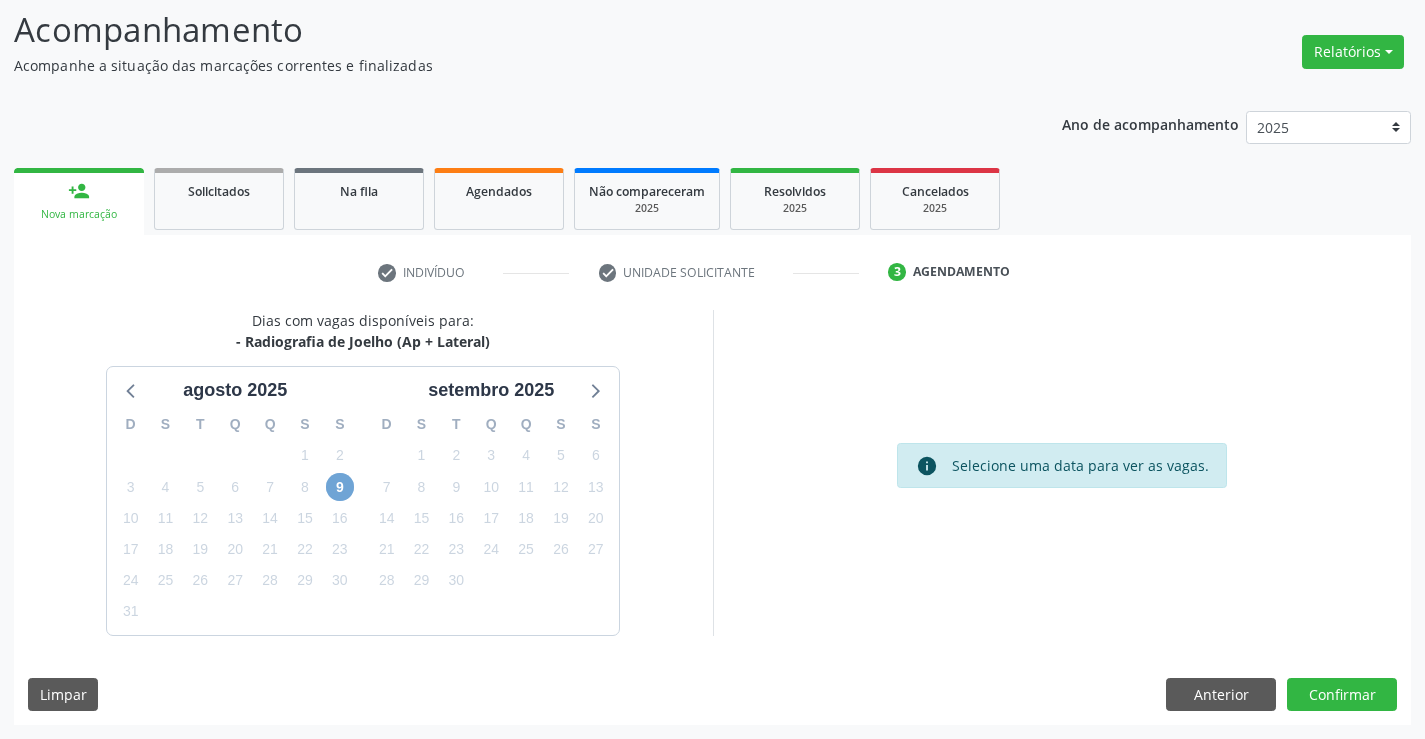 click on "9" at bounding box center [340, 487] 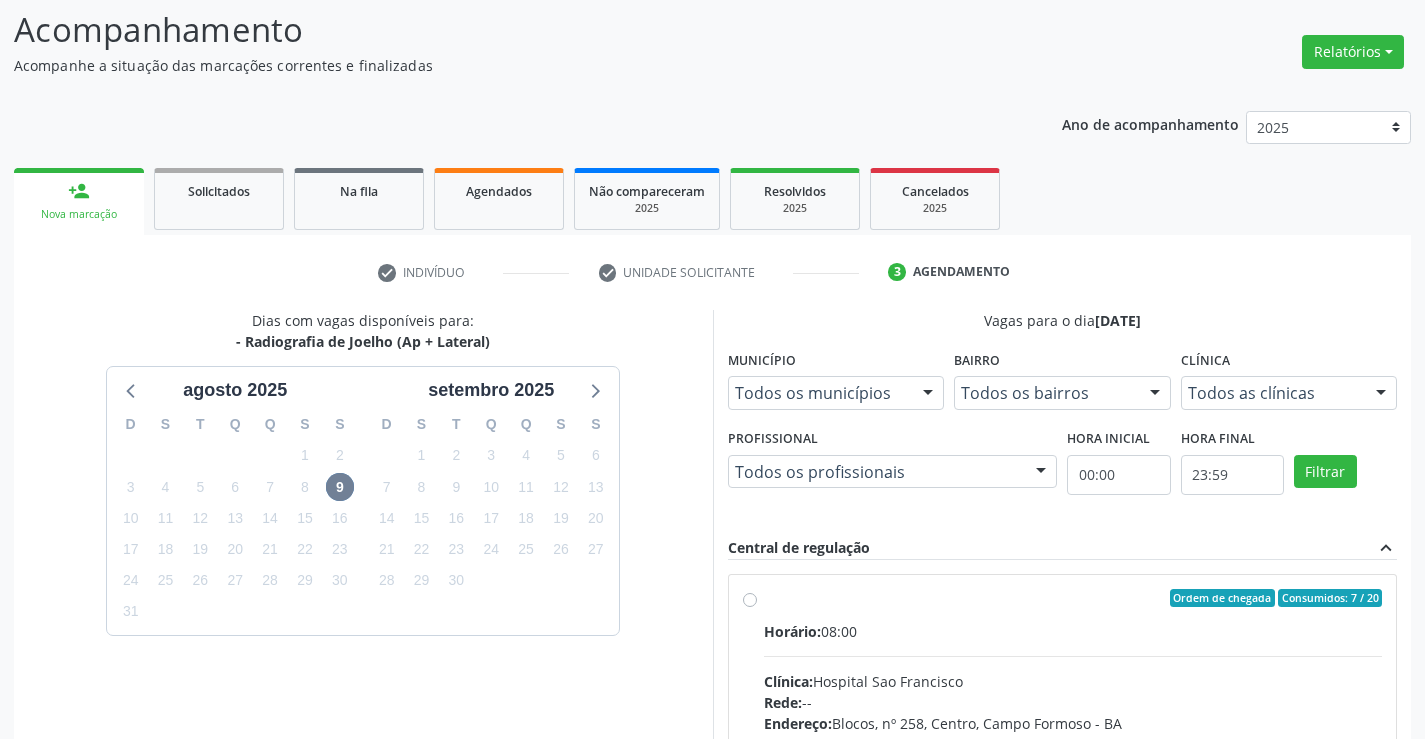 click on "Ordem de chegada
Consumidos: 7 / 20
Horário:   08:00
Clínica:  [BRAND] [LAST]
Rede:
--
Endereço:   Blocos, nº 258, Centro, [CITY] - [STATE]
Telefone:   [PHONE]
Profissional:
[FIRST] de [LAST] [LAST]
Informações adicionais sobre o atendimento
Idade de atendimento:
de 0 a 120 anos
Gênero(s) atendido(s):
Masculino e Feminino
Informações adicionais:
--" at bounding box center (1073, 742) 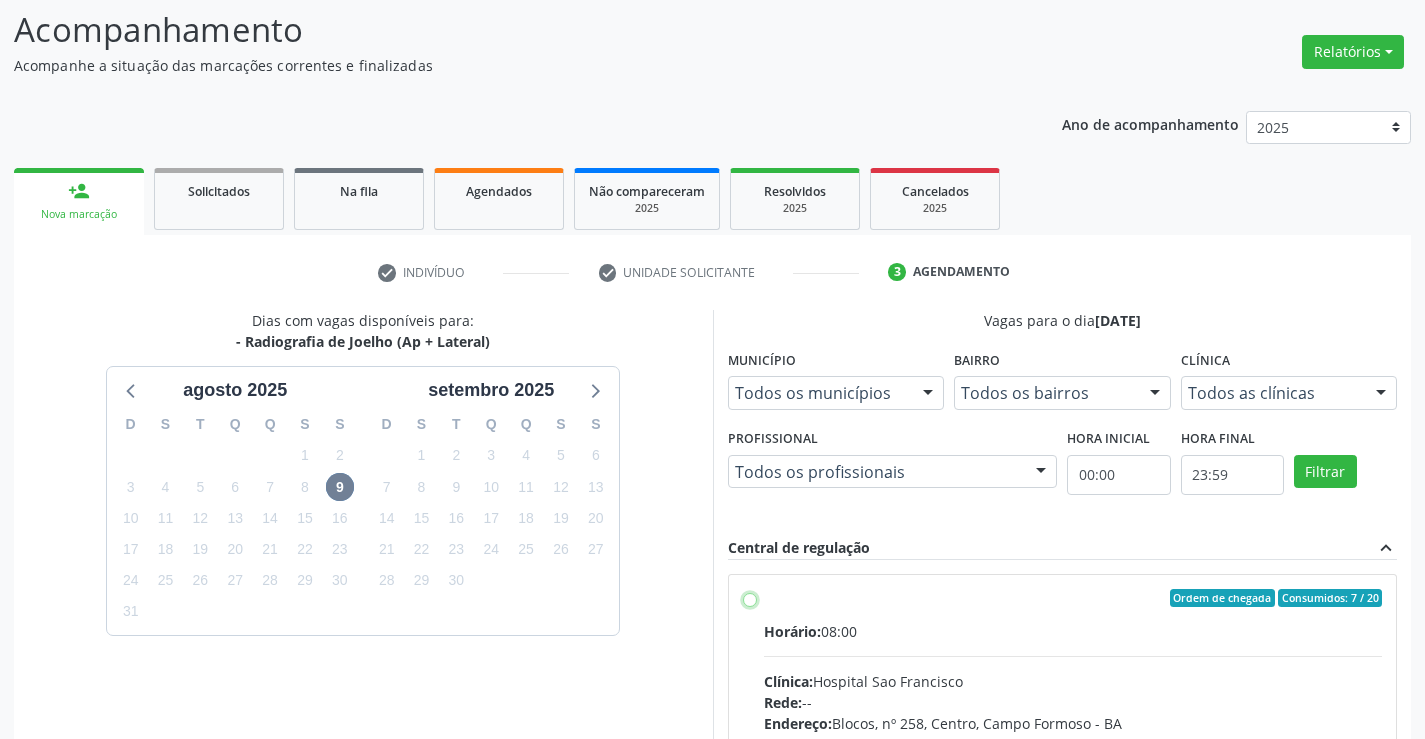click on "Ordem de chegada
Consumidos: 7 / 20
Horário:   08:00
Clínica:  [BRAND] [LAST]
Rede:
--
Endereço:   Blocos, nº 258, Centro, [CITY] - [STATE]
Telefone:   [PHONE]
Profissional:
[FIRST] de [LAST] [LAST]
Informações adicionais sobre o atendimento
Idade de atendimento:
de 0 a 120 anos
Gênero(s) atendido(s):
Masculino e Feminino
Informações adicionais:
--" at bounding box center [750, 598] 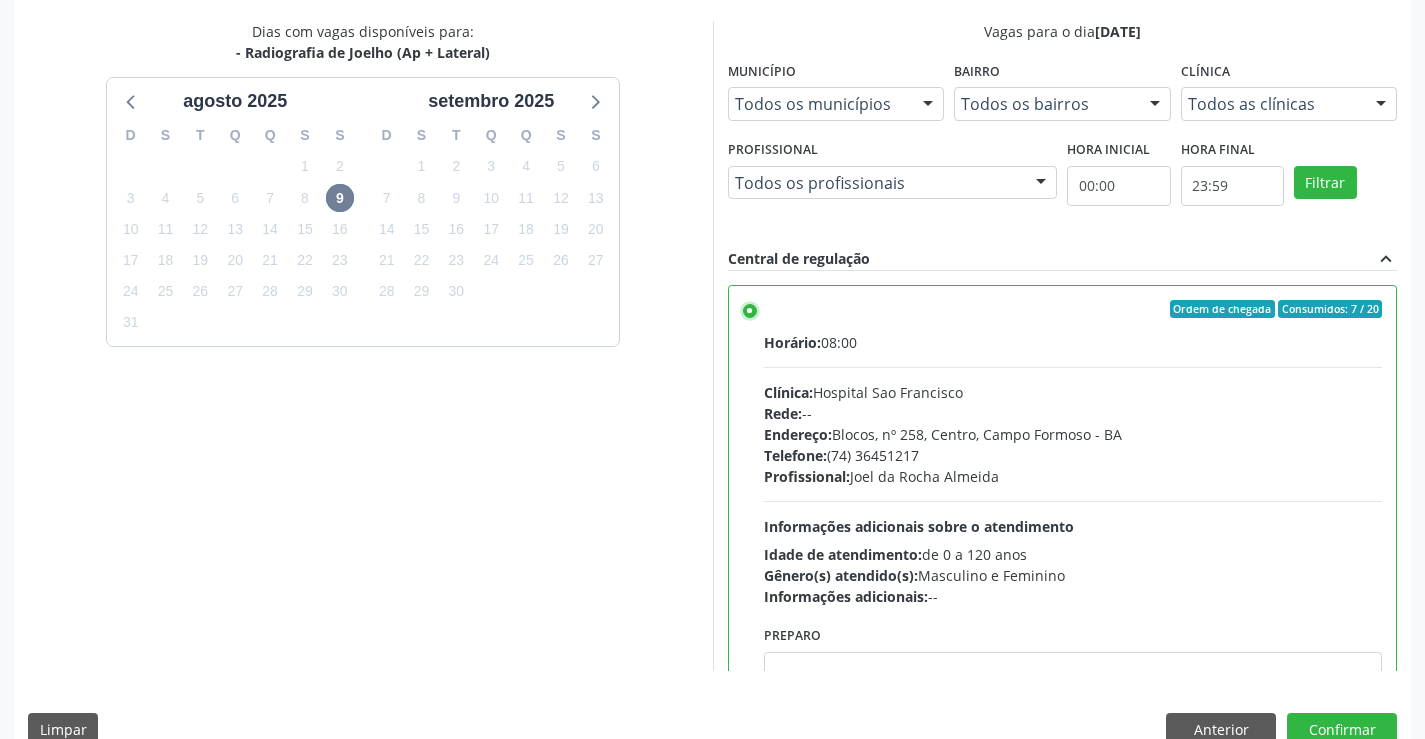 scroll, scrollTop: 456, scrollLeft: 0, axis: vertical 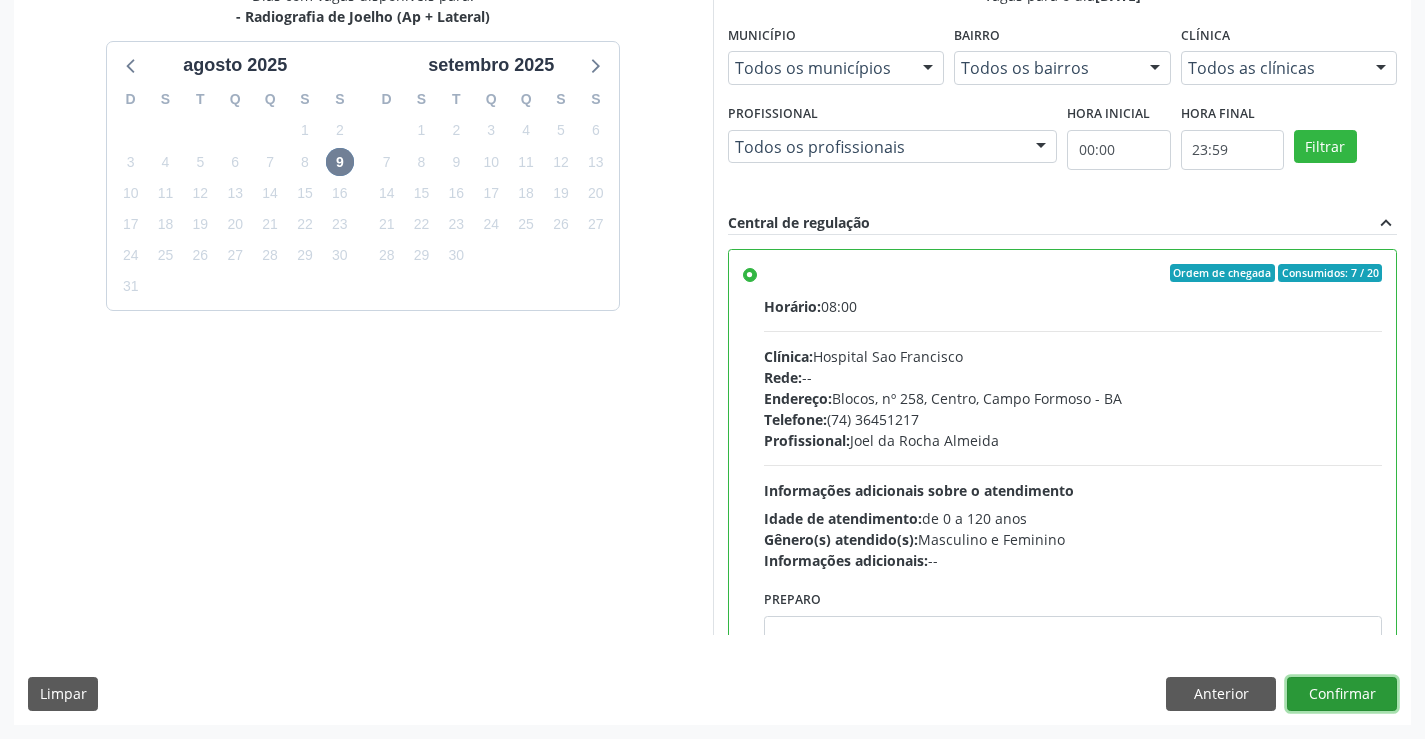 click on "Confirmar" at bounding box center [1342, 694] 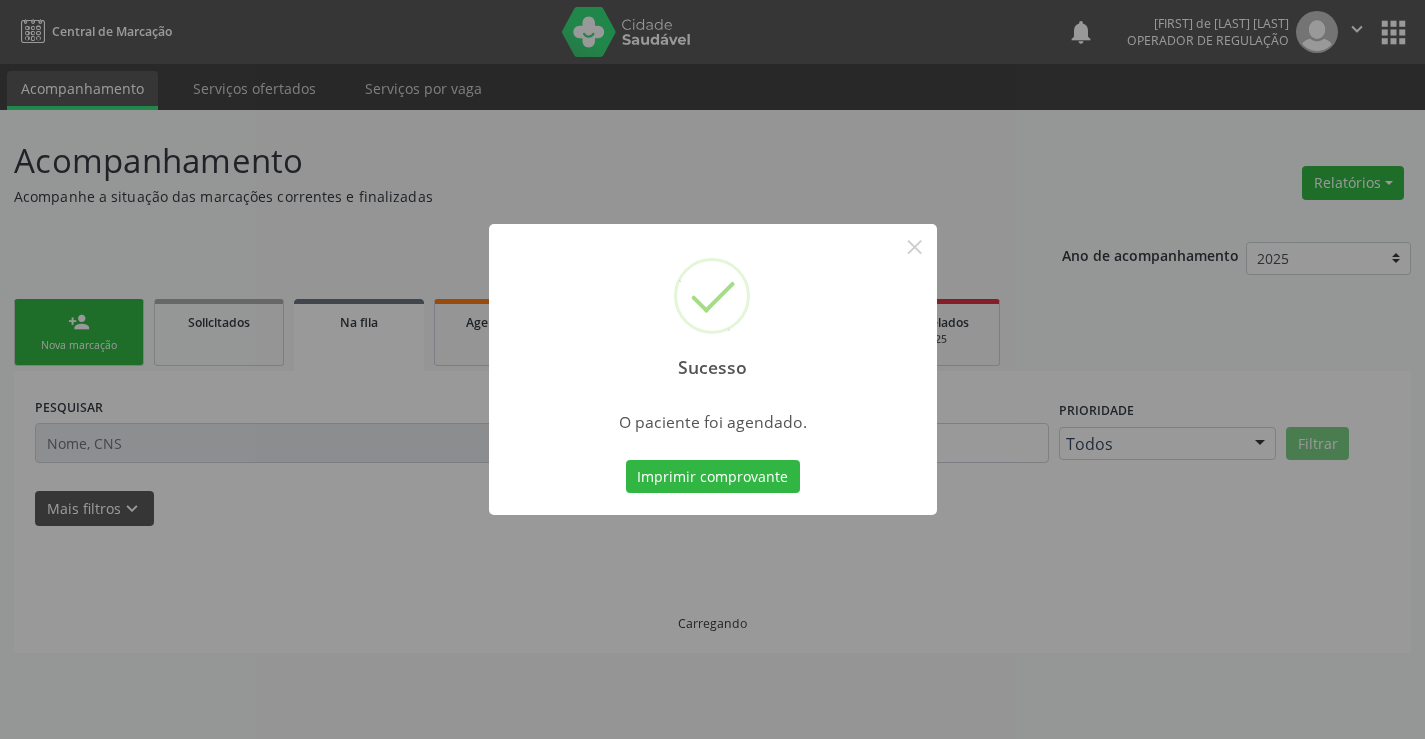 scroll, scrollTop: 0, scrollLeft: 0, axis: both 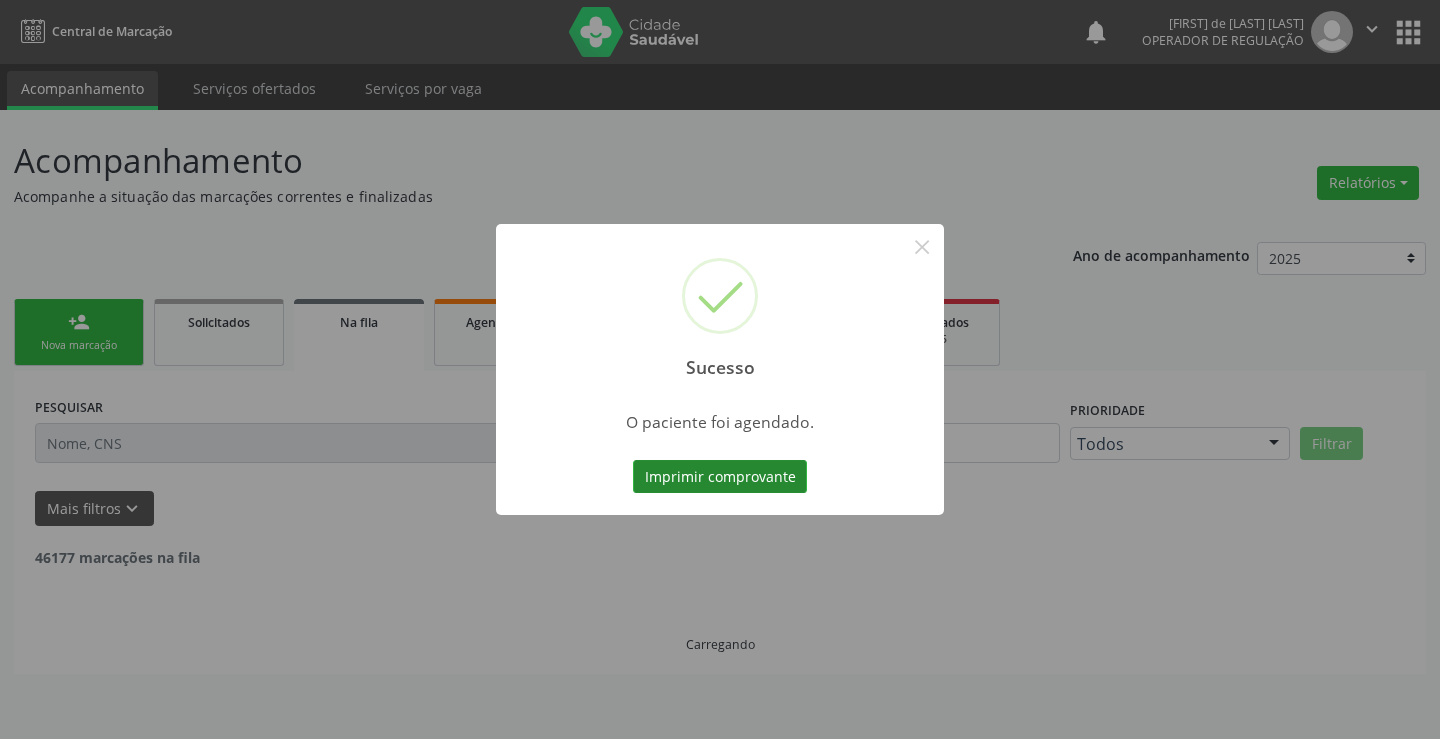 click on "Imprimir comprovante" at bounding box center [720, 477] 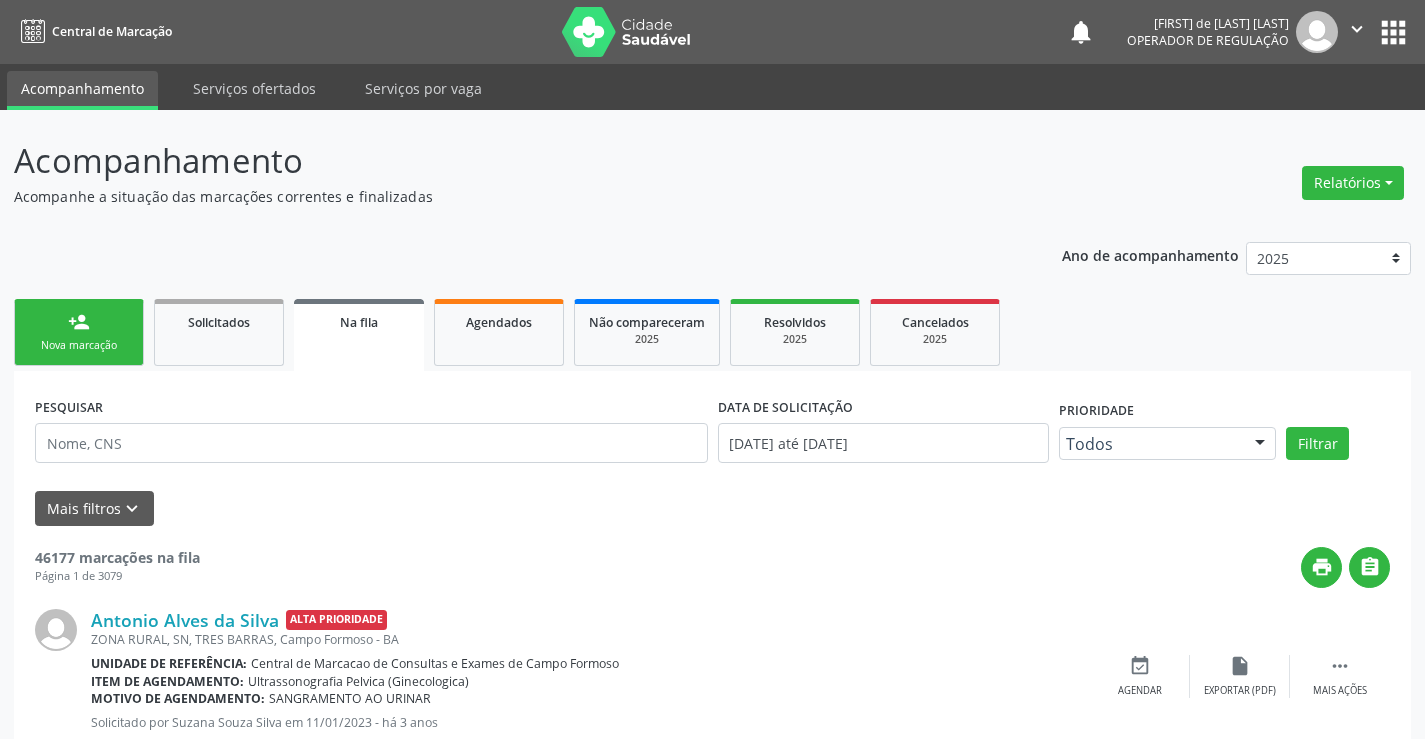 click on "person_add
Nova marcação" at bounding box center [79, 332] 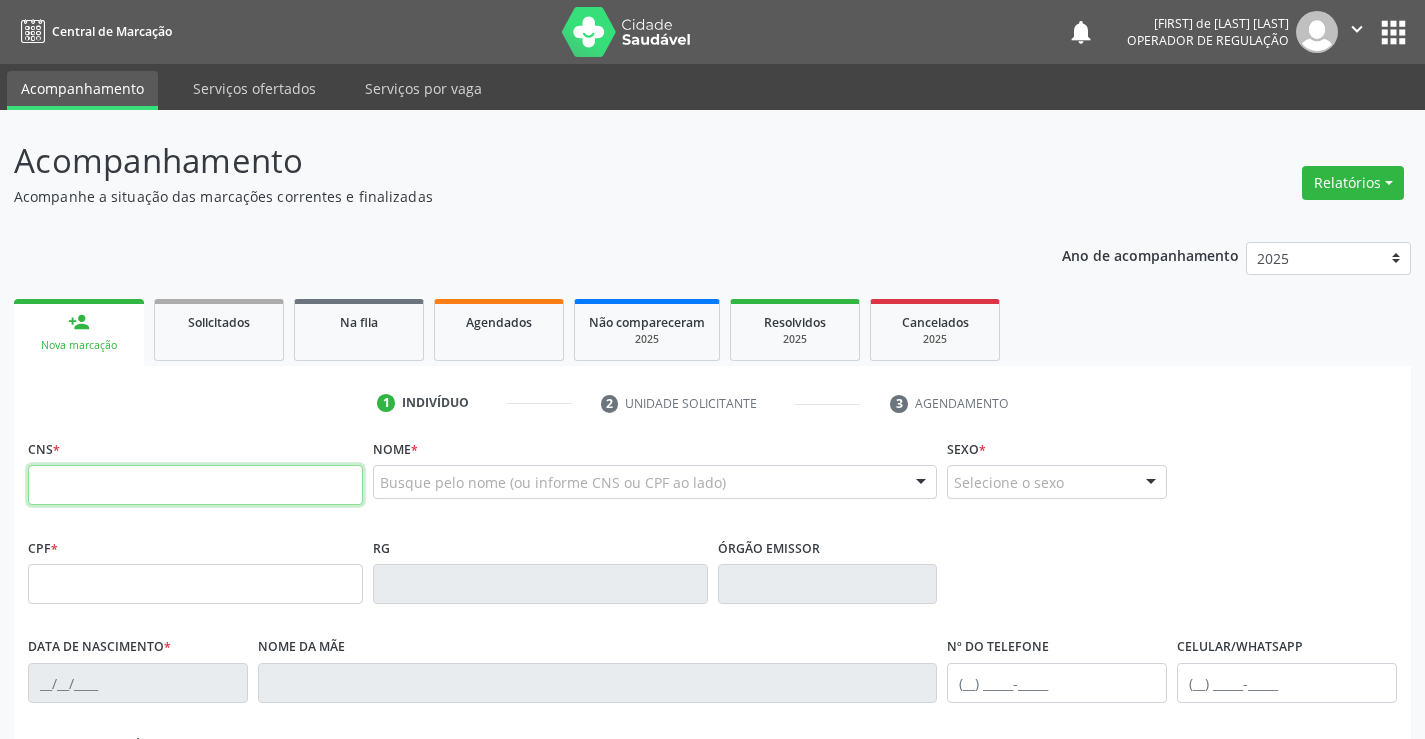 click at bounding box center [195, 485] 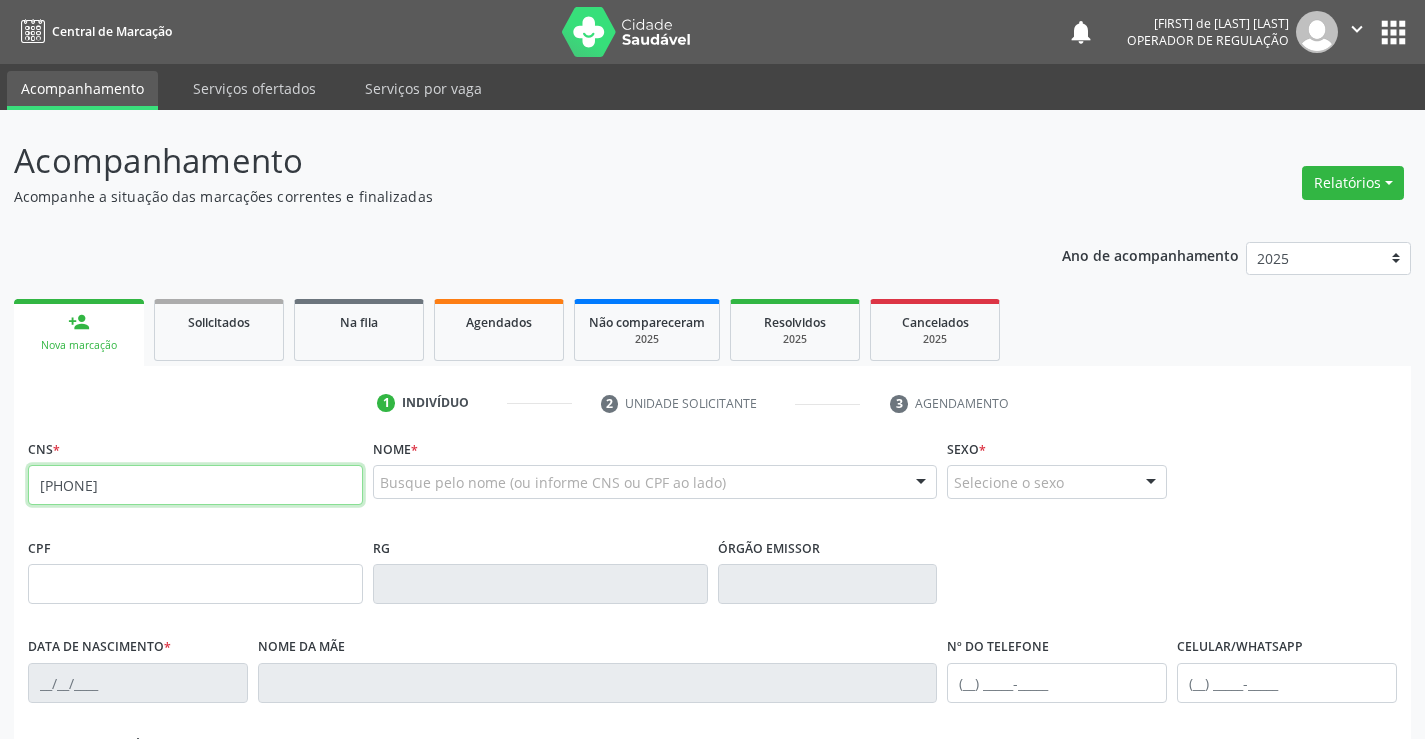 type on "[PHONE]" 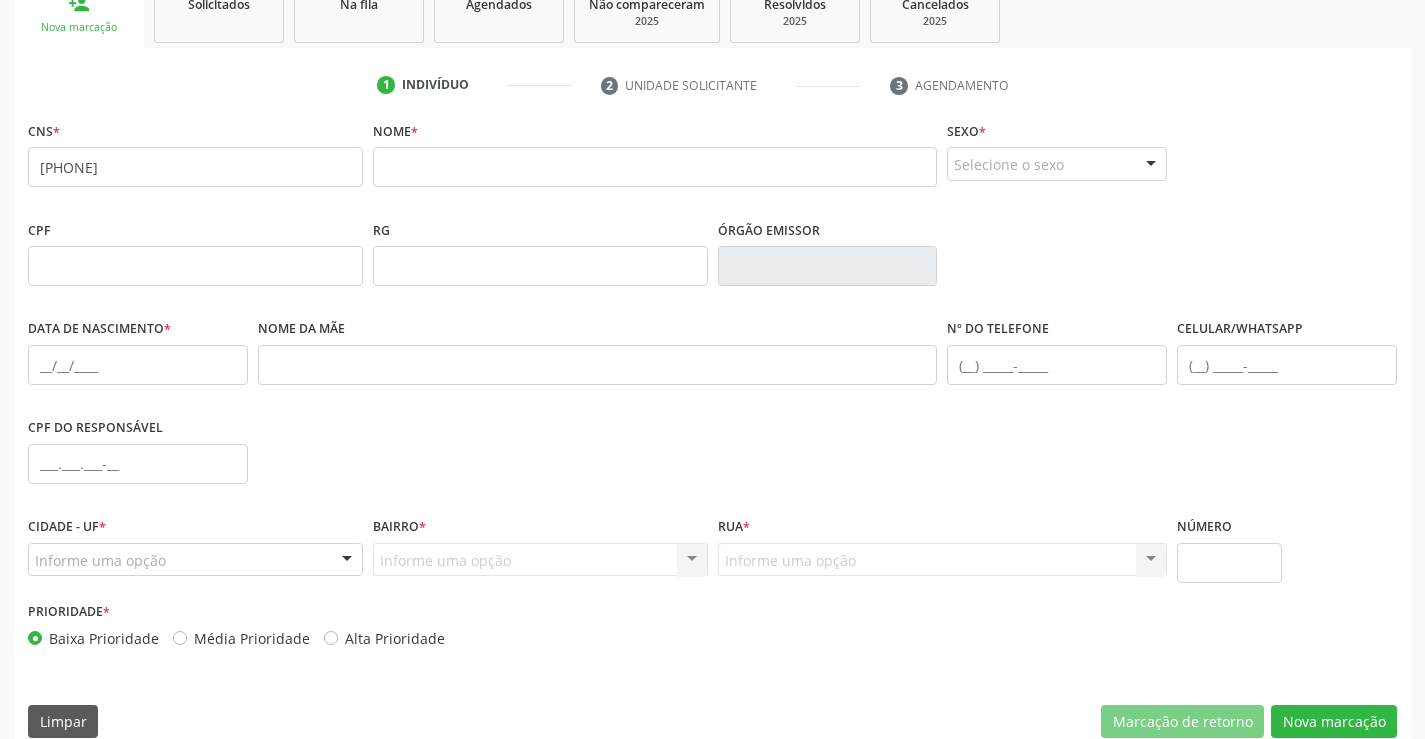 scroll, scrollTop: 345, scrollLeft: 0, axis: vertical 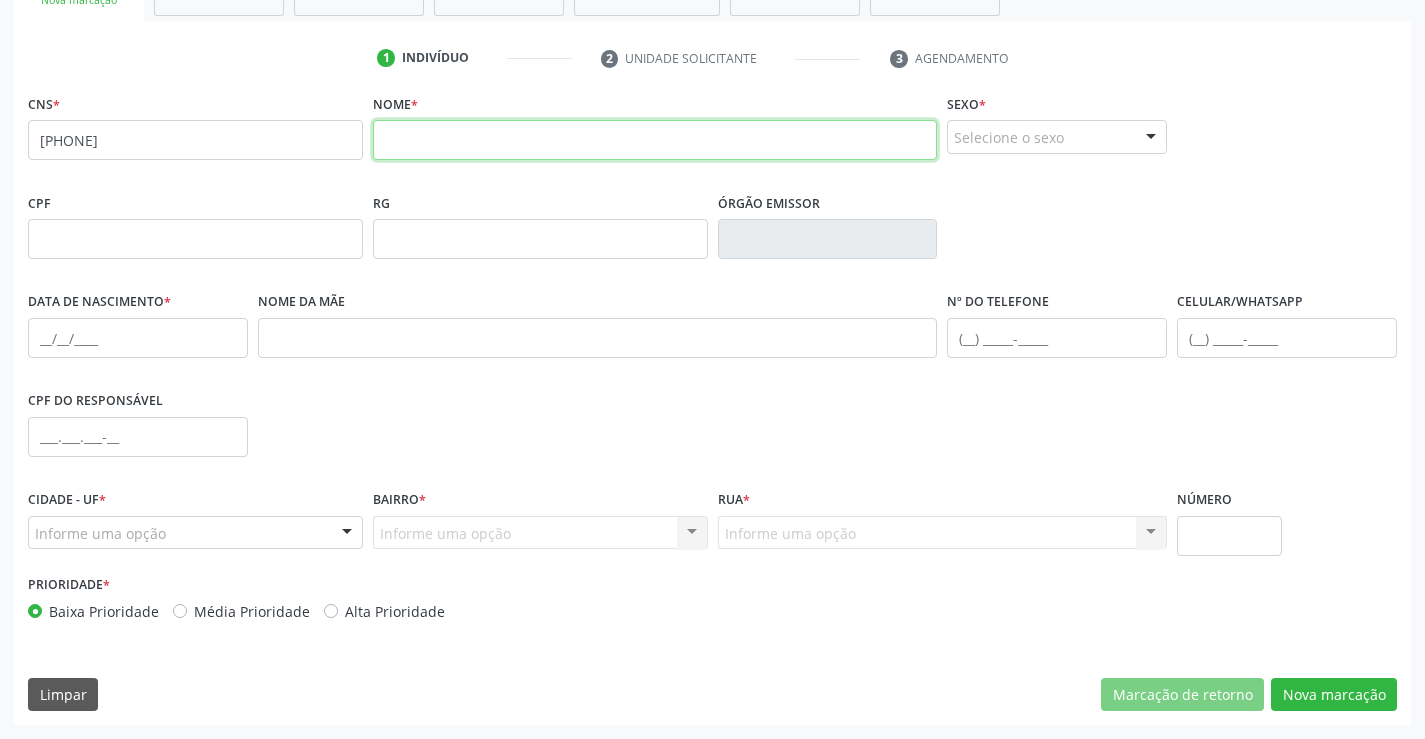 click at bounding box center (655, 140) 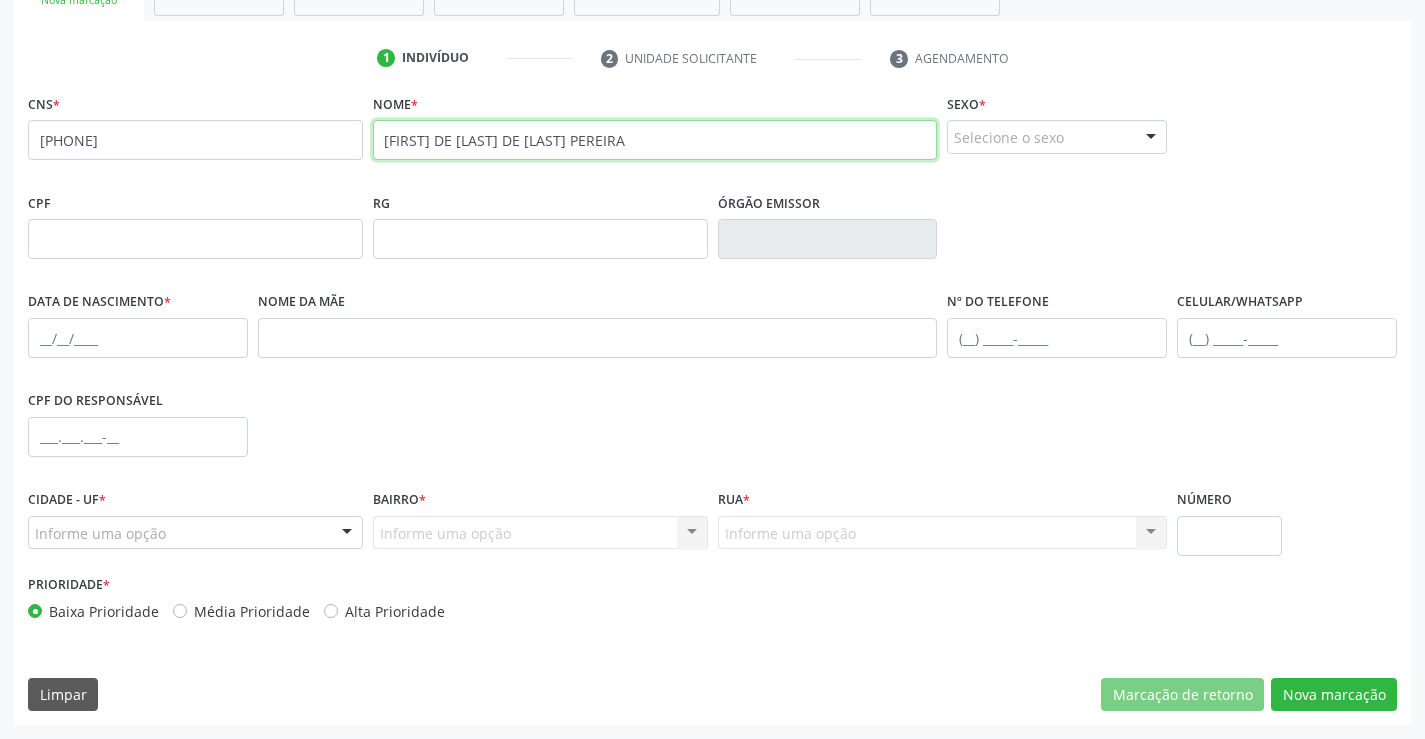 type on "[FIRST] DE [LAST] DE [LAST] PEREIRA" 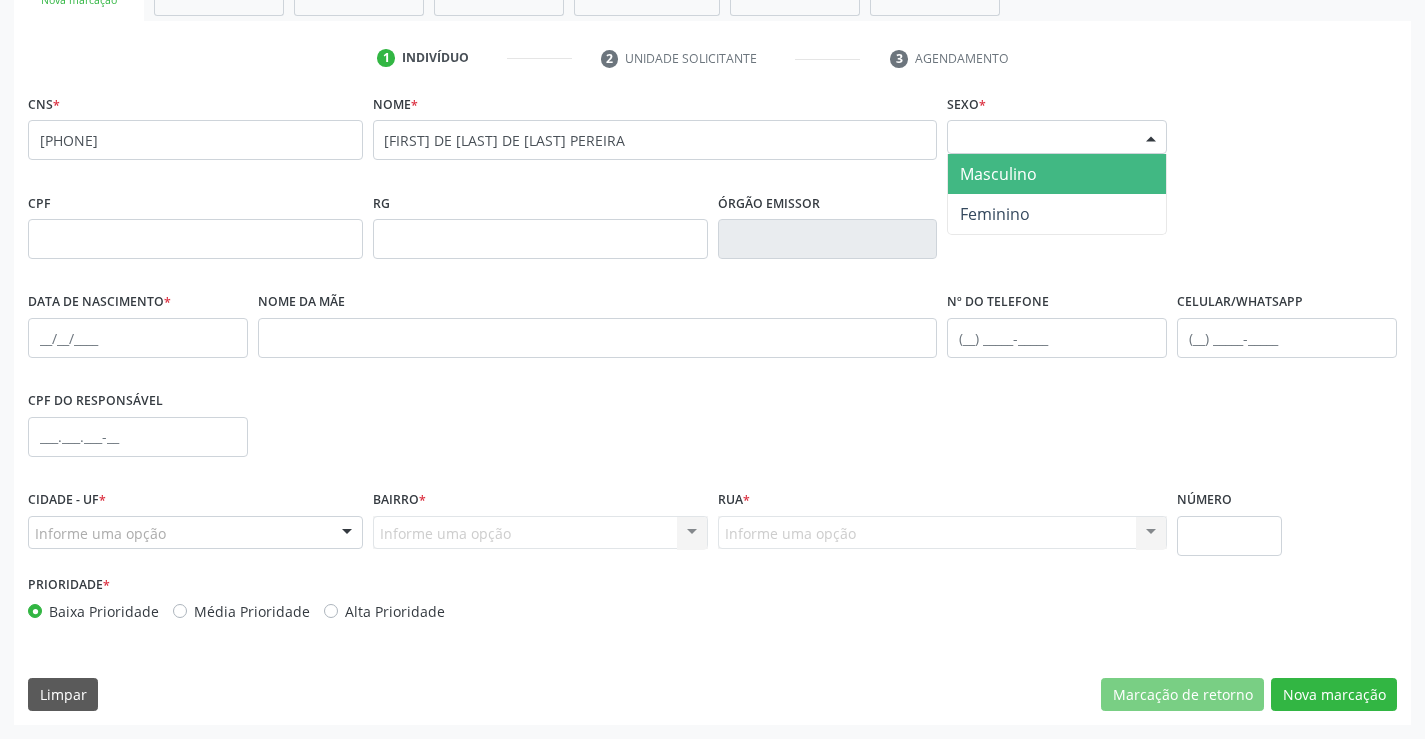 click on "Selecione o sexo" at bounding box center (1057, 137) 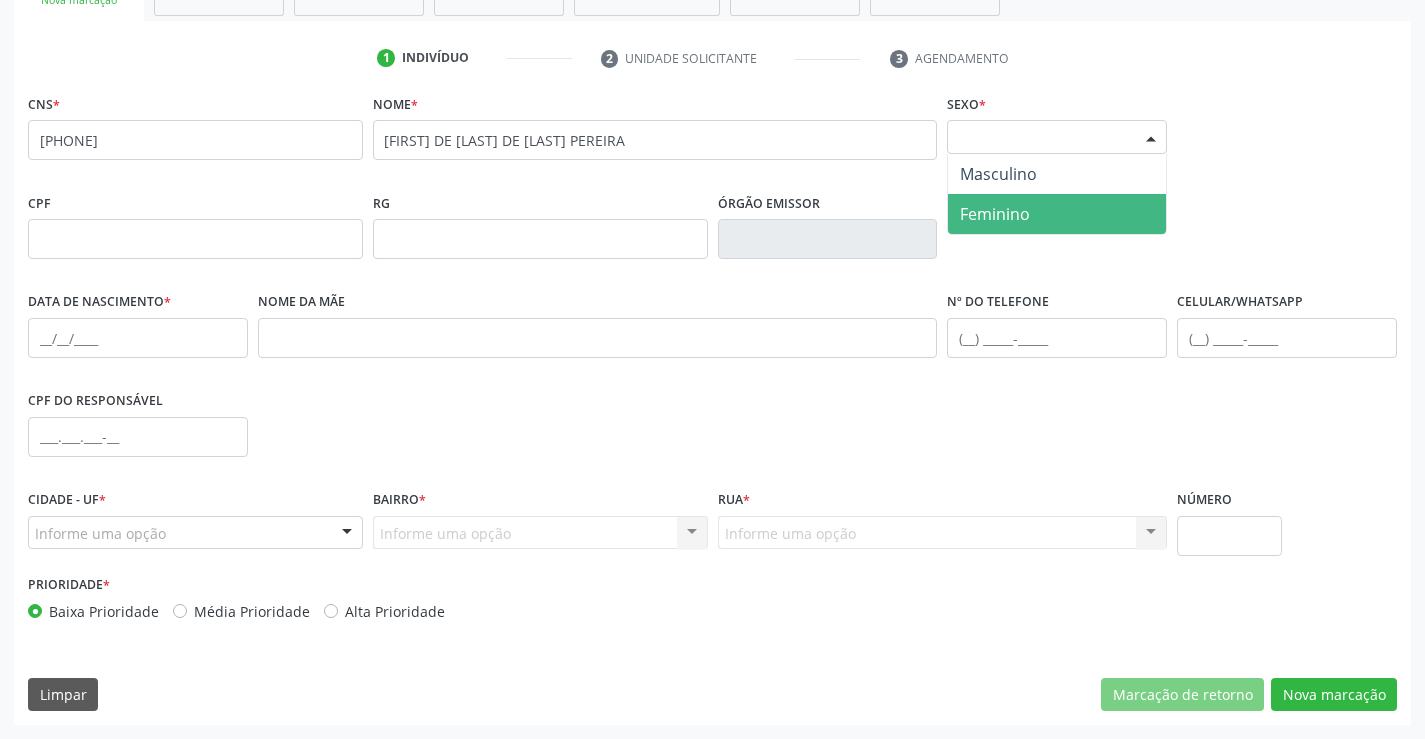 click on "Feminino" at bounding box center [1057, 214] 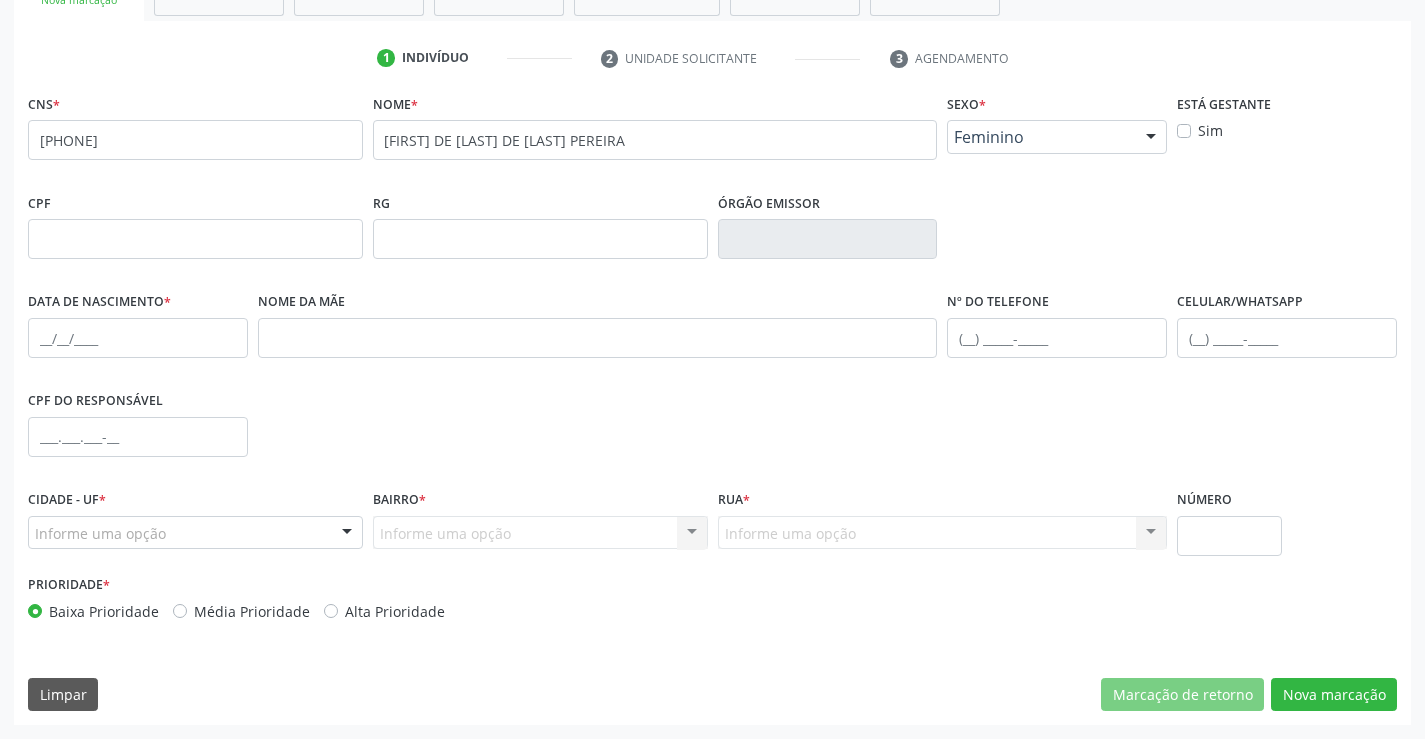 click on "Data de nascimento
*" at bounding box center [99, 302] 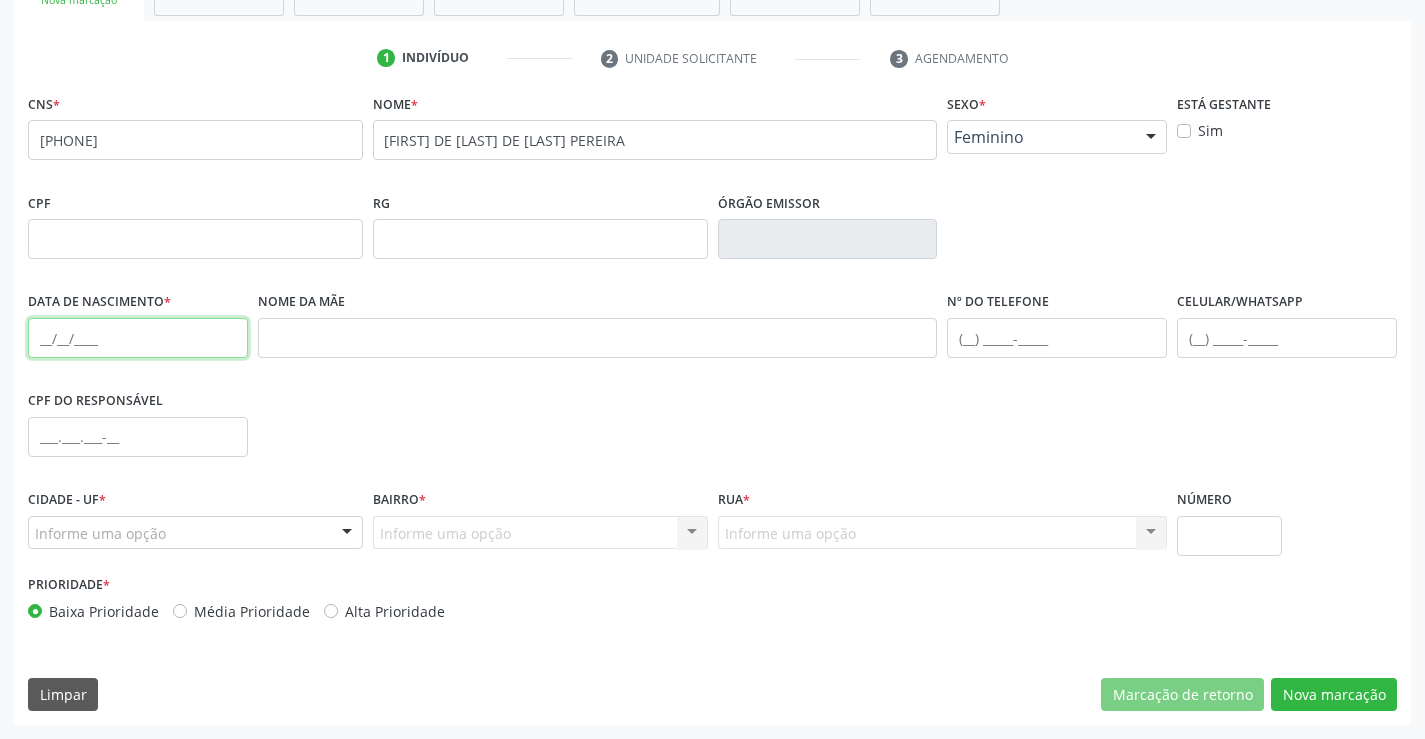 click at bounding box center [138, 338] 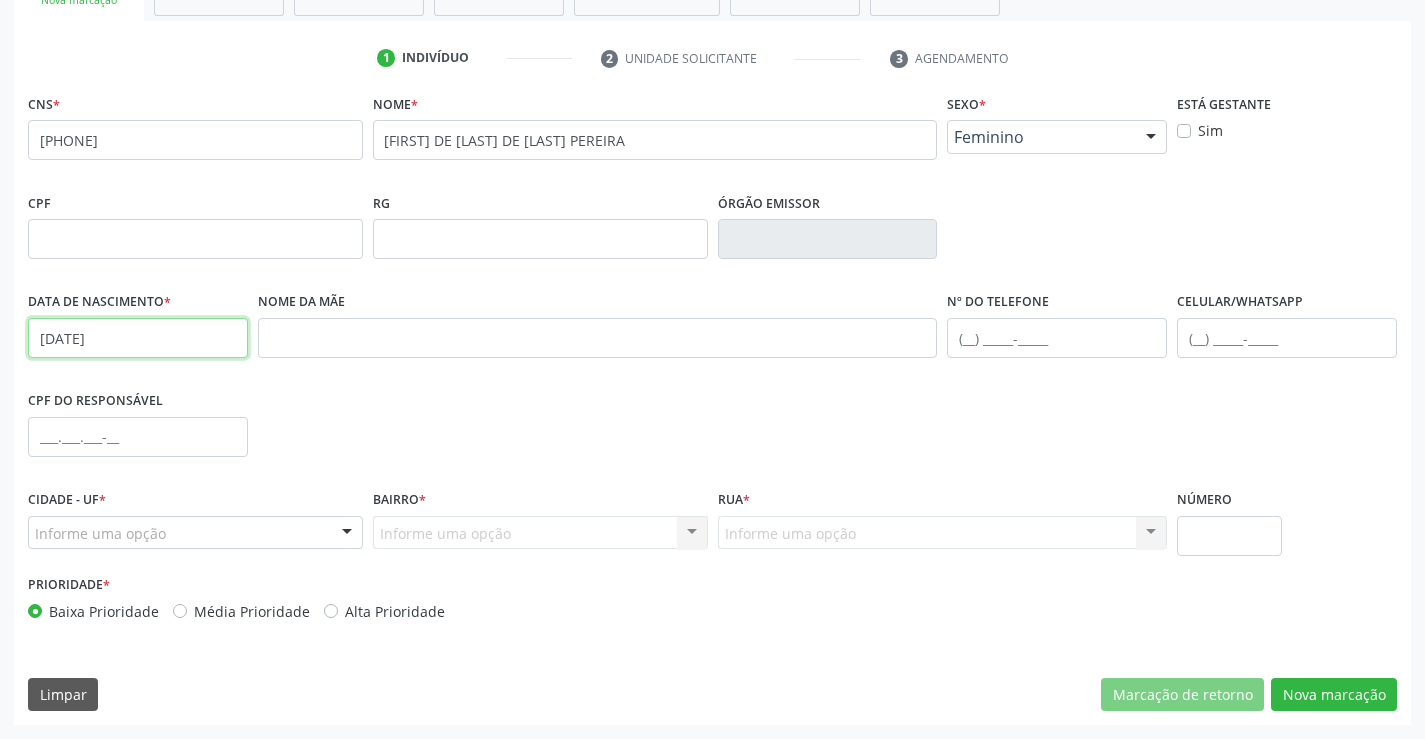 type on "[DATE]" 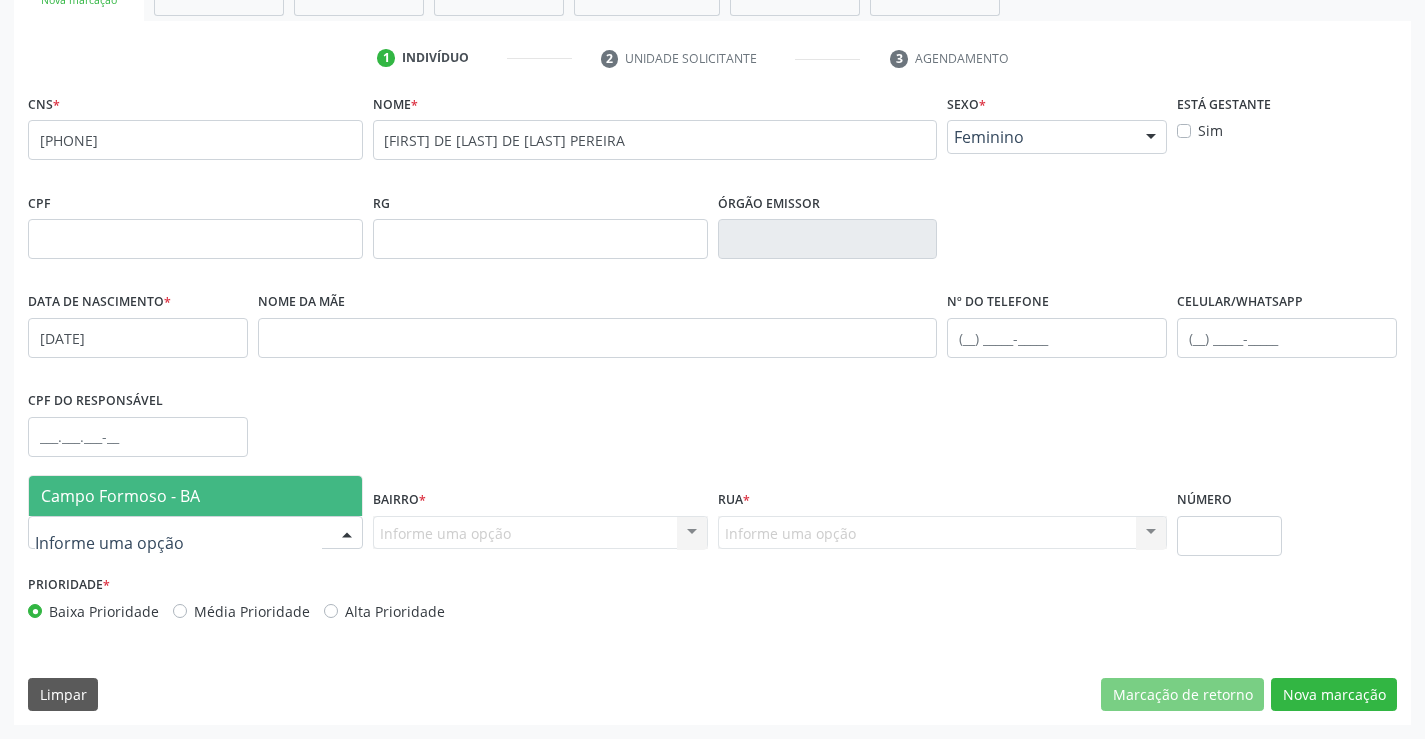 click on "Campo Formoso - BA" at bounding box center (195, 496) 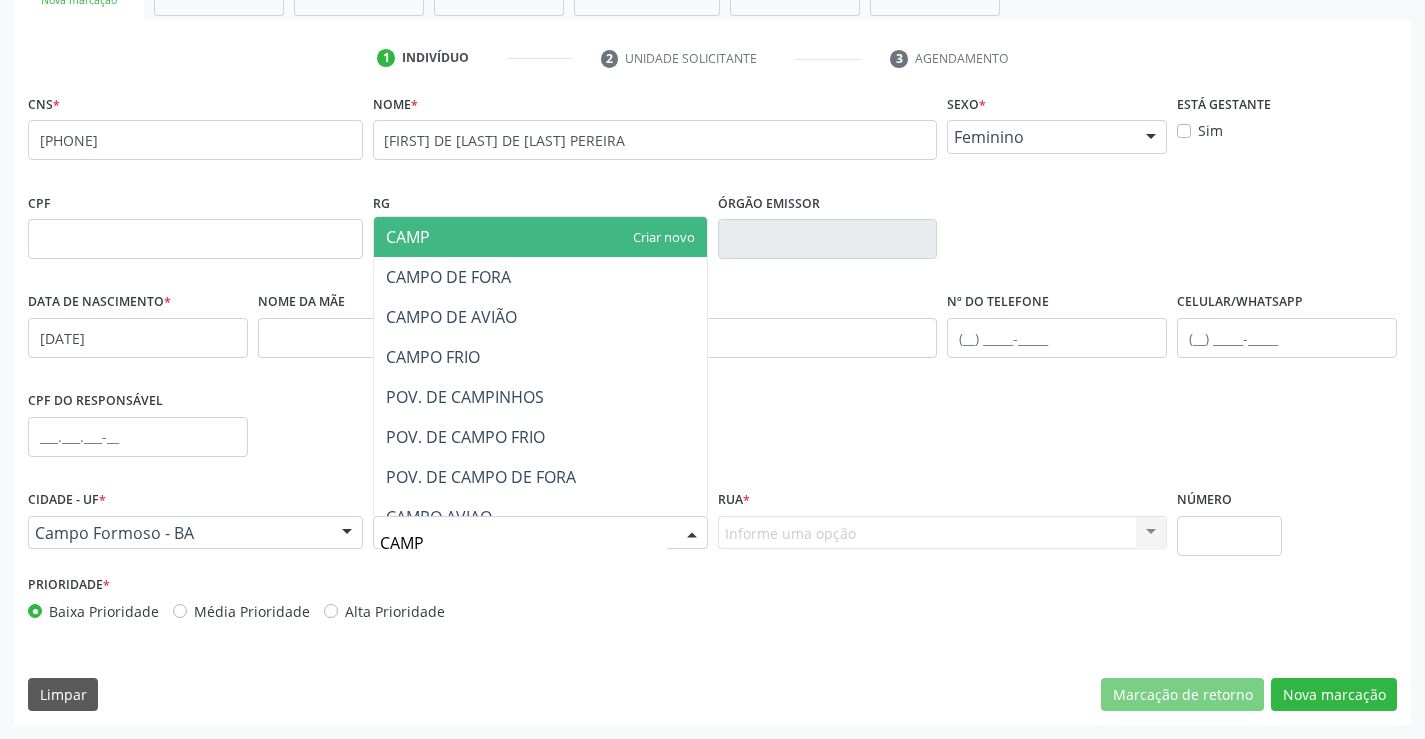type on "CAMPO" 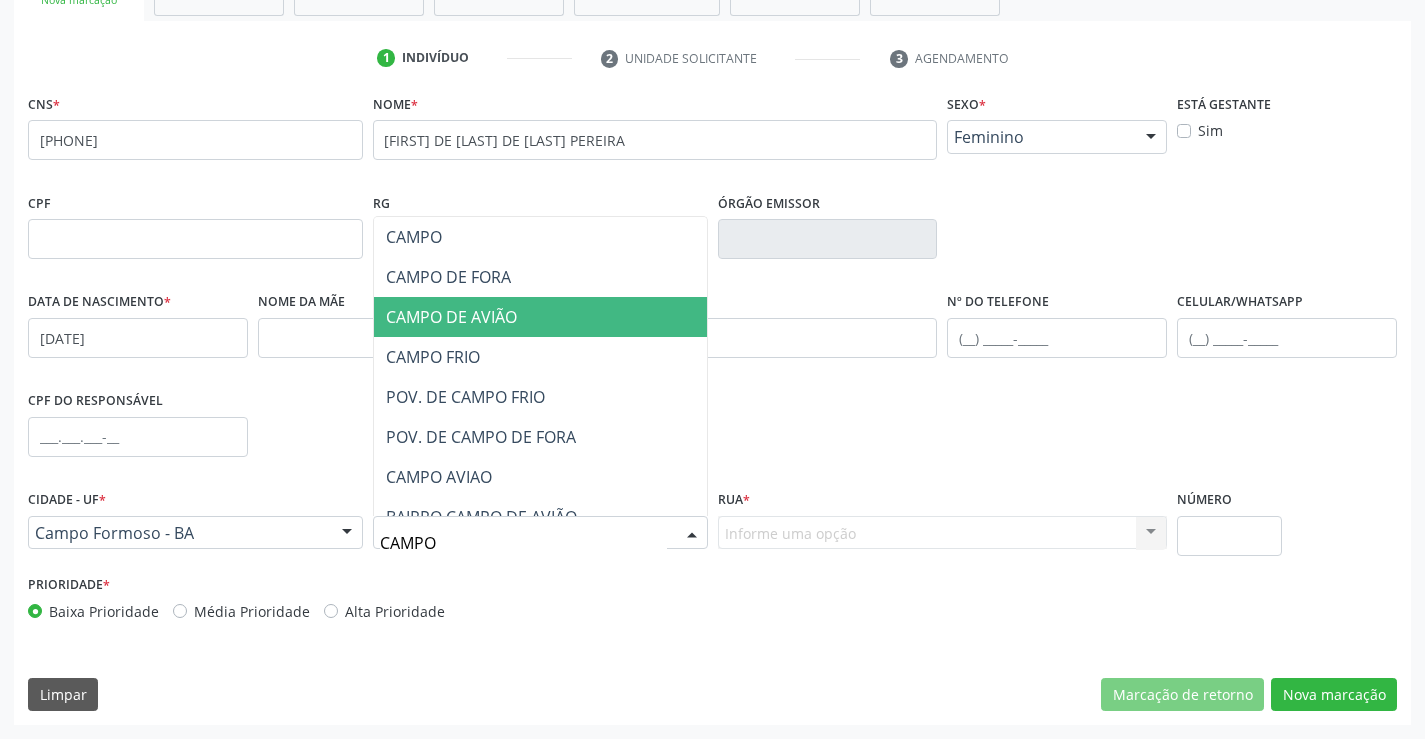 click on "CAMPO DE AVIÃO" at bounding box center (540, 317) 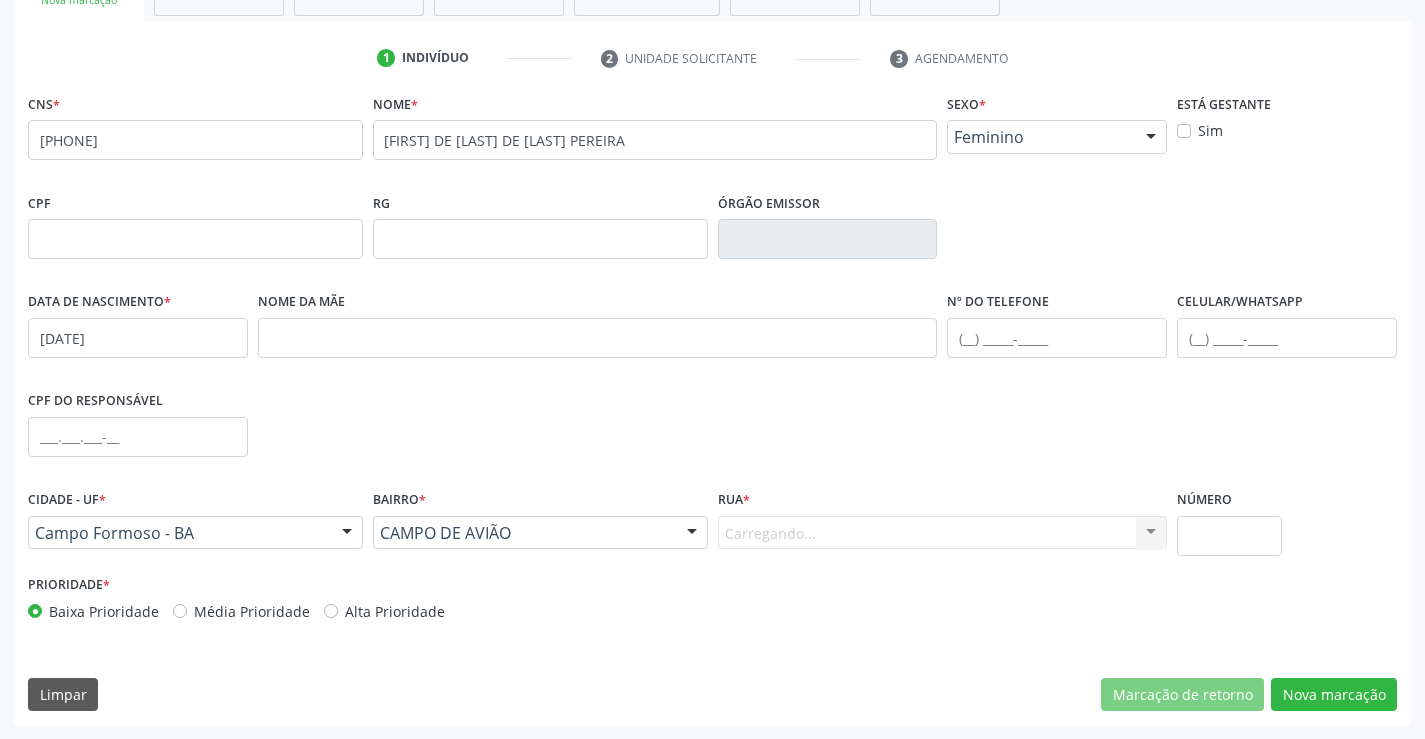 click on "Carregando...
Nenhum resultado encontrado para: "   "
Nenhuma opção encontrada. Digite para adicionar." at bounding box center [943, 533] 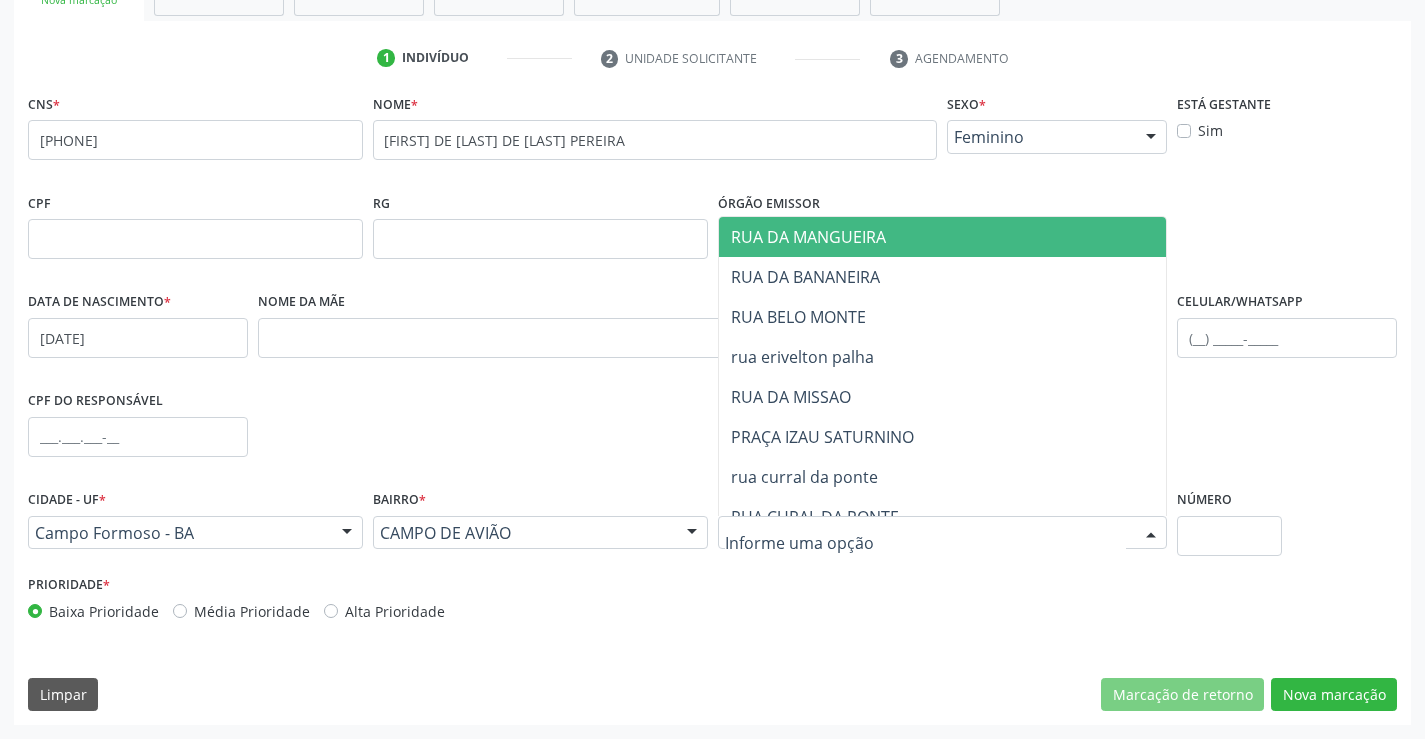 click on "RUA DA MANGUEIRA" at bounding box center [808, 237] 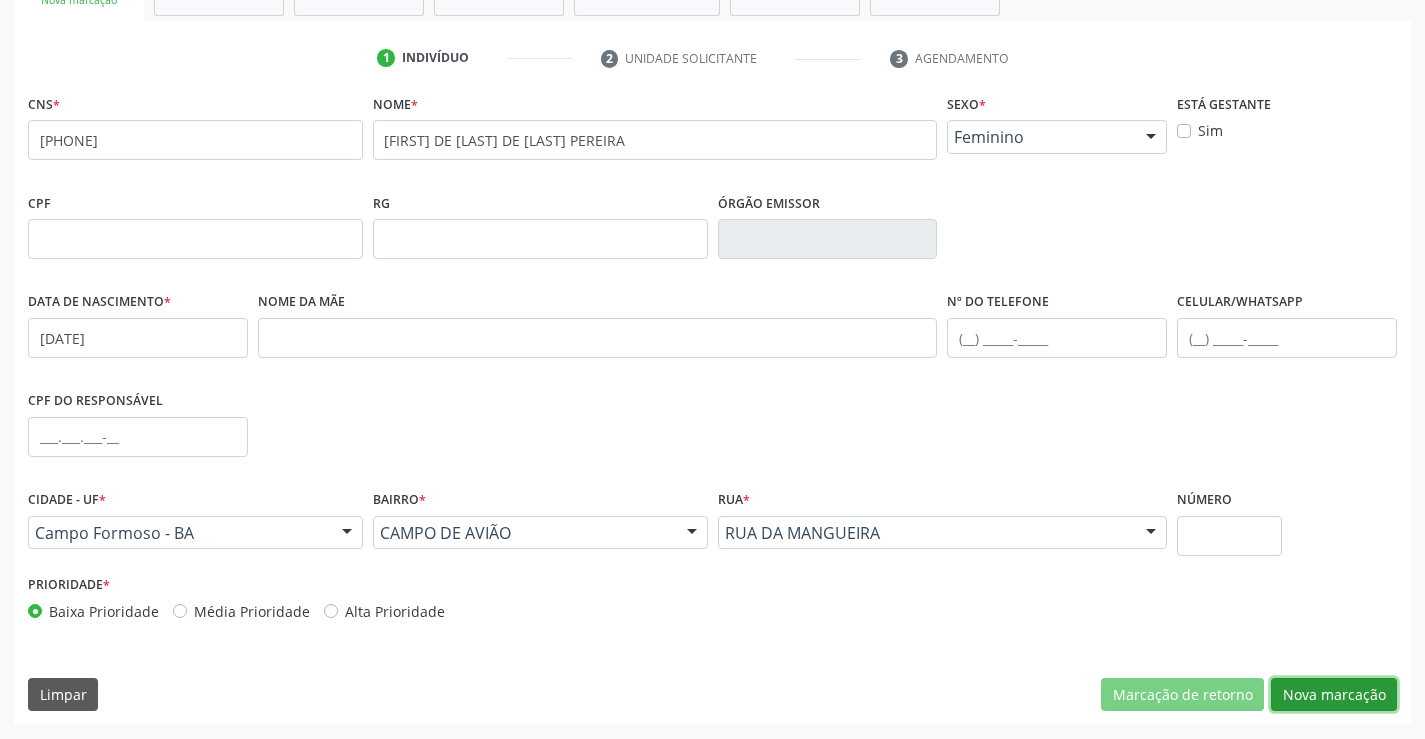click on "Nova marcação" at bounding box center (1334, 695) 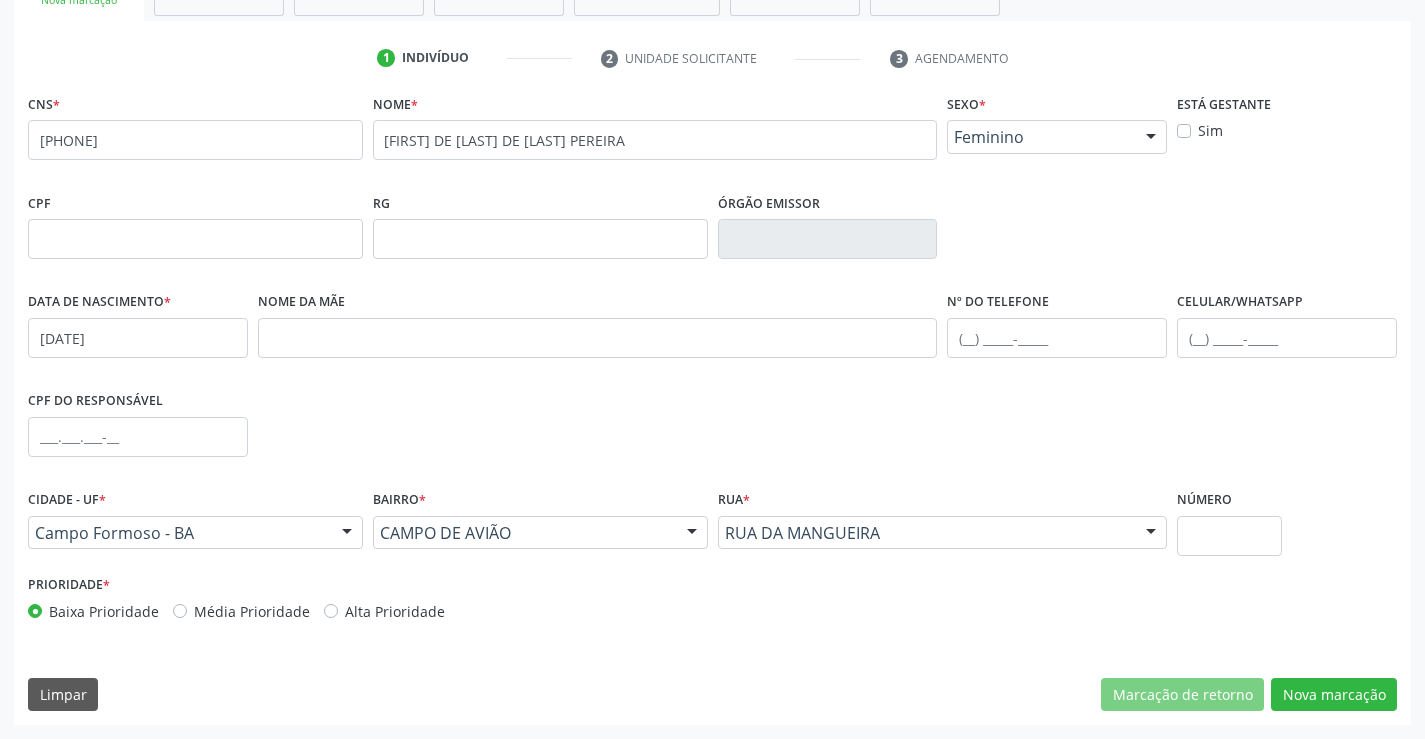 scroll, scrollTop: 167, scrollLeft: 0, axis: vertical 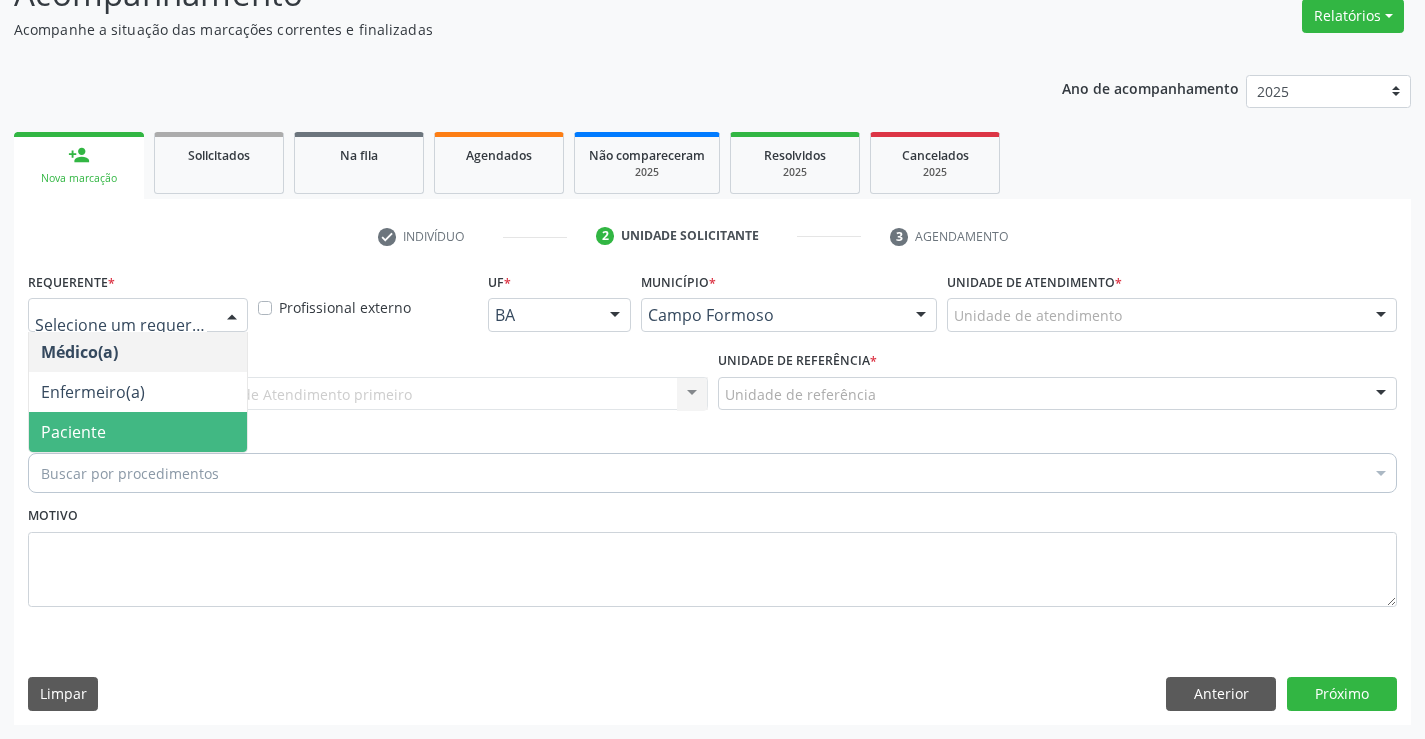 click on "Paciente" at bounding box center (138, 432) 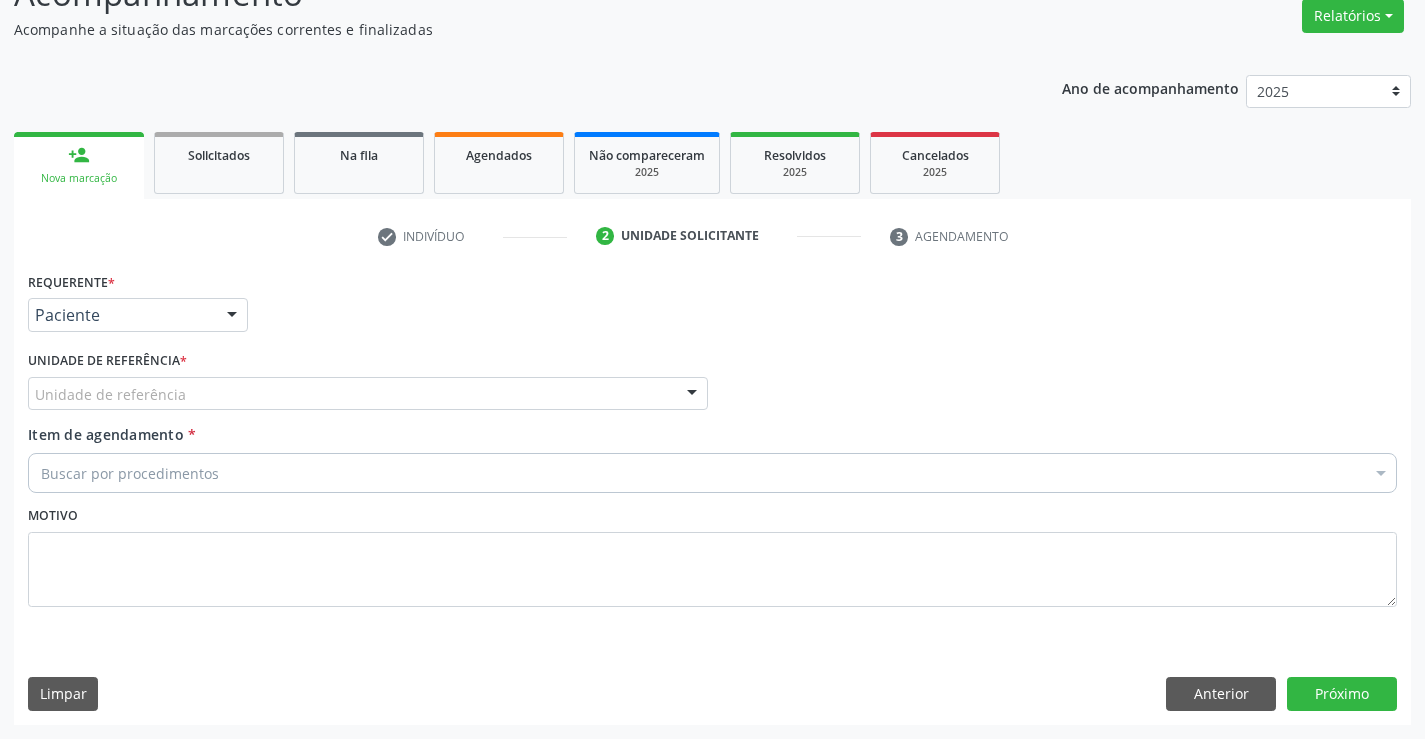 drag, startPoint x: 181, startPoint y: 384, endPoint x: 184, endPoint y: 409, distance: 25.179358 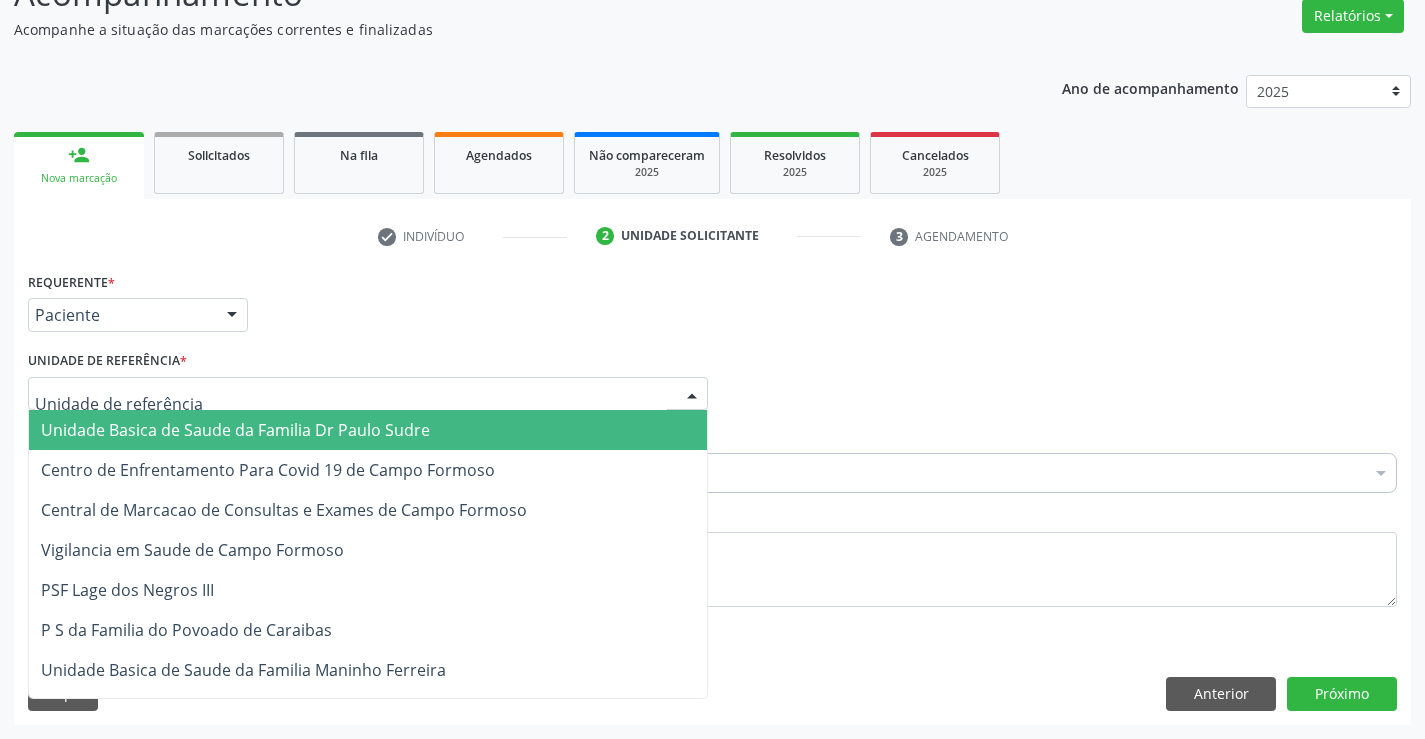 drag, startPoint x: 184, startPoint y: 418, endPoint x: 172, endPoint y: 442, distance: 26.832815 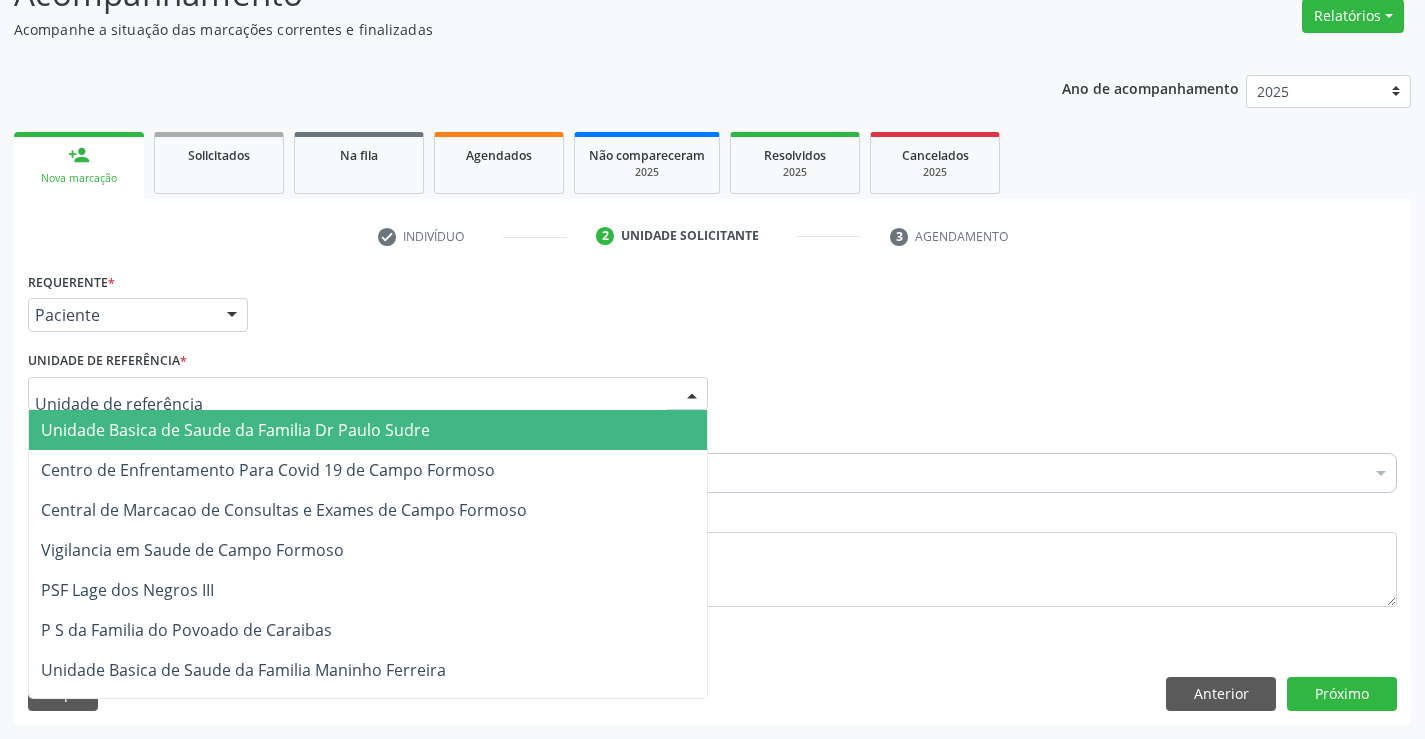click on "Unidade Basica de Saude da Familia Dr Paulo Sudre" at bounding box center [368, 430] 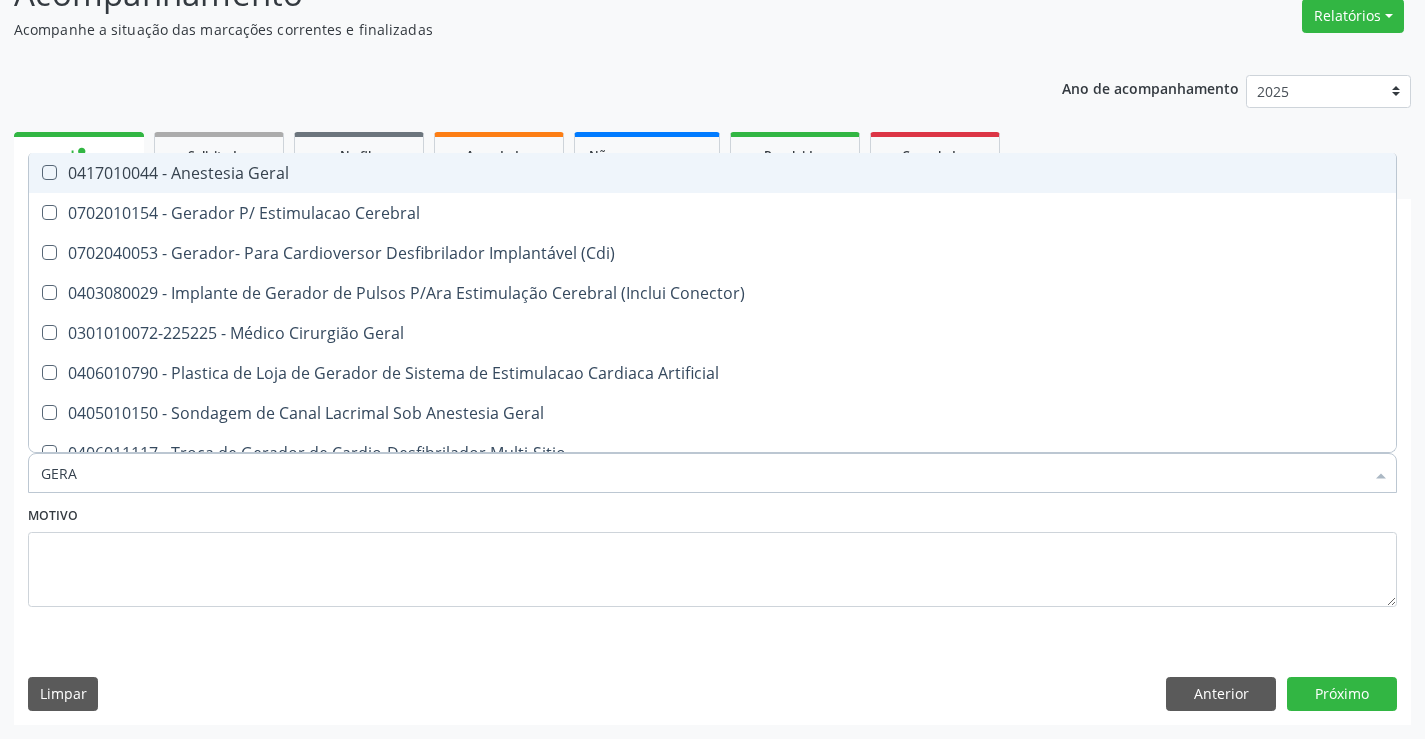 type on "GERAL" 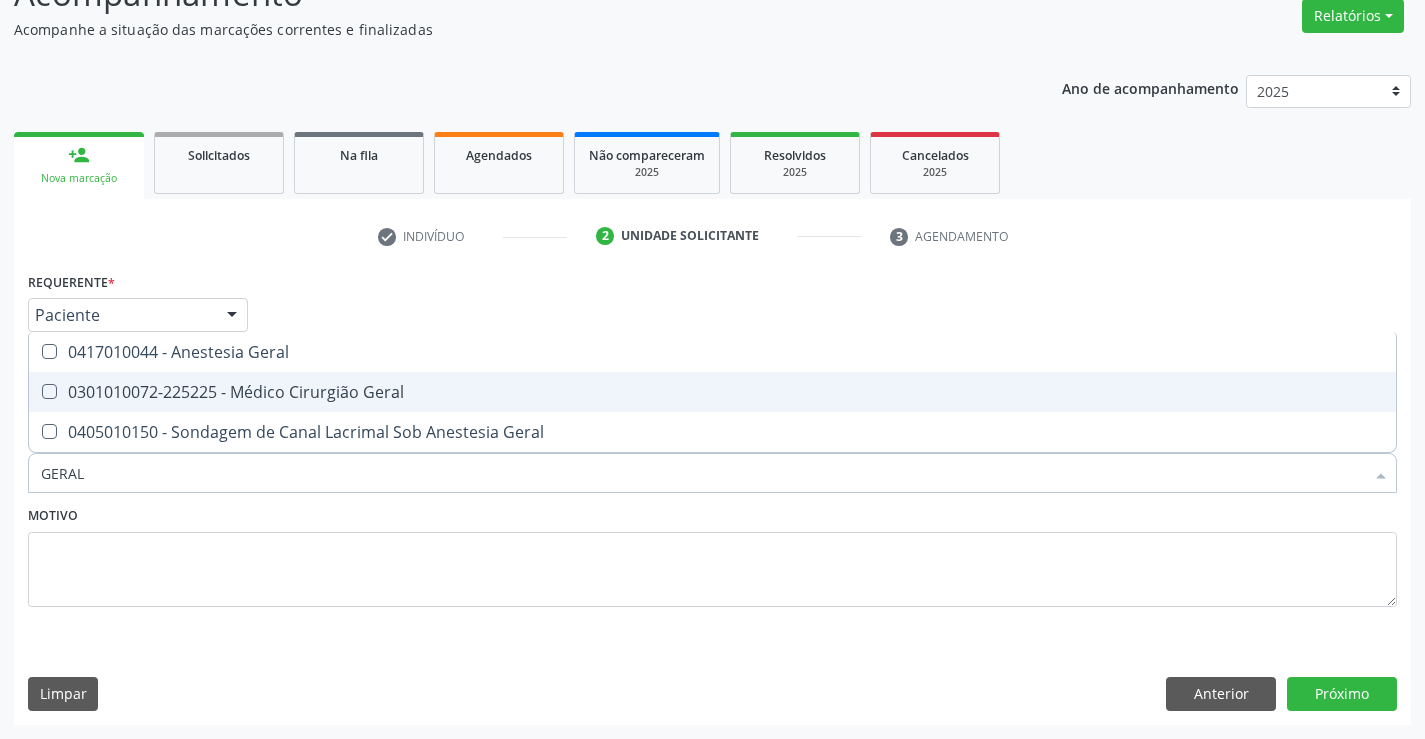 click on "0301010072-225225 - Médico Cirurgião Geral" at bounding box center (712, 392) 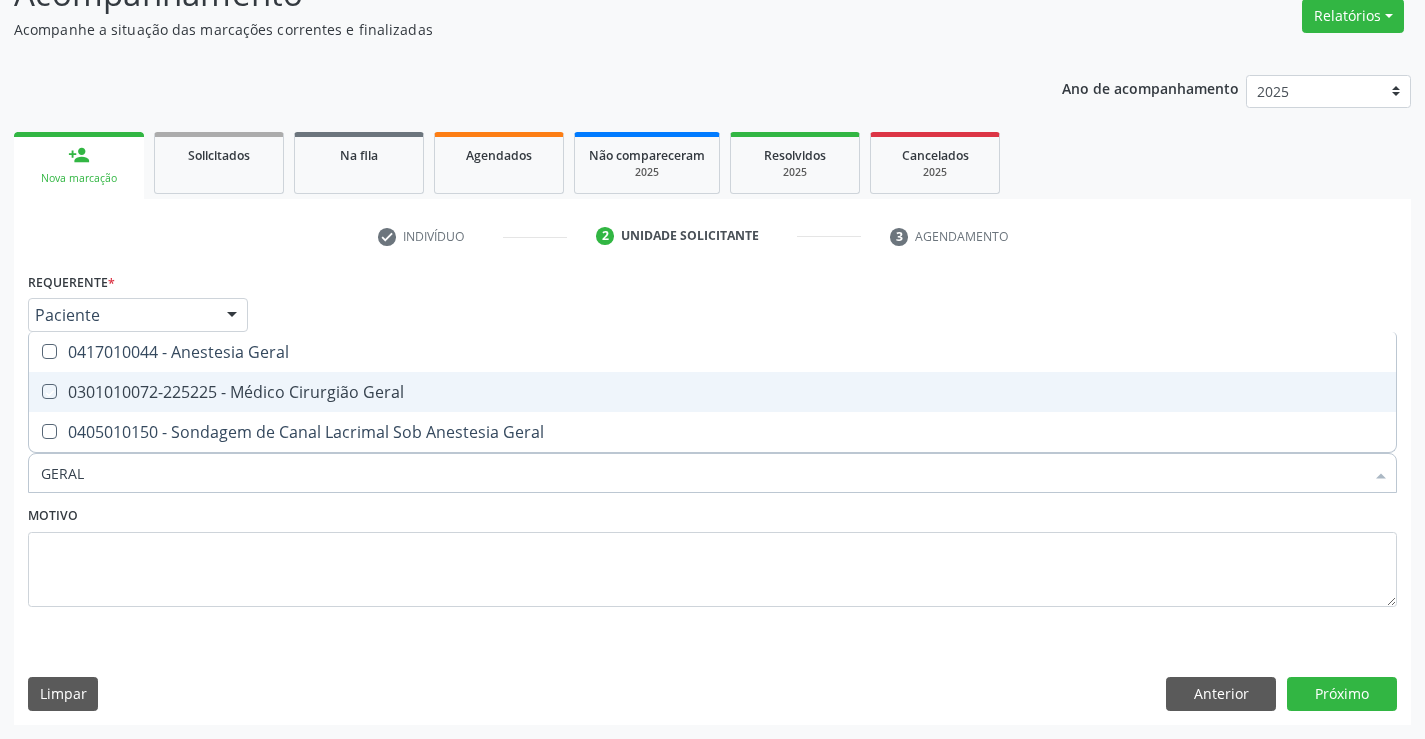 checkbox on "true" 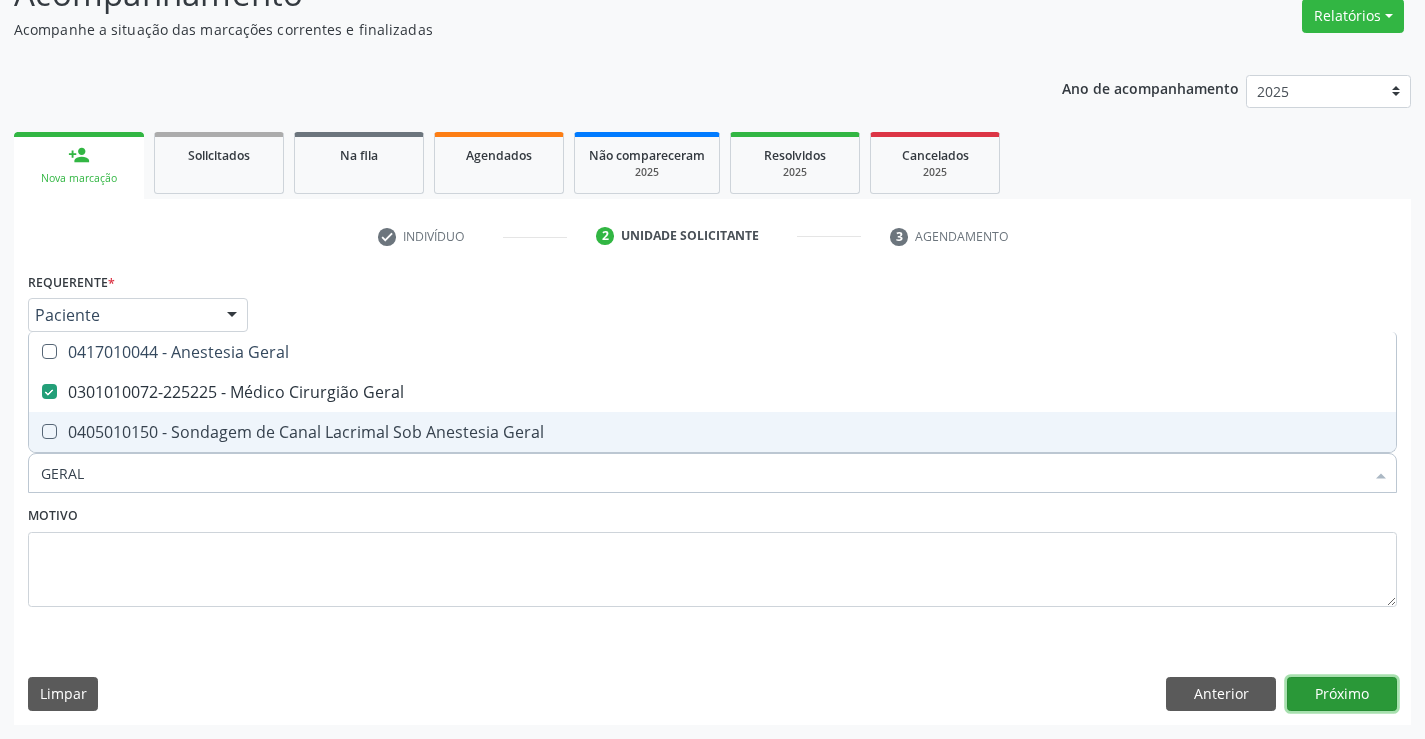 click on "Próximo" at bounding box center (1342, 694) 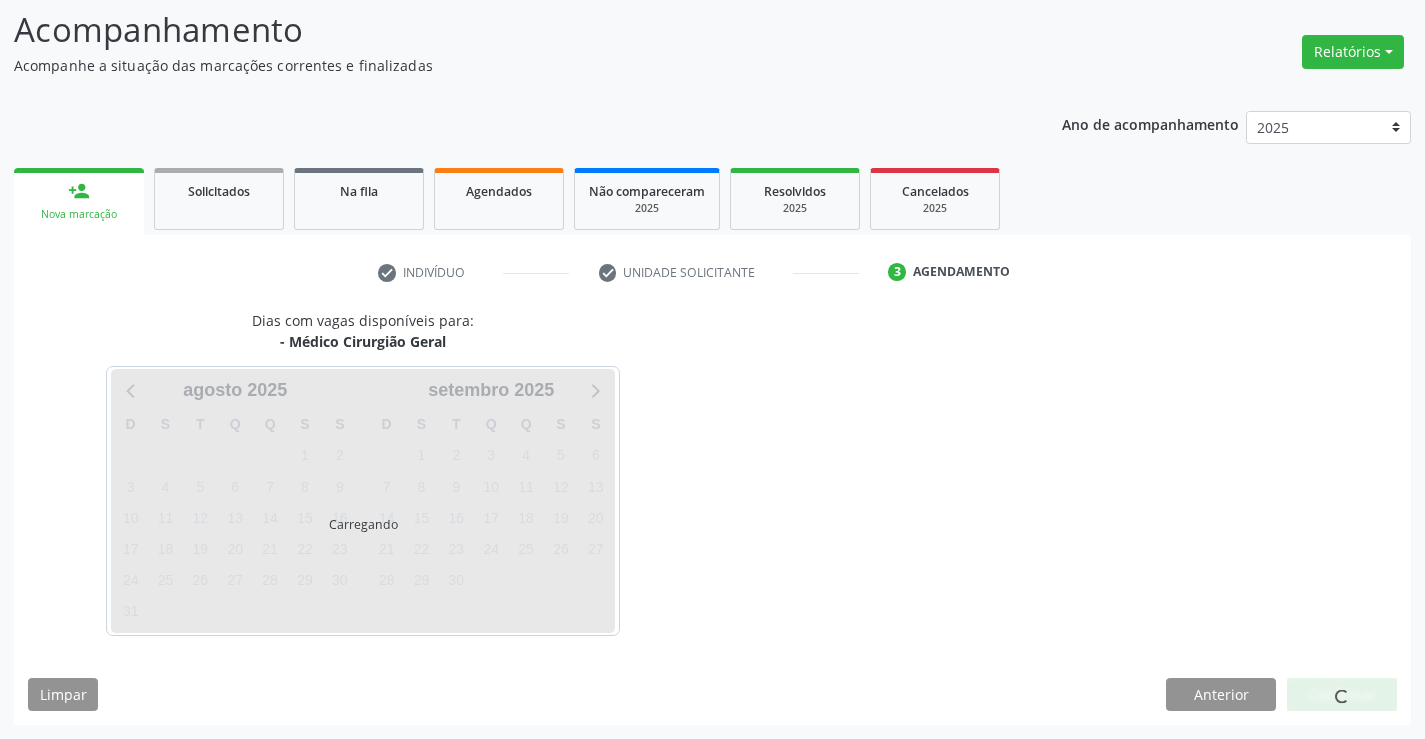 scroll, scrollTop: 131, scrollLeft: 0, axis: vertical 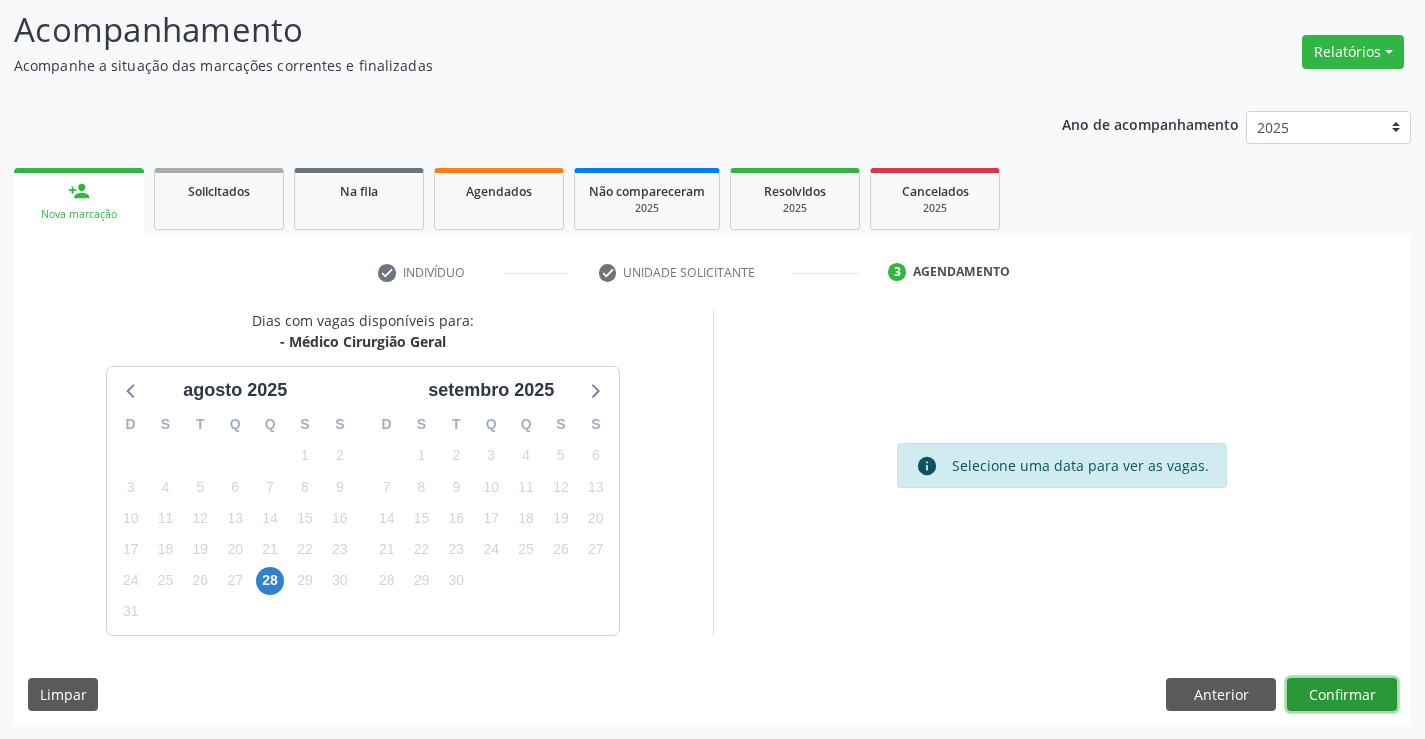 click on "Confirmar" at bounding box center (1342, 695) 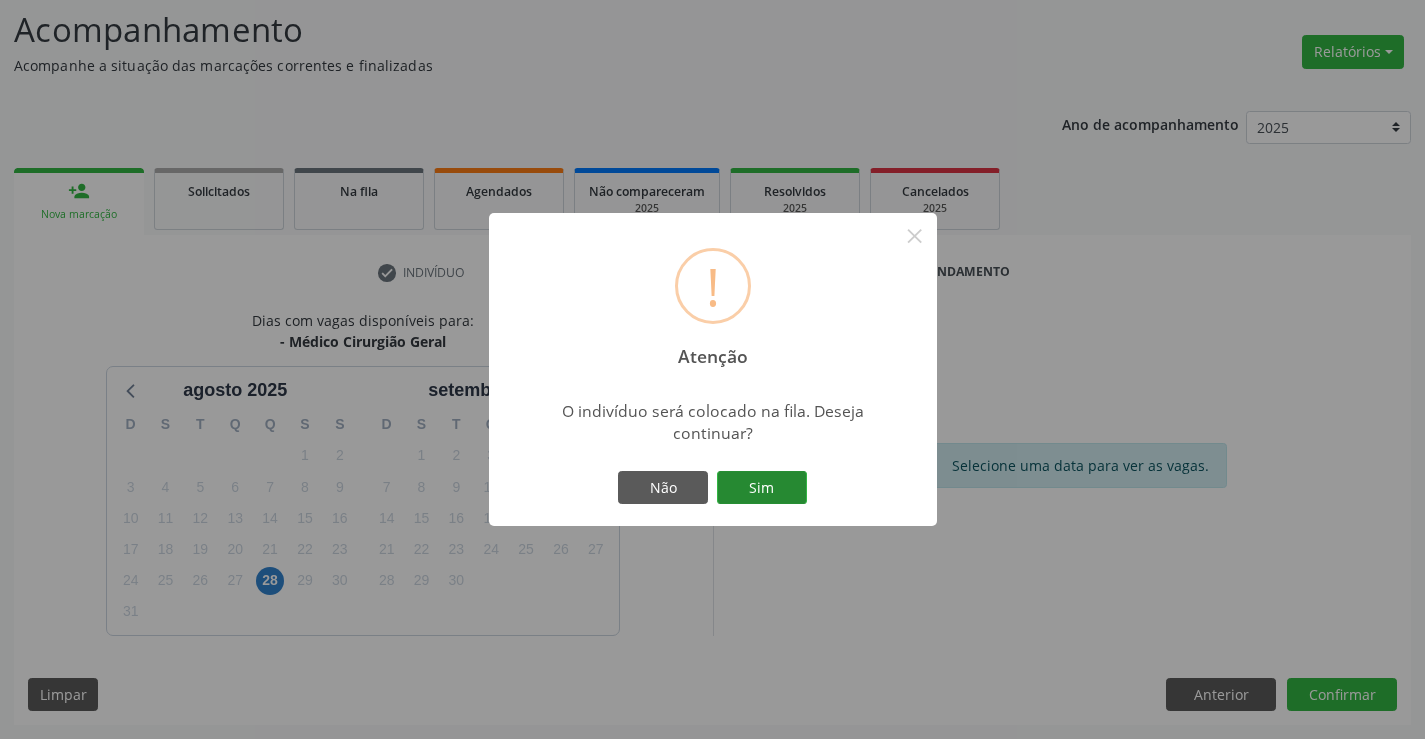 click on "Sim" at bounding box center [762, 488] 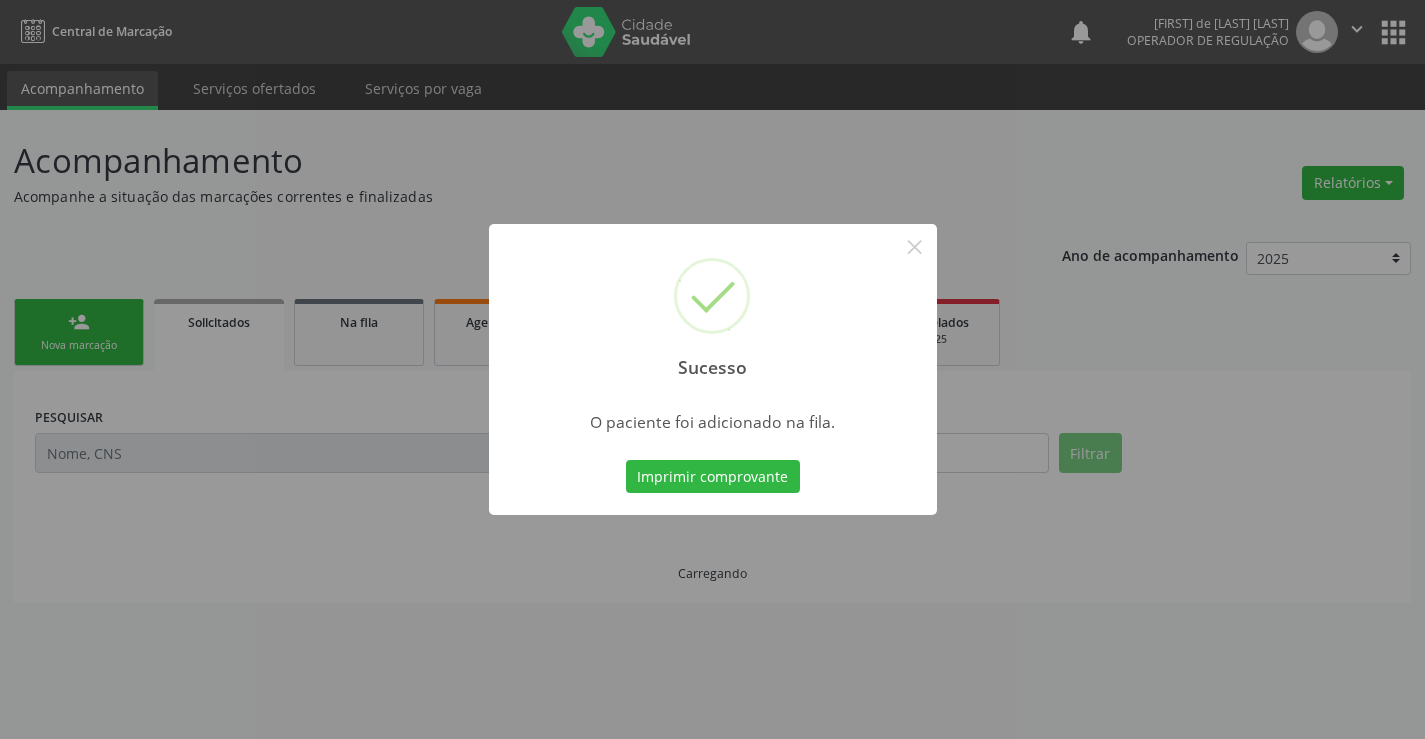 scroll, scrollTop: 0, scrollLeft: 0, axis: both 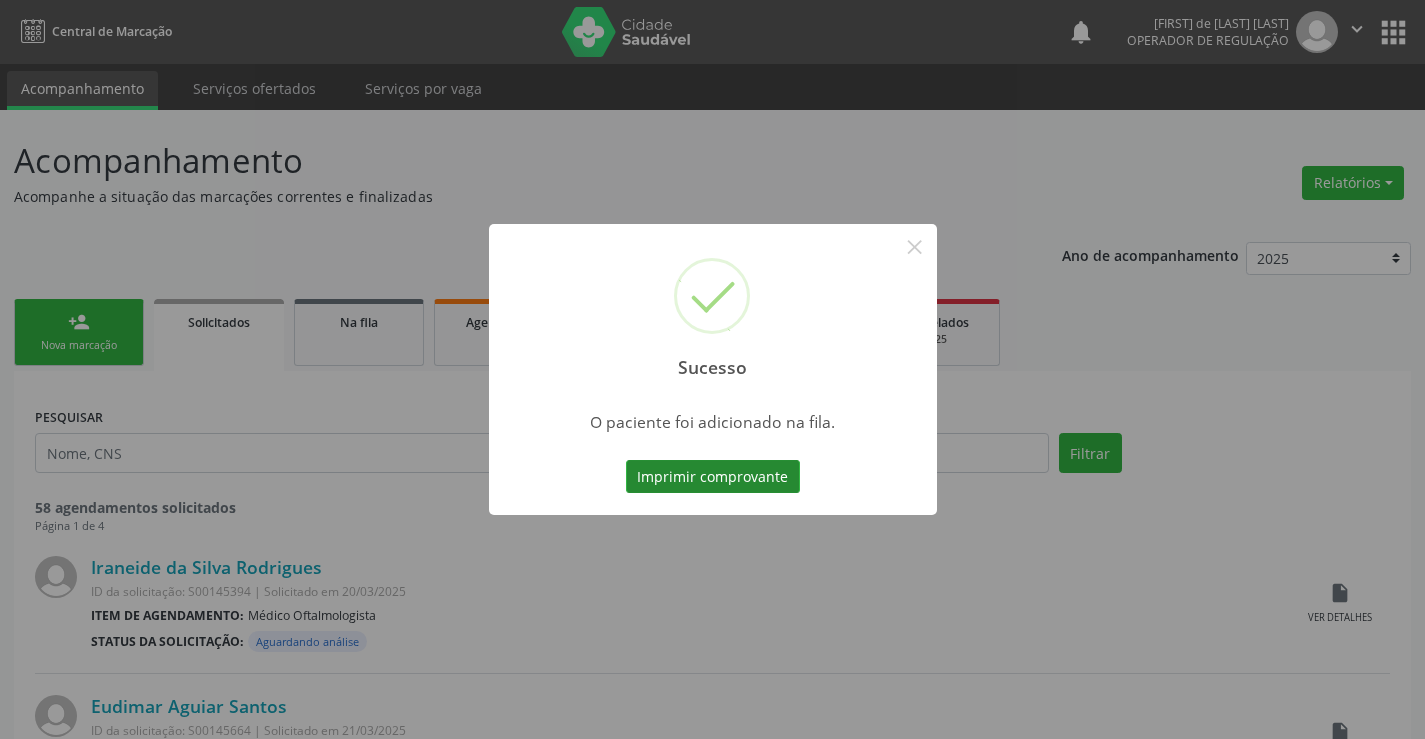 click on "Imprimir comprovante" at bounding box center (713, 477) 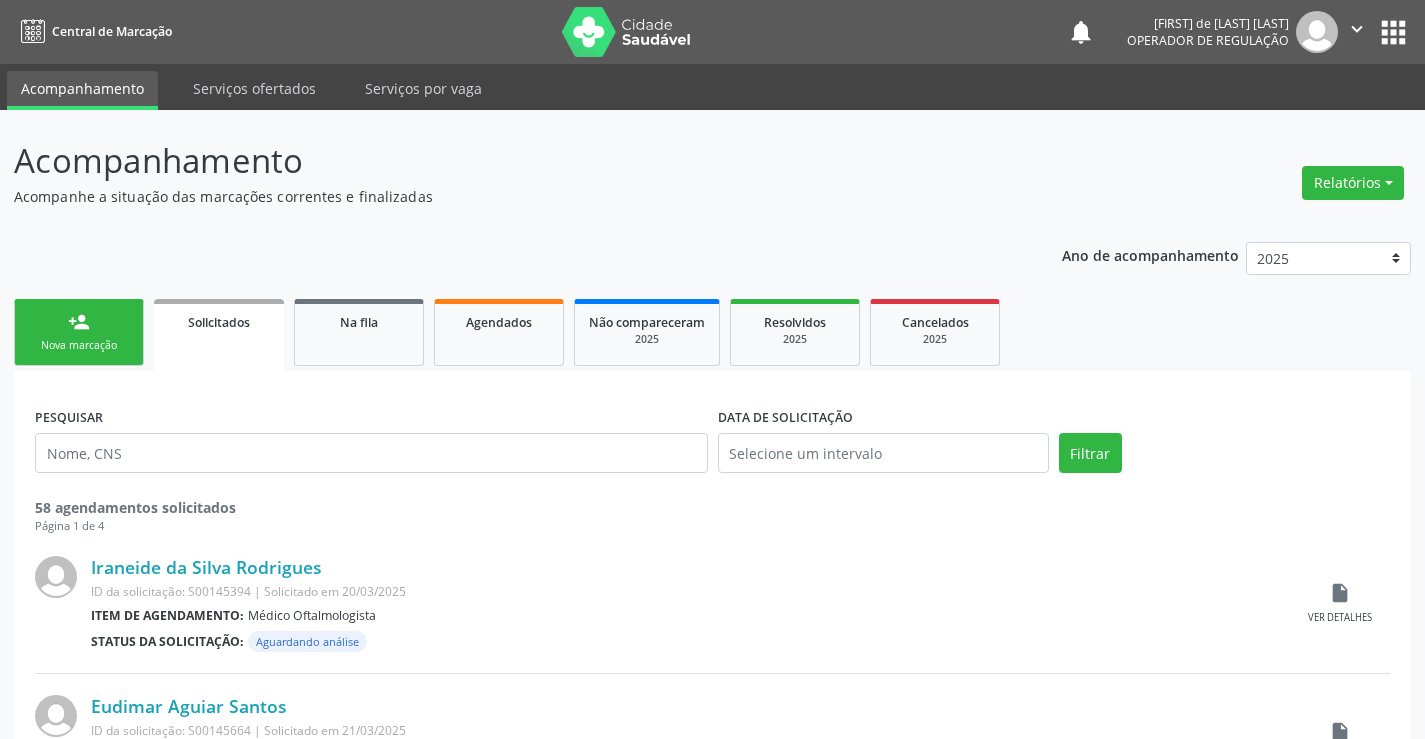 click on "person_add" at bounding box center [79, 322] 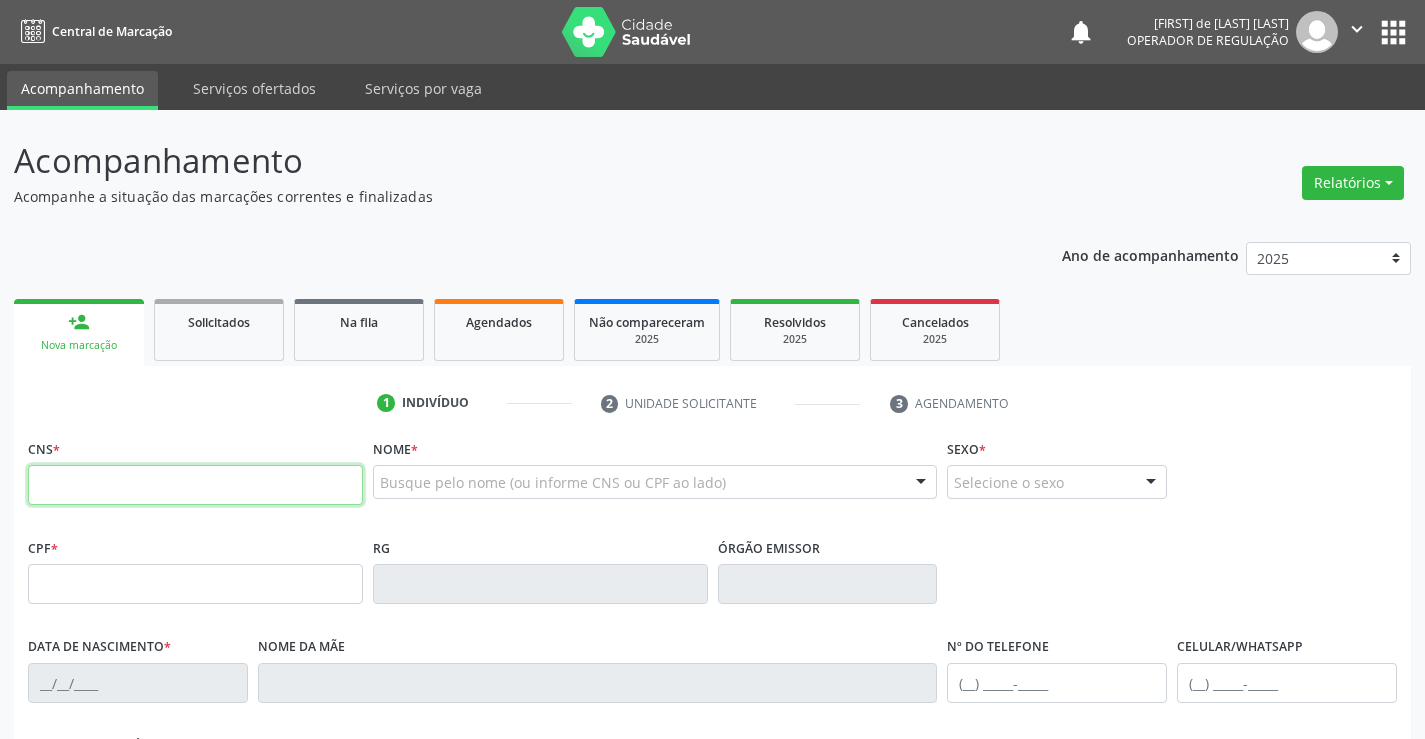 click at bounding box center (195, 485) 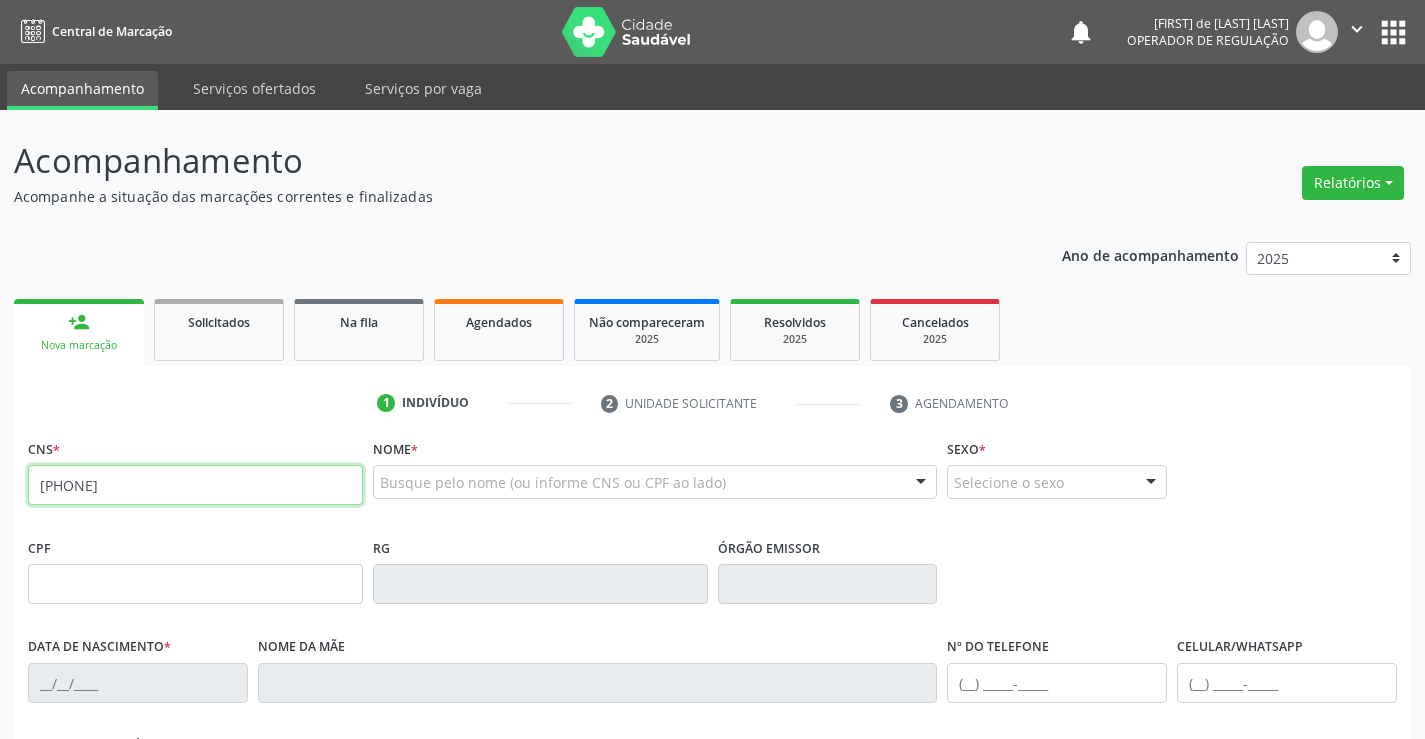 type on "[PHONE]" 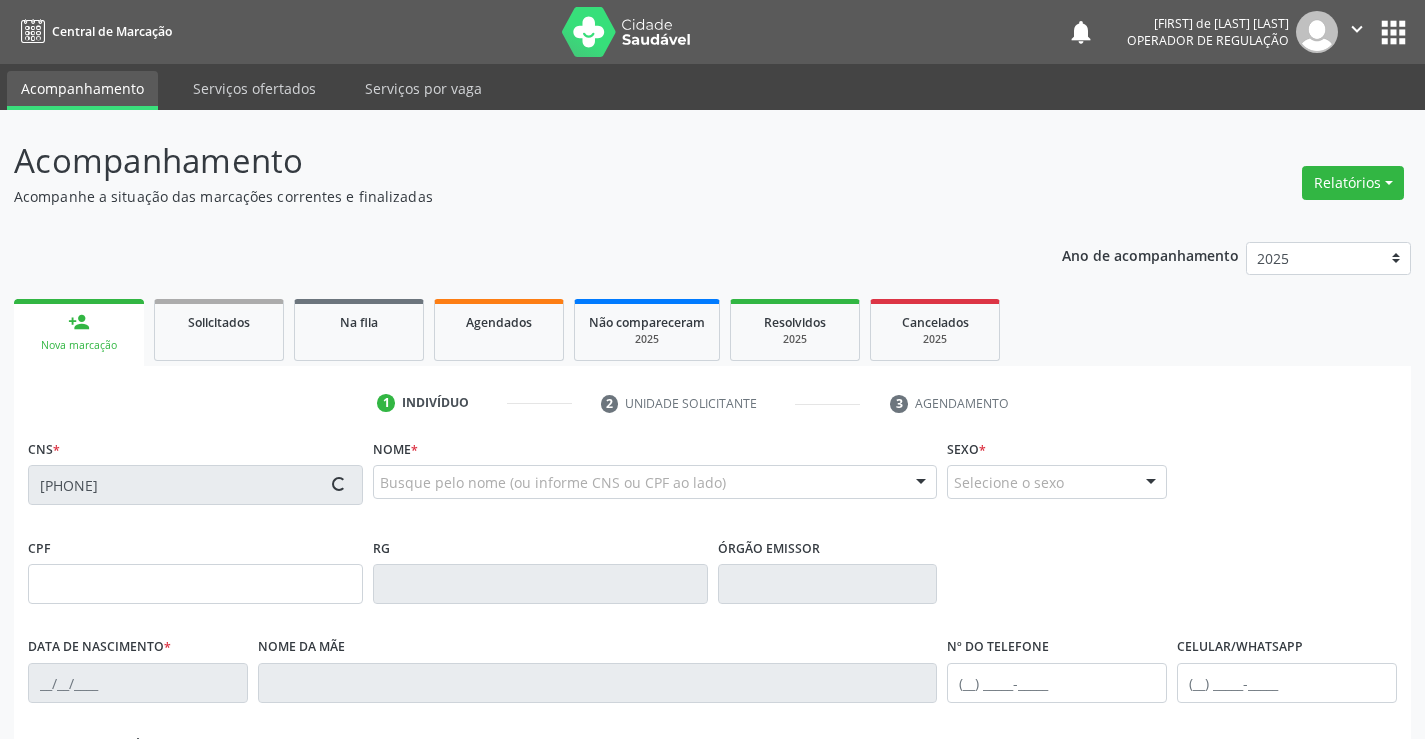 type on "[NUMBER]" 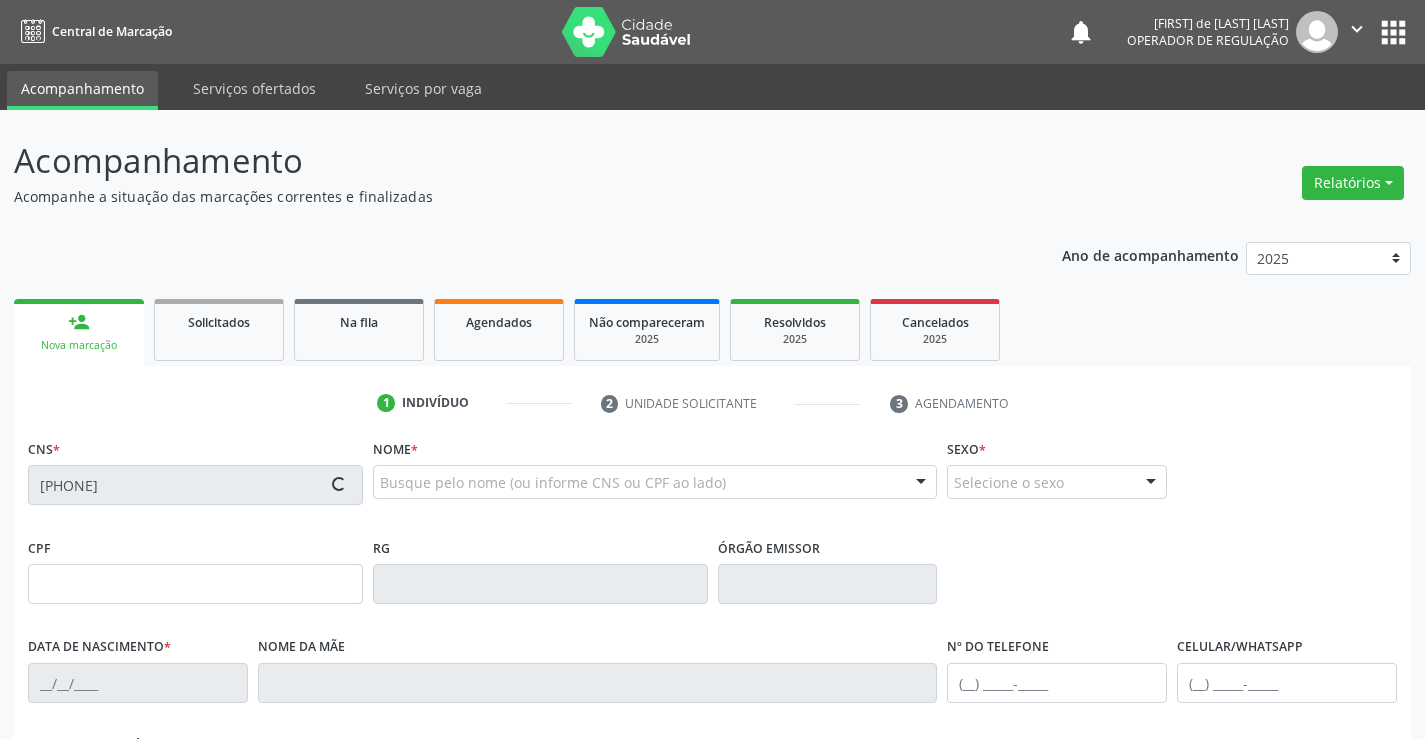 type on "[DATE]" 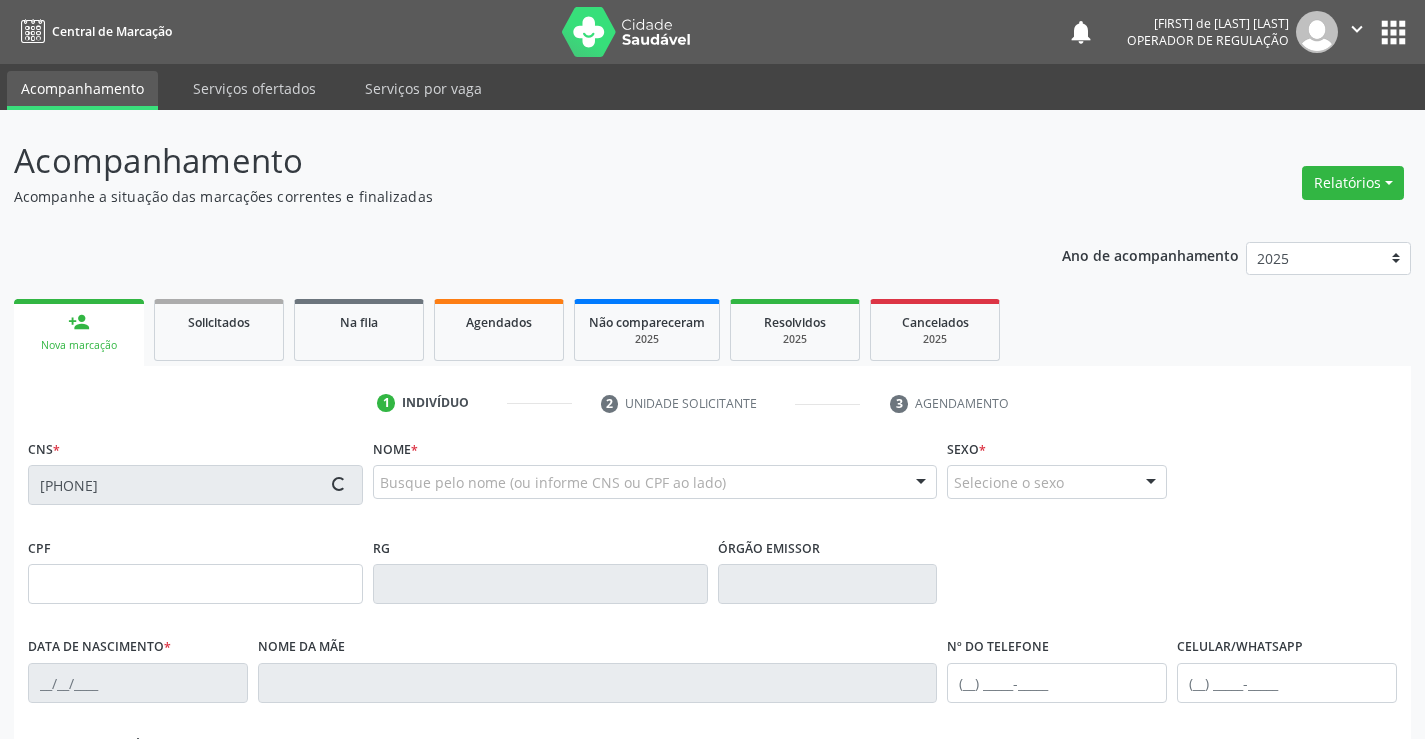 type on "[PHONE]" 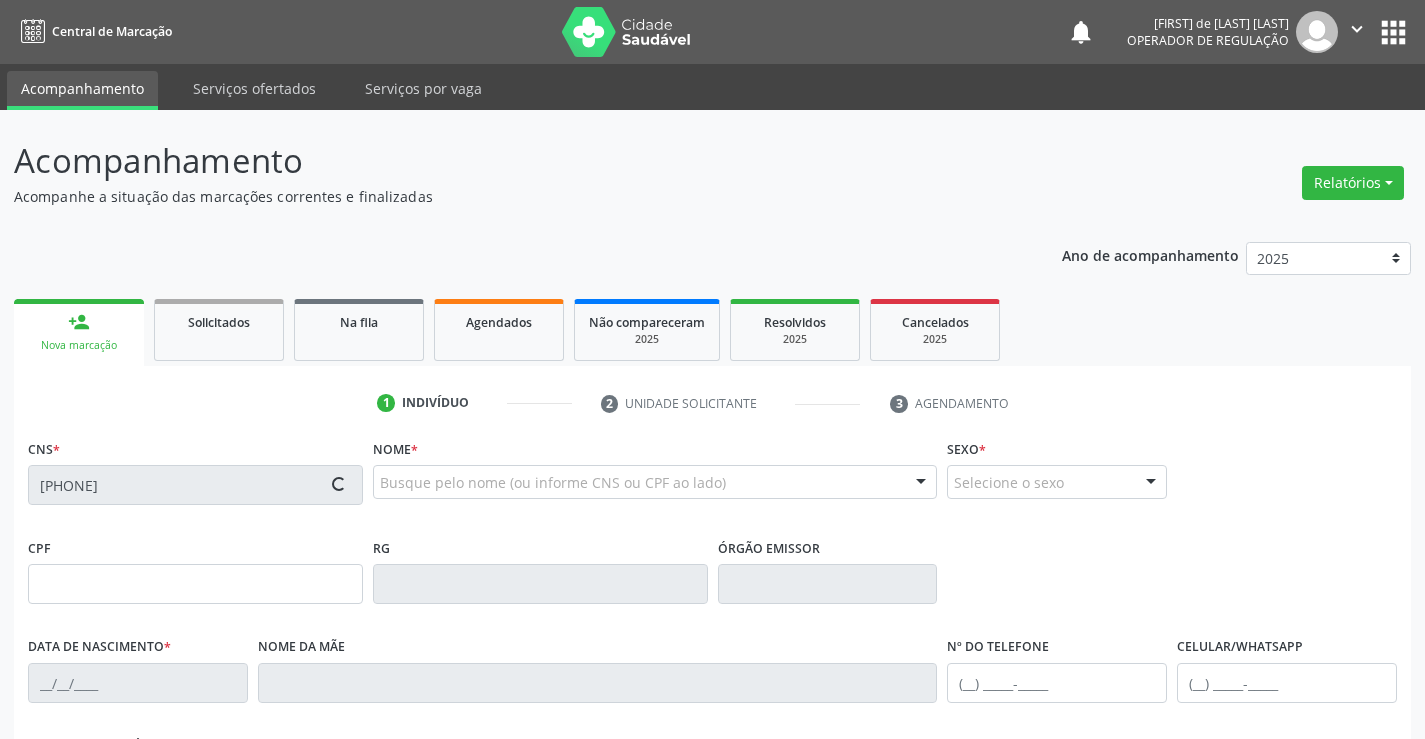 type on "[NUMBER]" 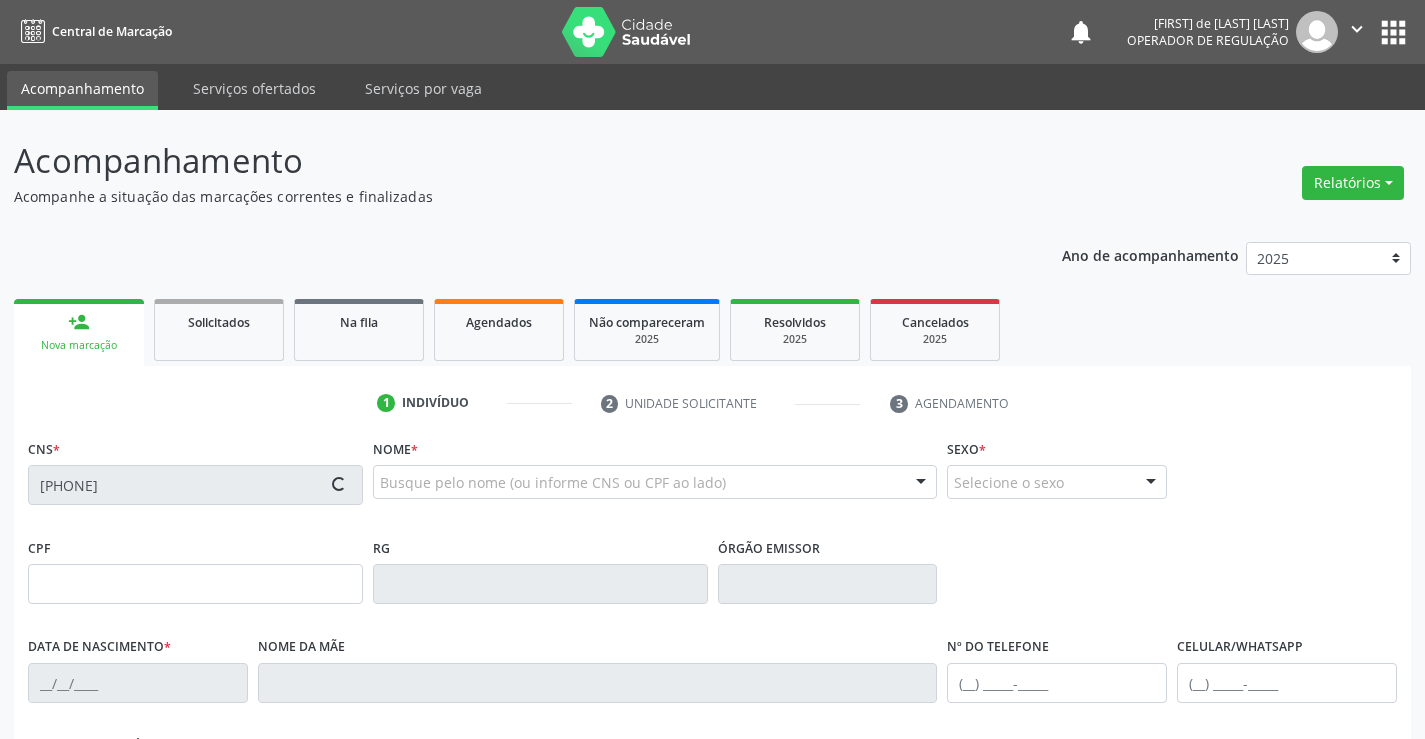 type on "S/N" 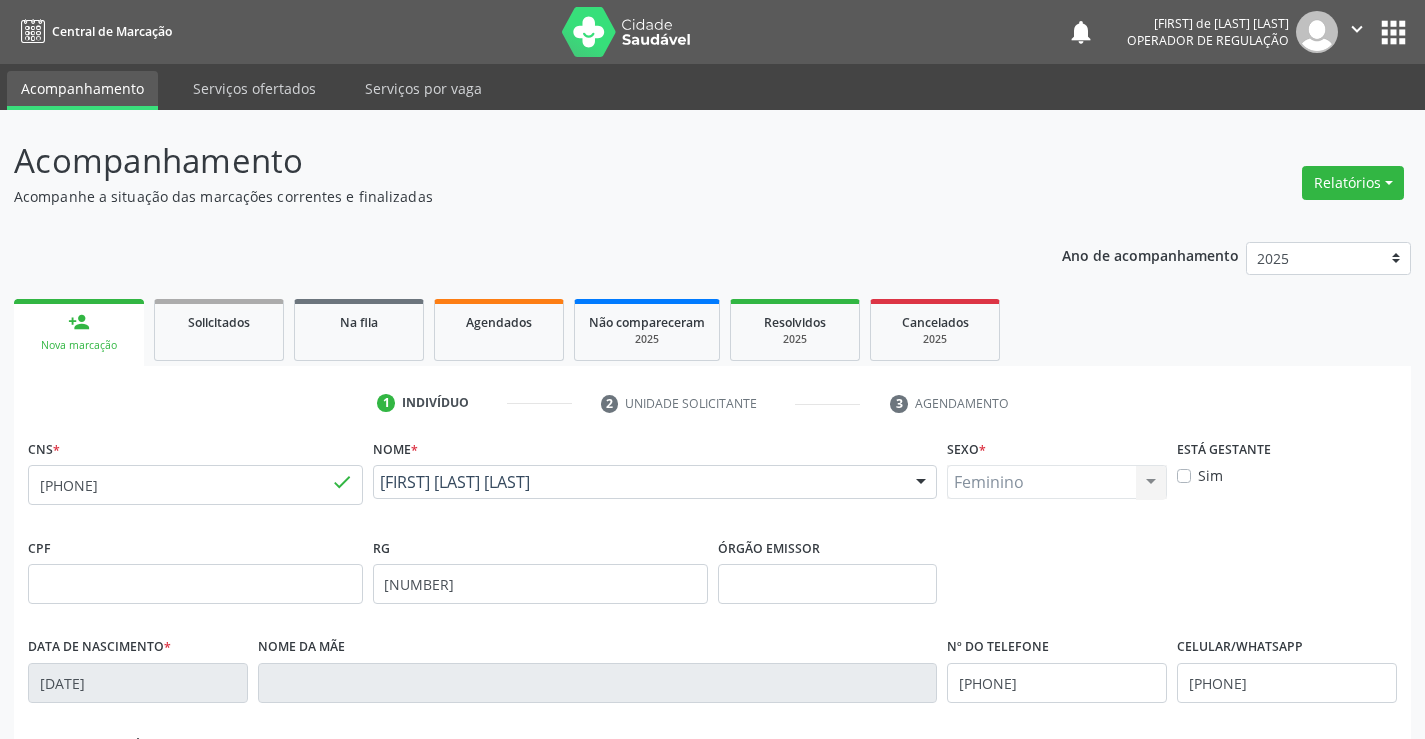 scroll, scrollTop: 345, scrollLeft: 0, axis: vertical 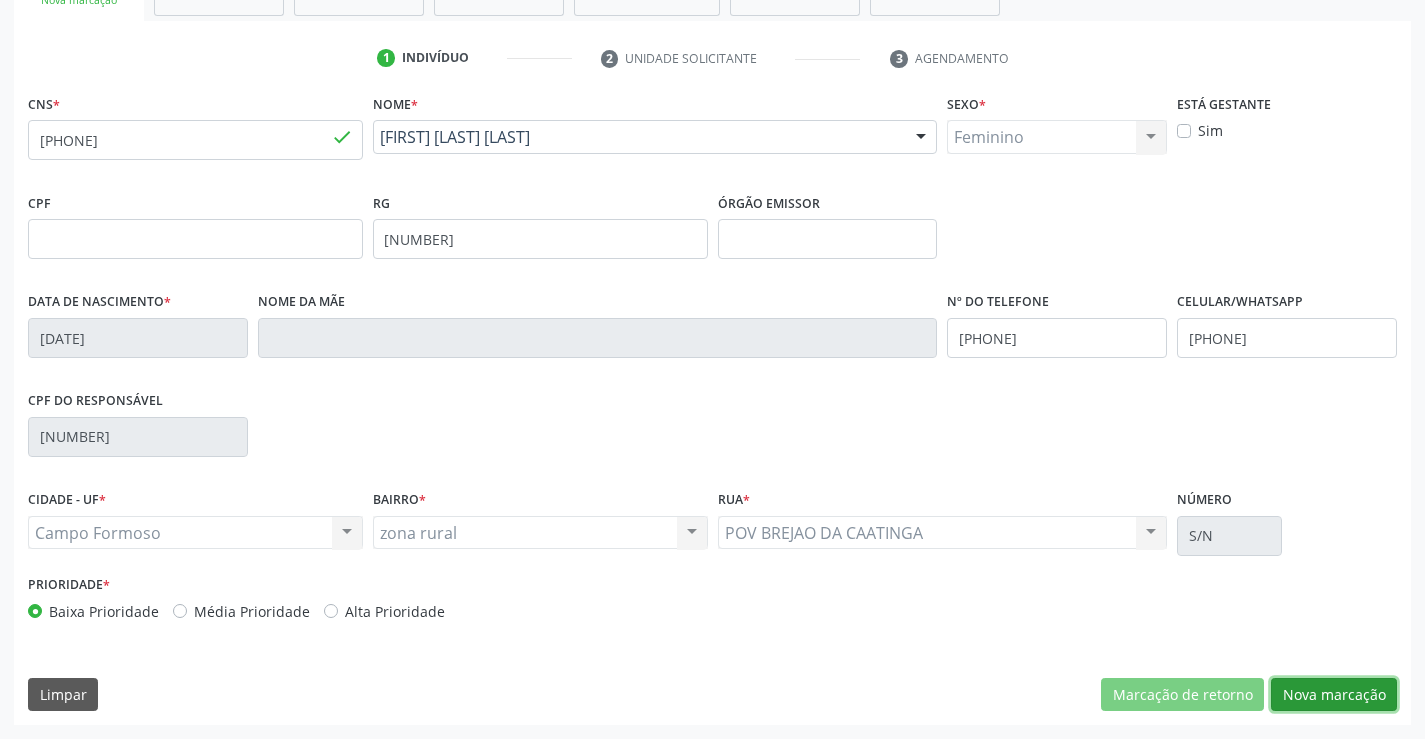 click on "Nova marcação" at bounding box center (1334, 695) 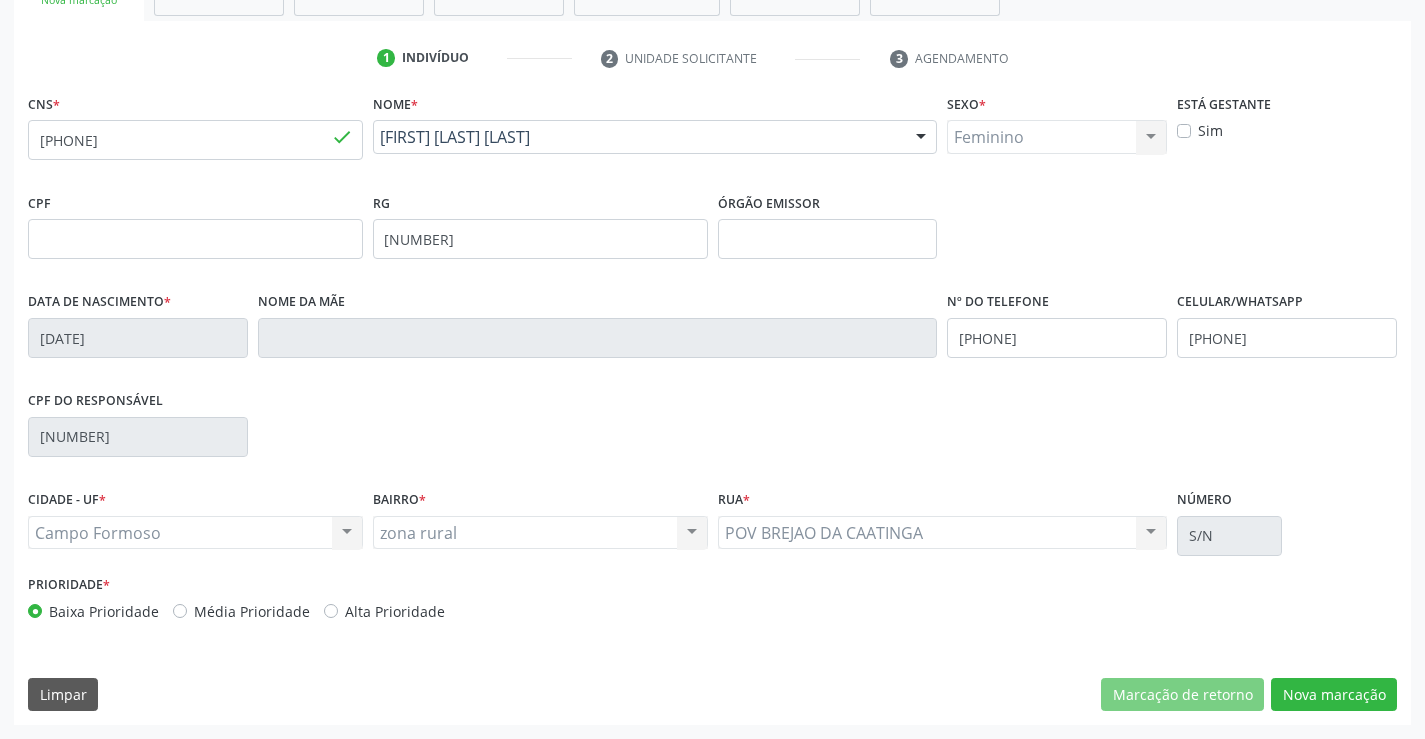 scroll, scrollTop: 167, scrollLeft: 0, axis: vertical 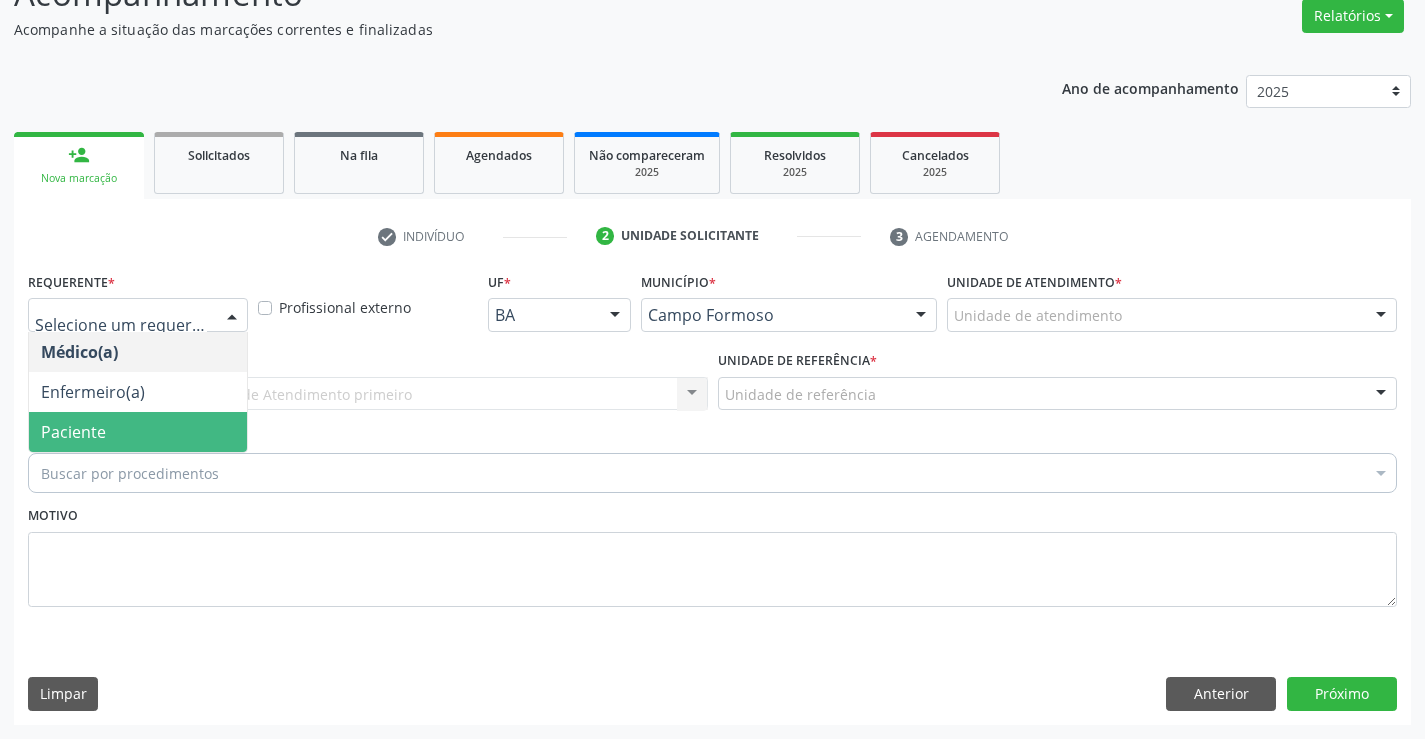 click on "Paciente" at bounding box center (138, 432) 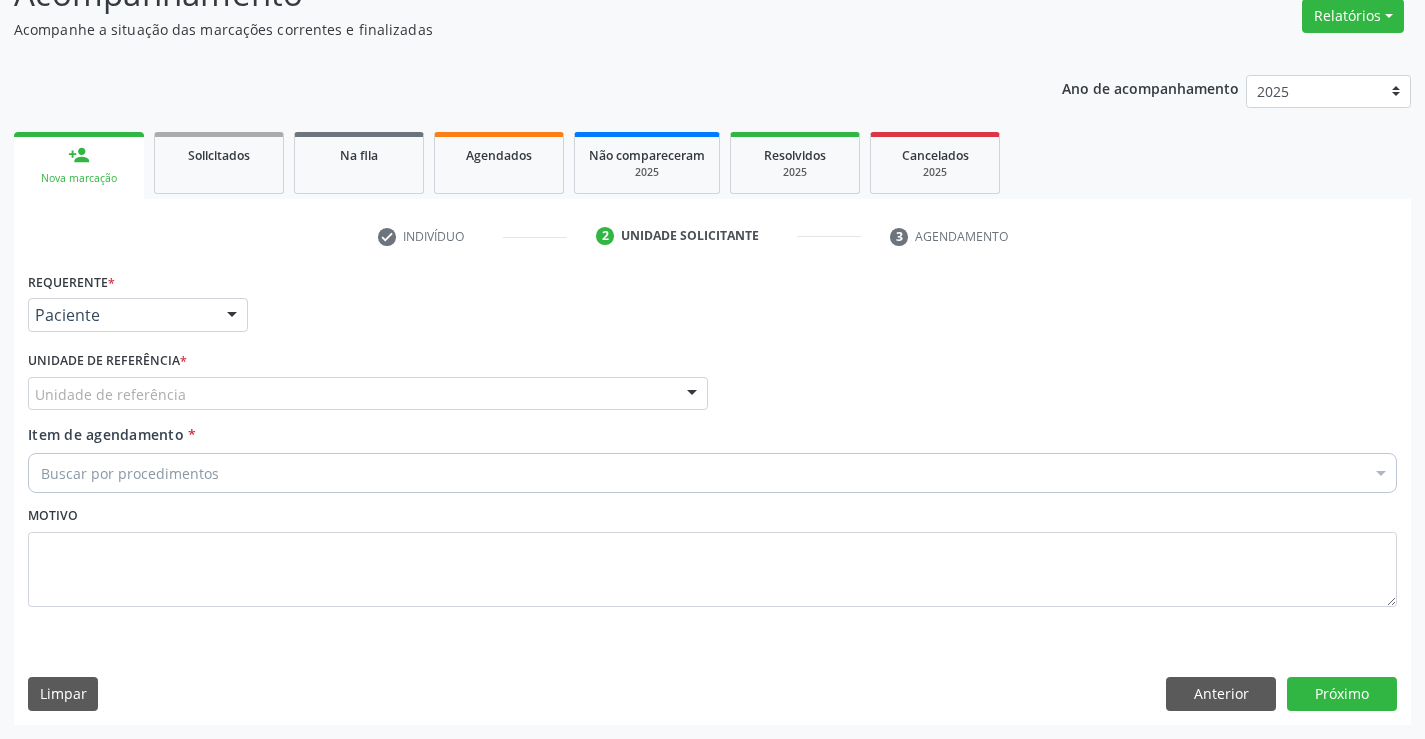 click at bounding box center [35, 404] 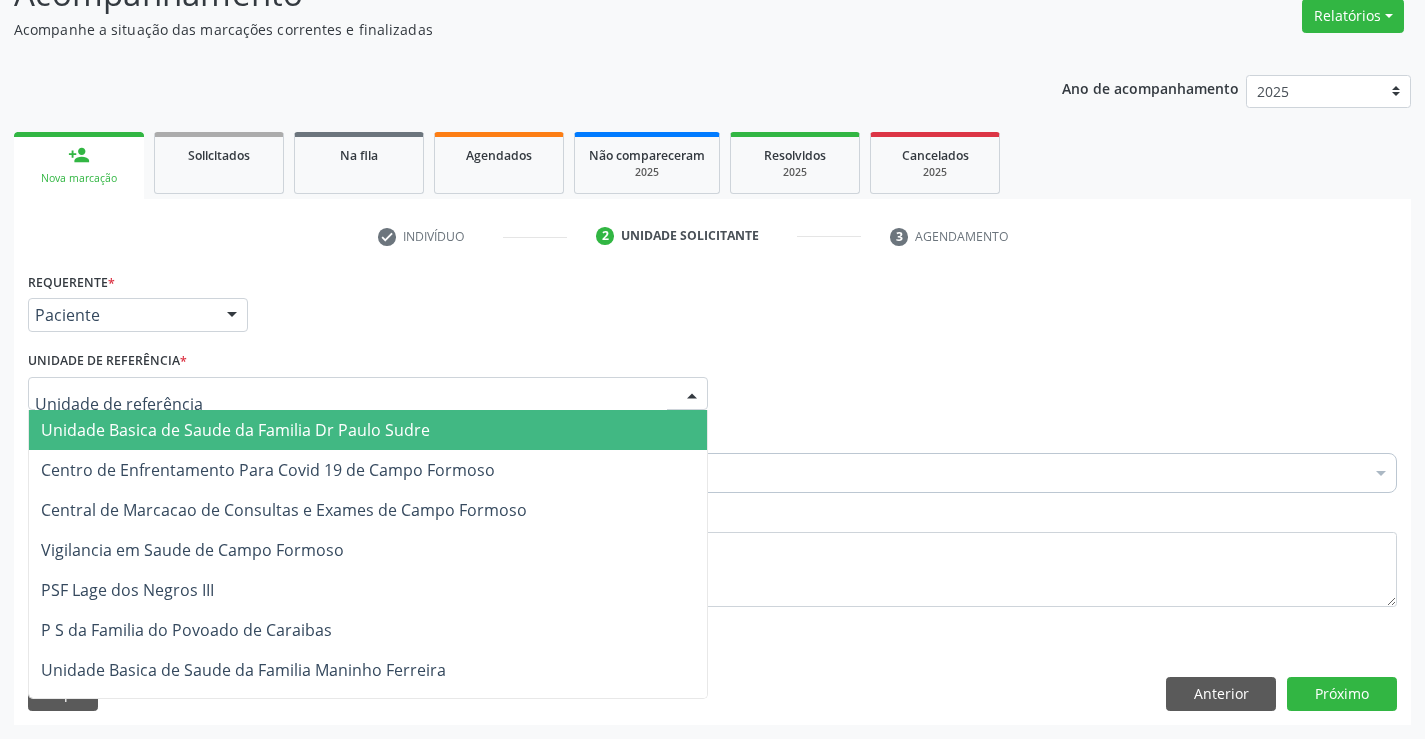 click on "Unidade Basica de Saude da Familia Dr Paulo Sudre" at bounding box center [235, 430] 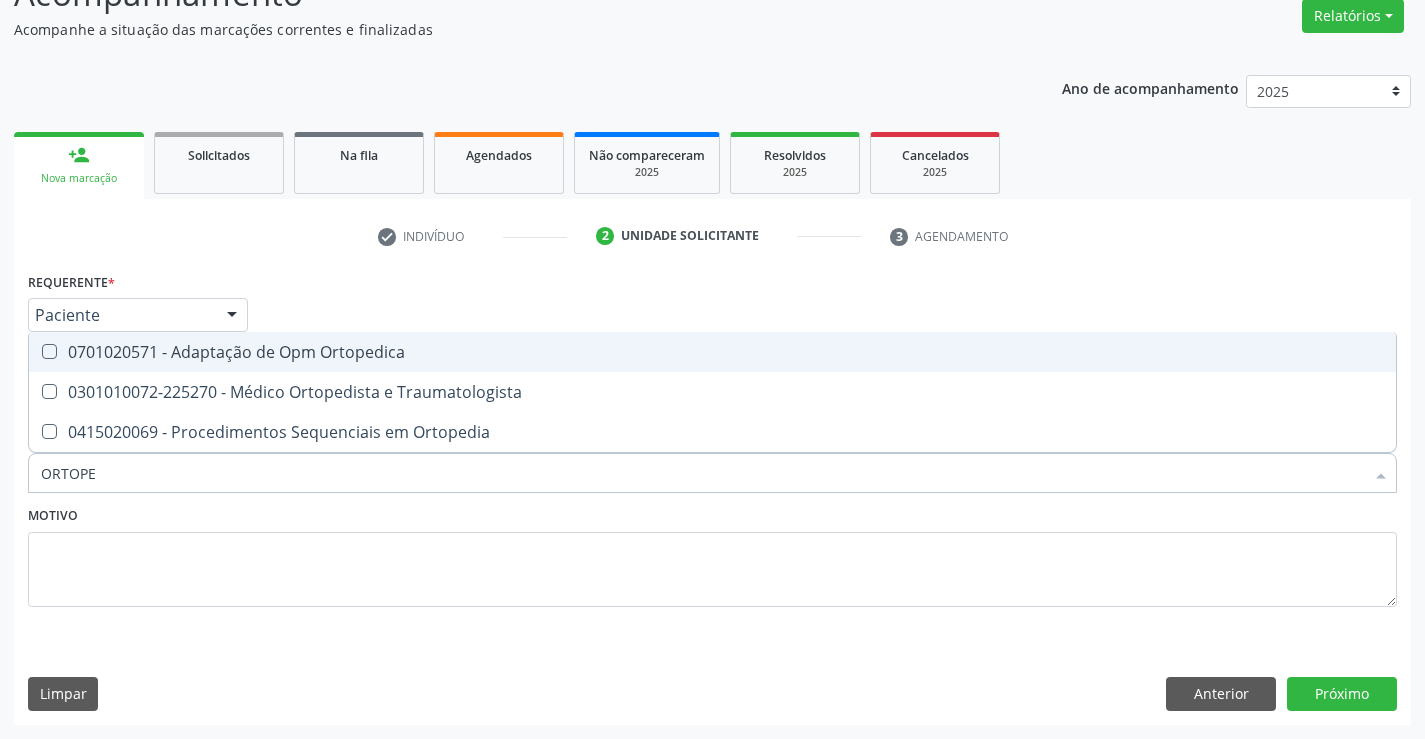 type on "ORTOPED" 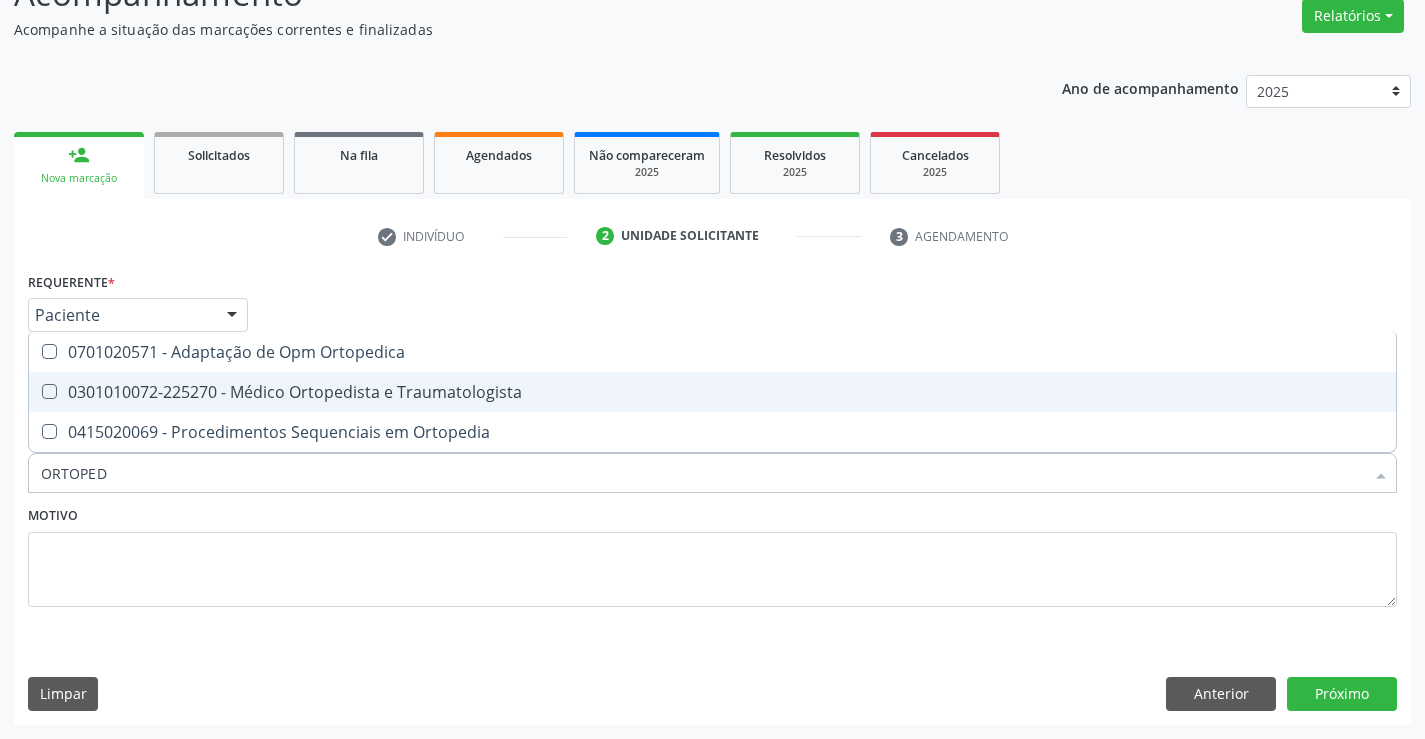 click on "0301010072-225270 - Médico Ortopedista e Traumatologista" at bounding box center (712, 392) 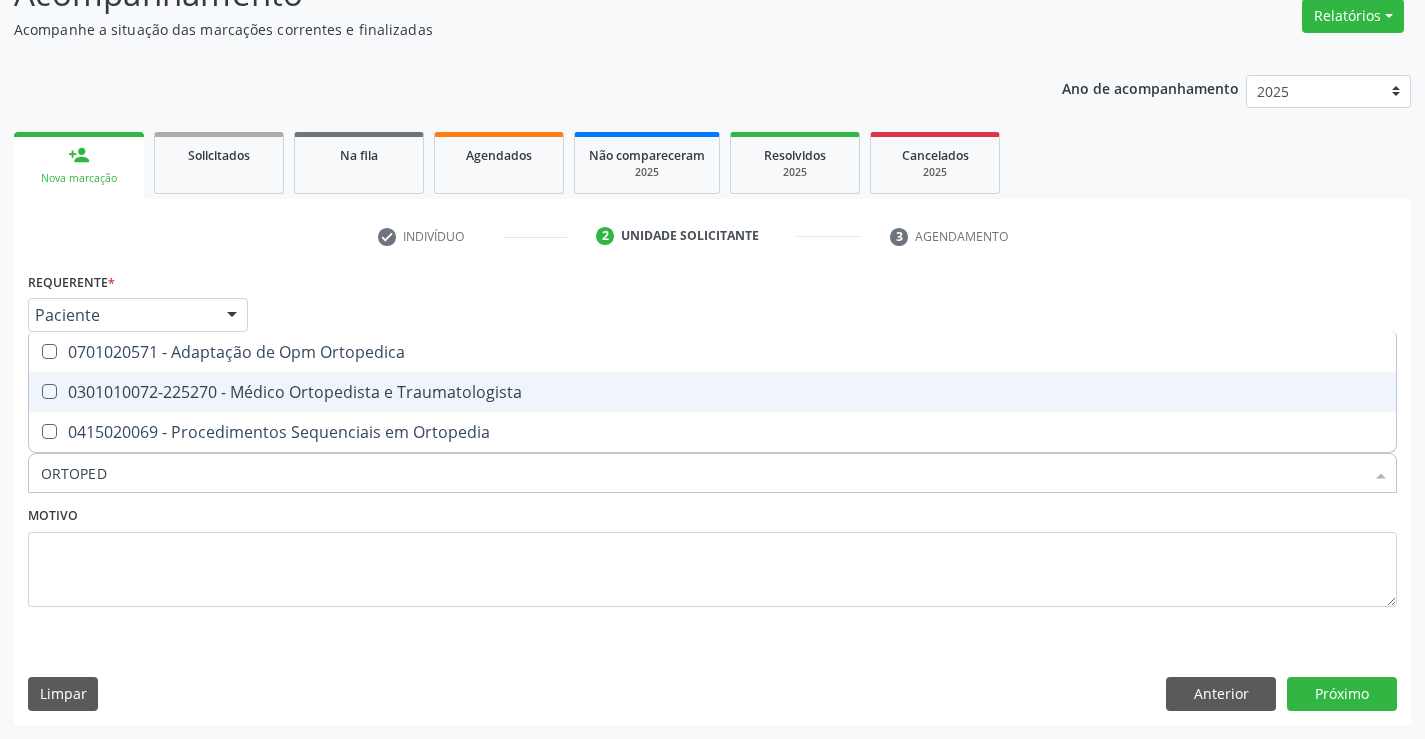 checkbox on "true" 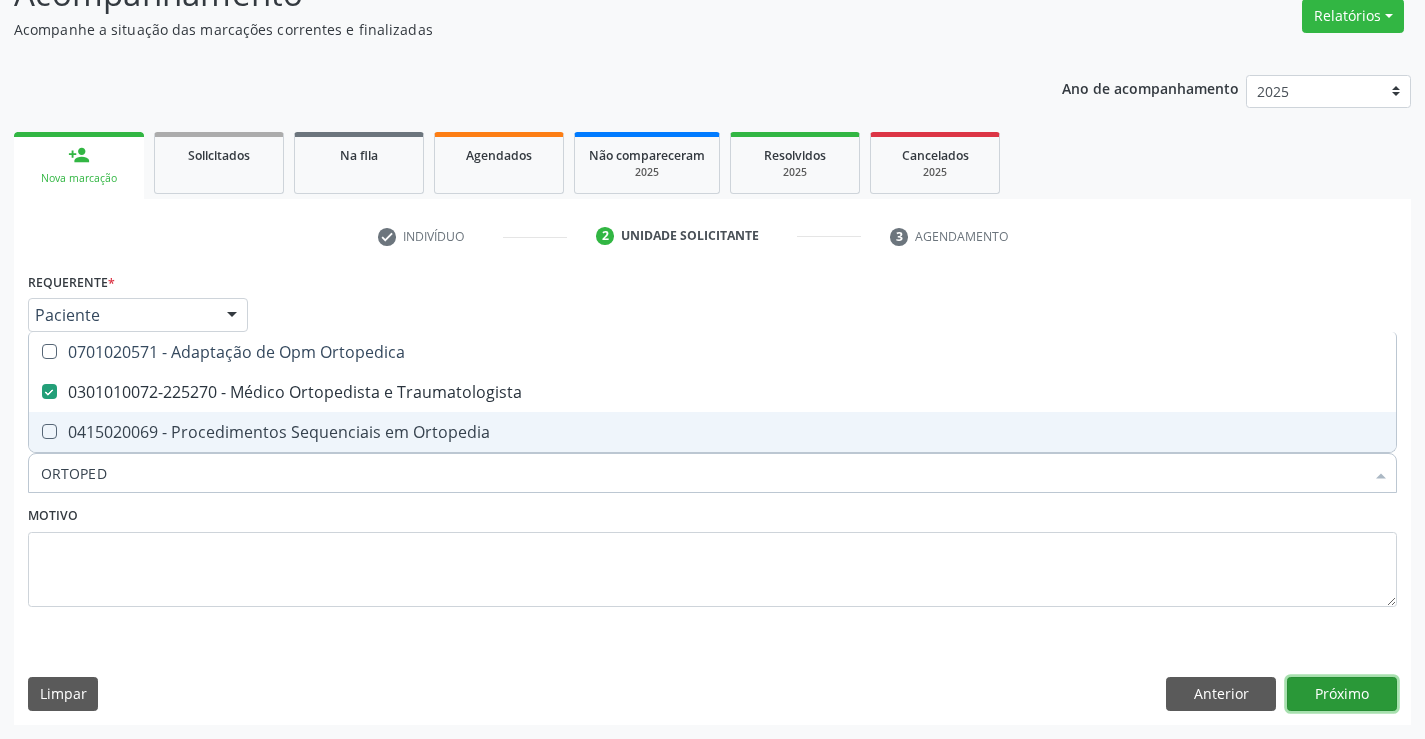 click on "Próximo" at bounding box center (1342, 694) 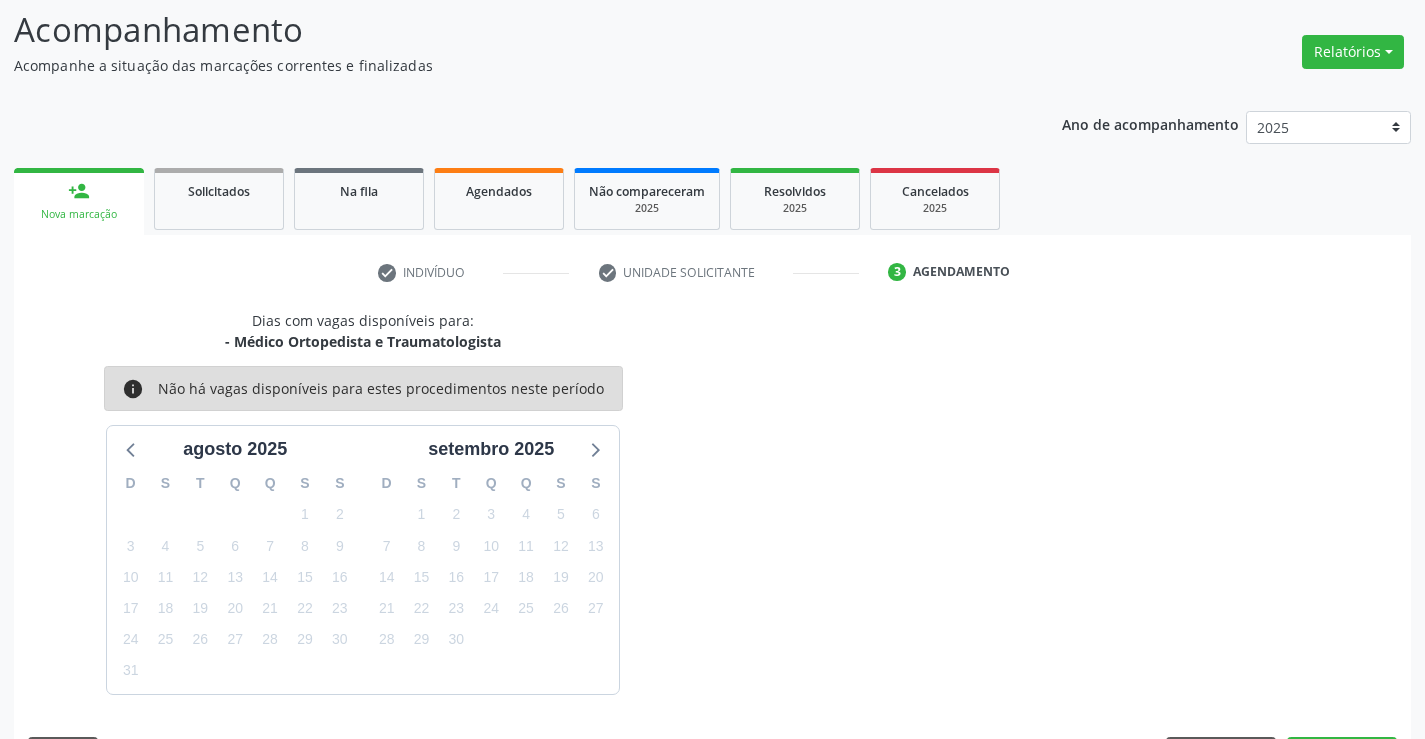 scroll, scrollTop: 167, scrollLeft: 0, axis: vertical 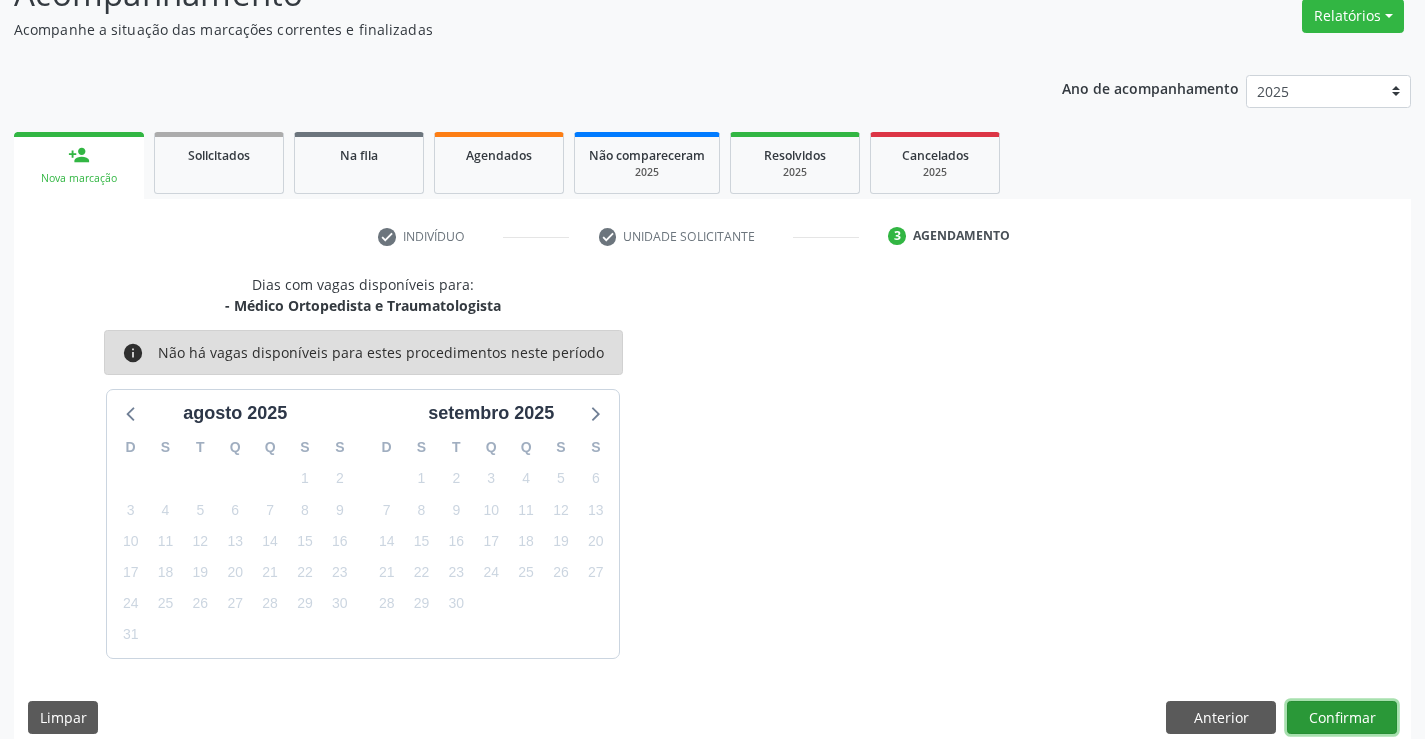 click on "Confirmar" at bounding box center (1342, 718) 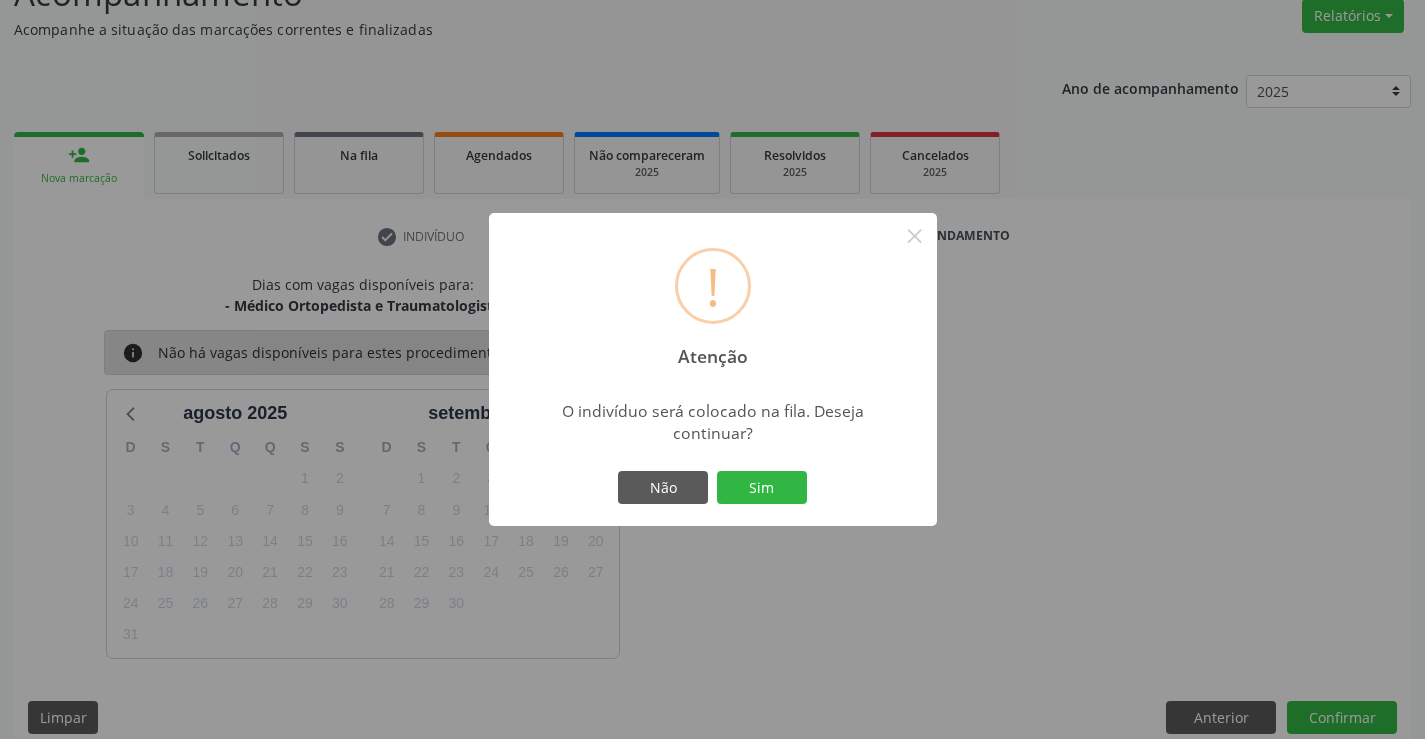 click on "! Atenção × O indivíduo será colocado na fila. Deseja continuar? Não Sim" at bounding box center (713, 370) 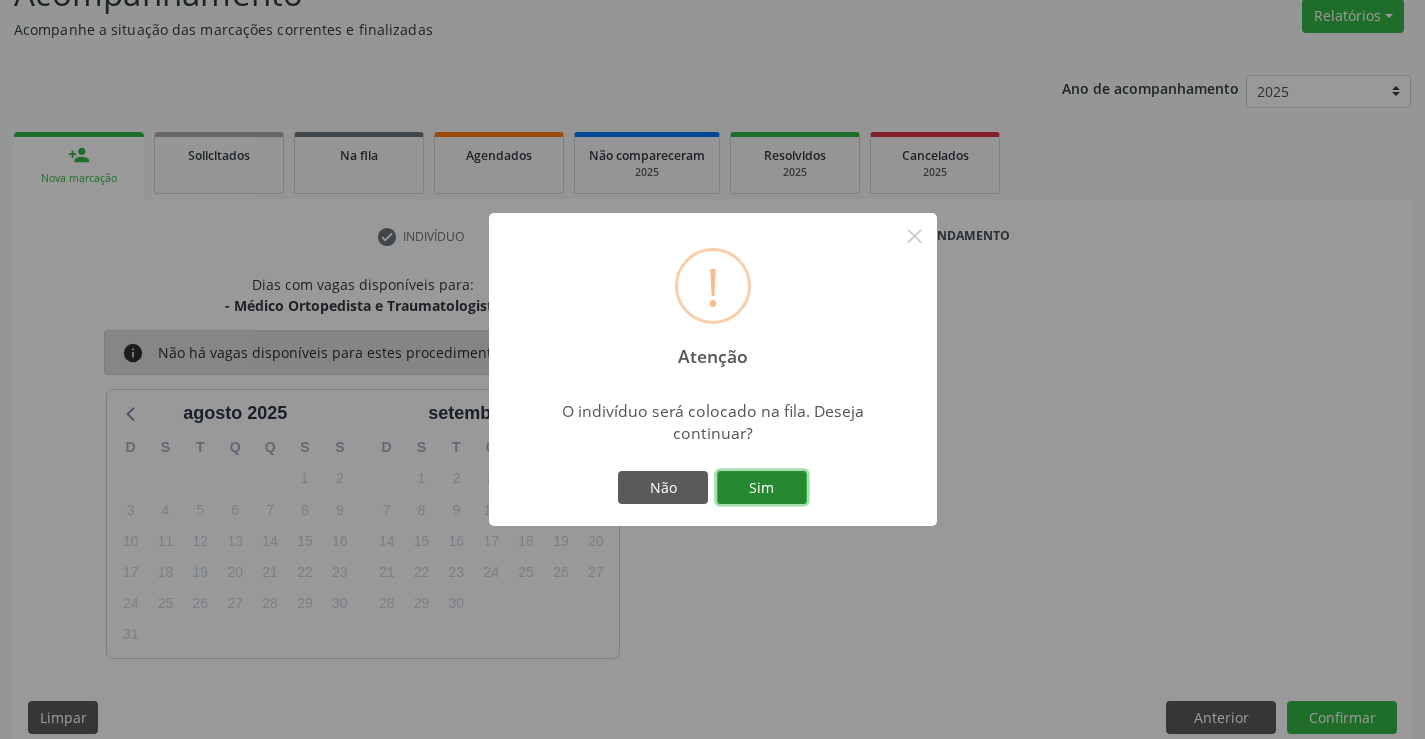 click on "Sim" at bounding box center [762, 488] 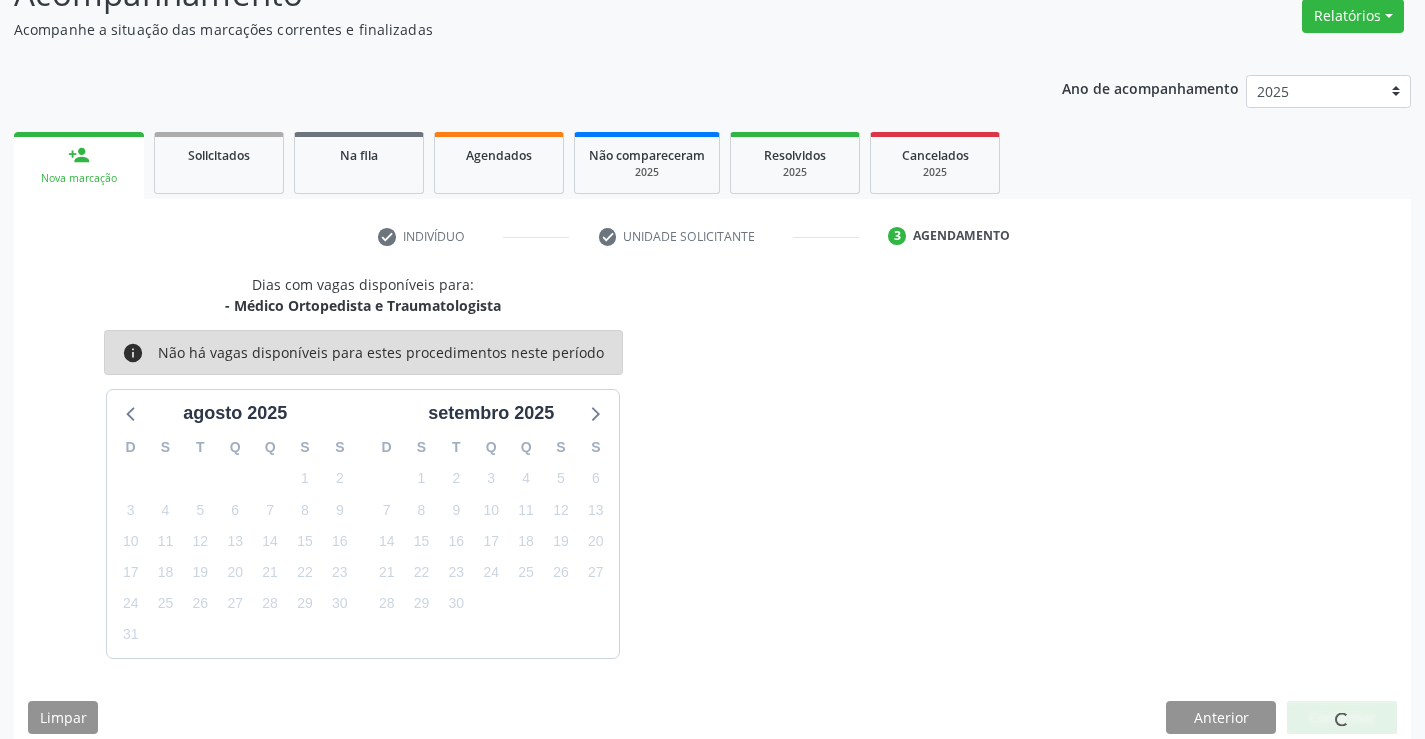 scroll, scrollTop: 0, scrollLeft: 0, axis: both 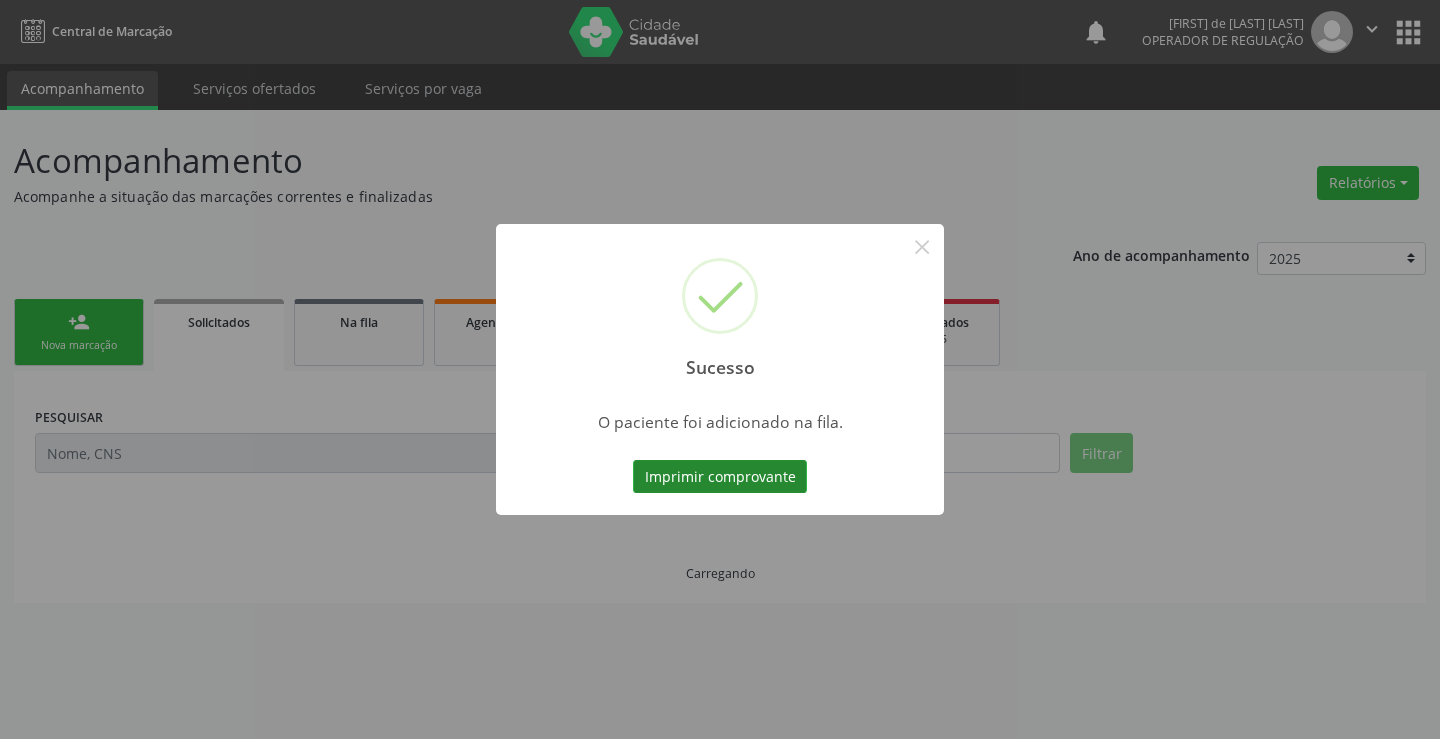 click on "Imprimir comprovante" at bounding box center (720, 477) 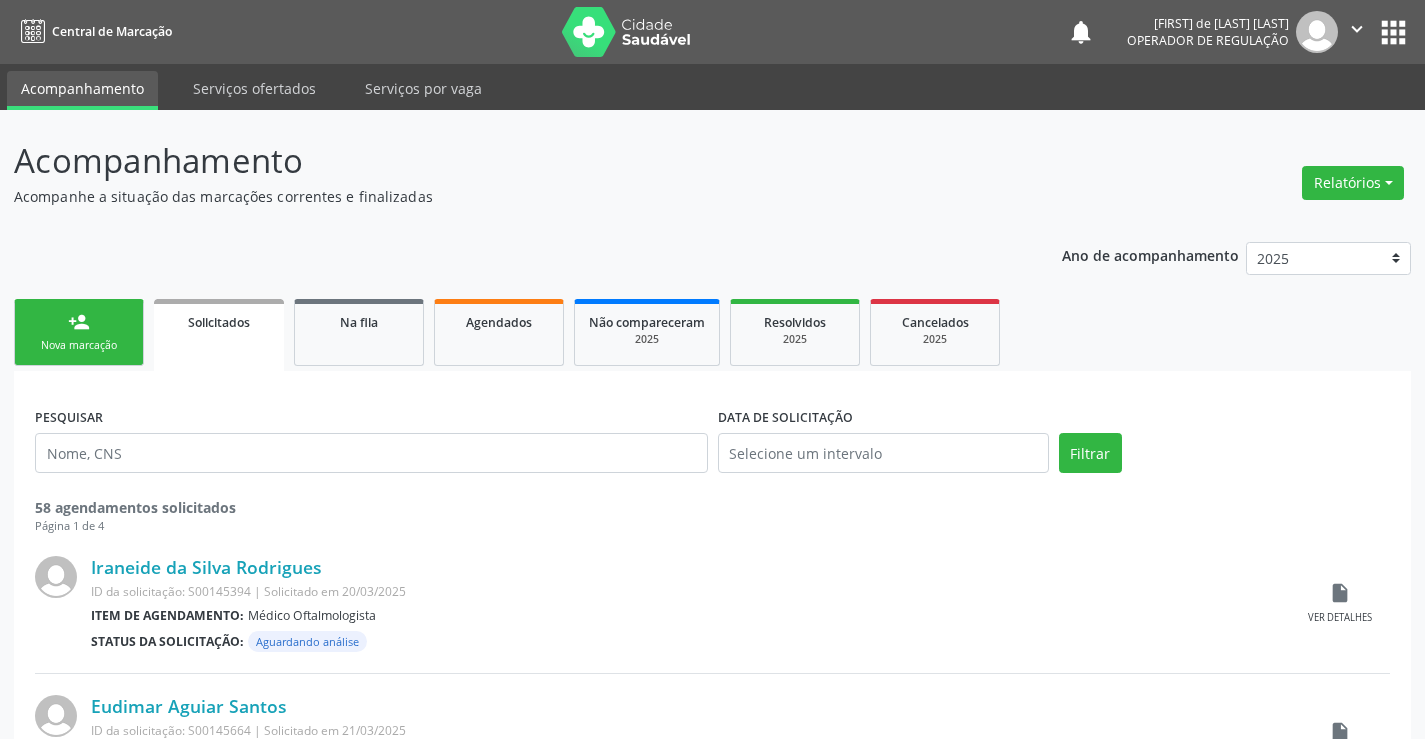 click on "person_add
Nova marcação" at bounding box center (79, 332) 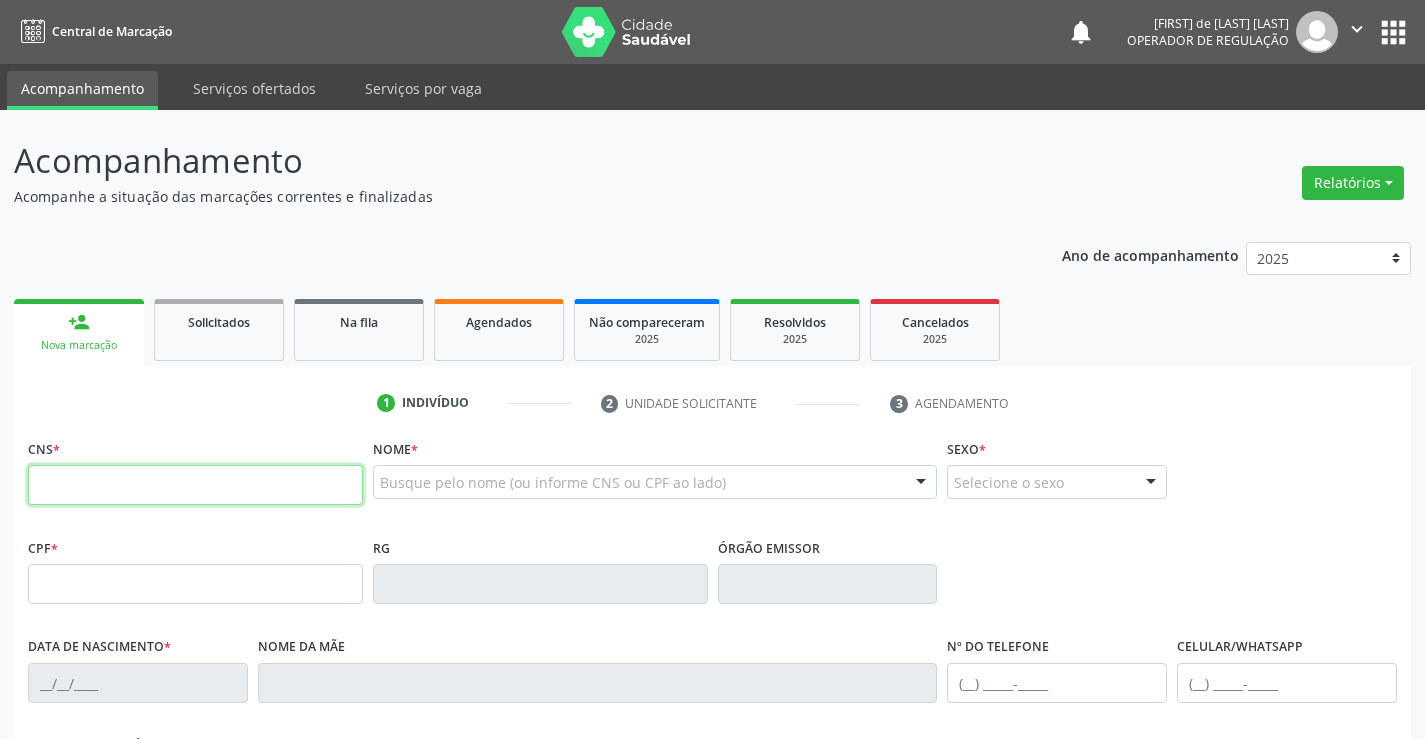 click at bounding box center [195, 485] 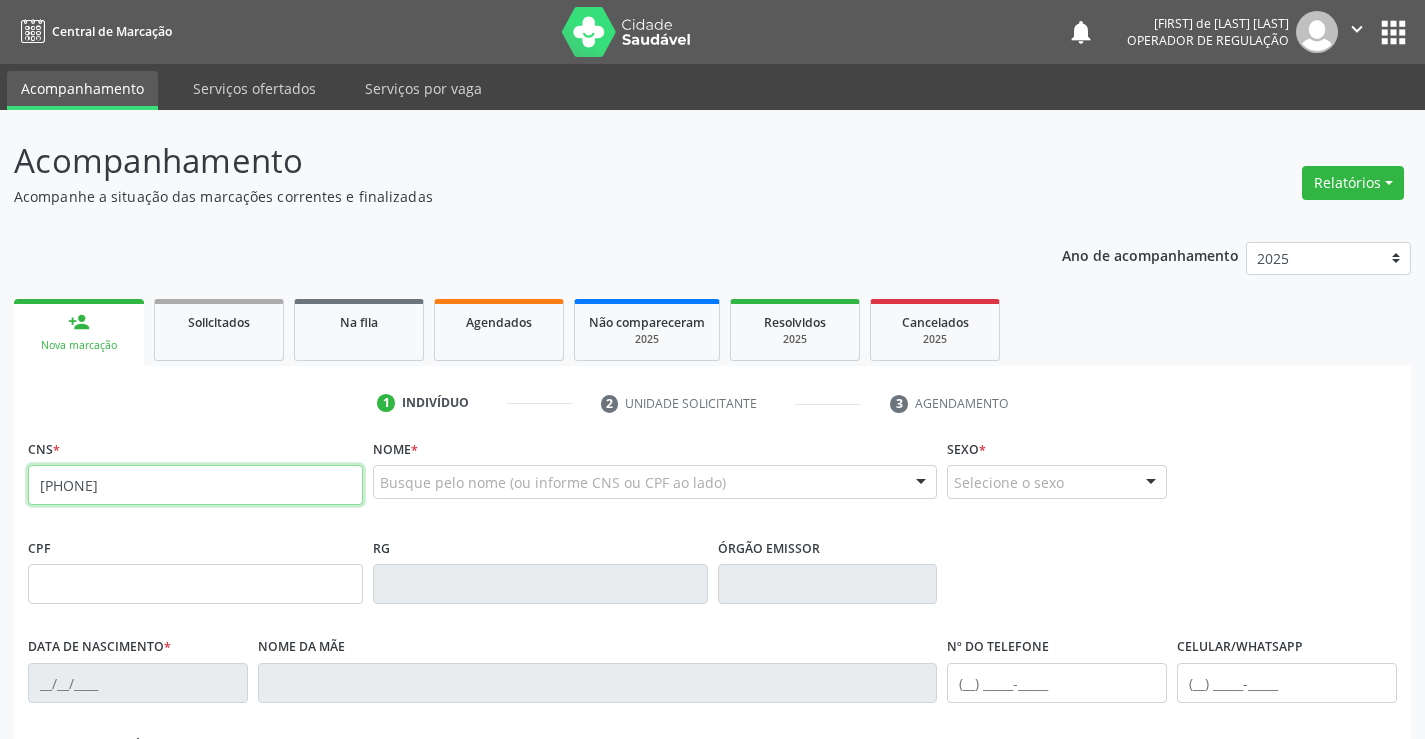 type on "[PHONE]" 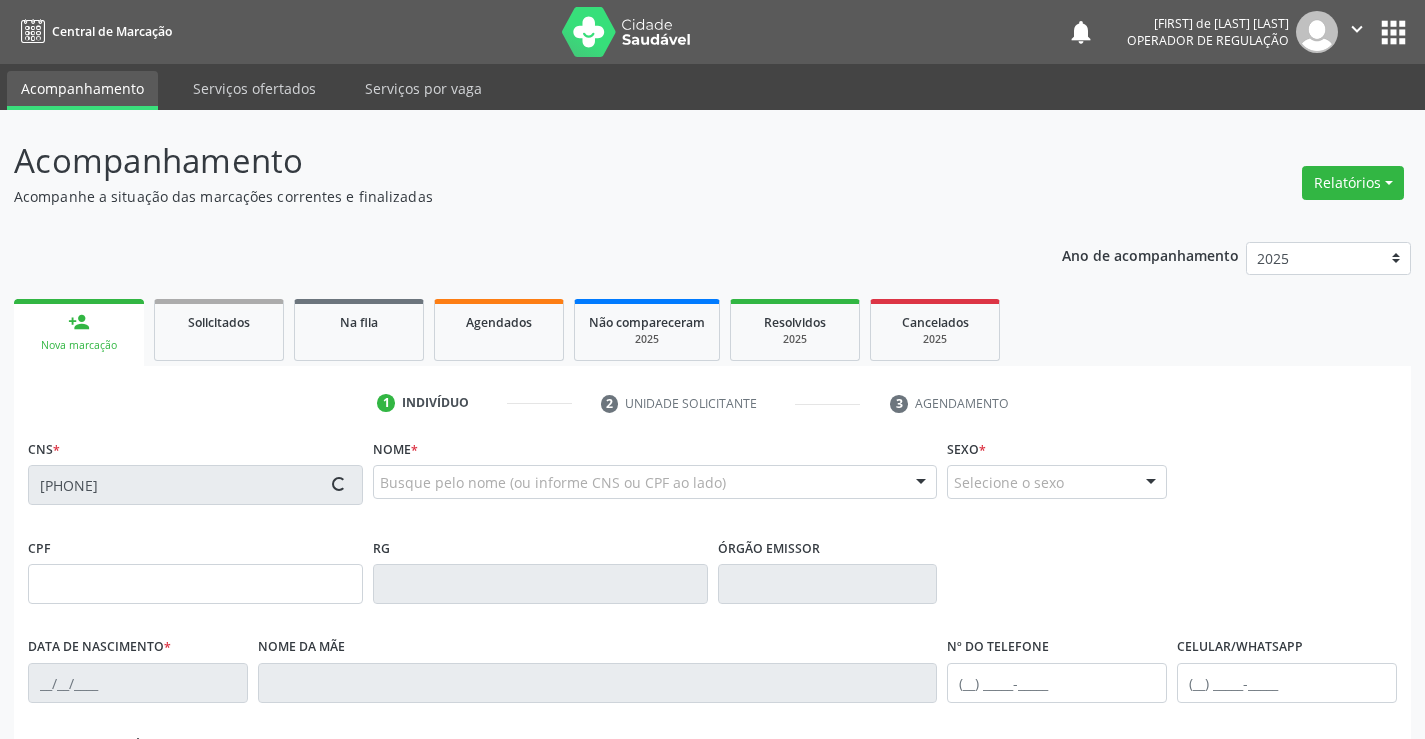 type on "[NUMBER]" 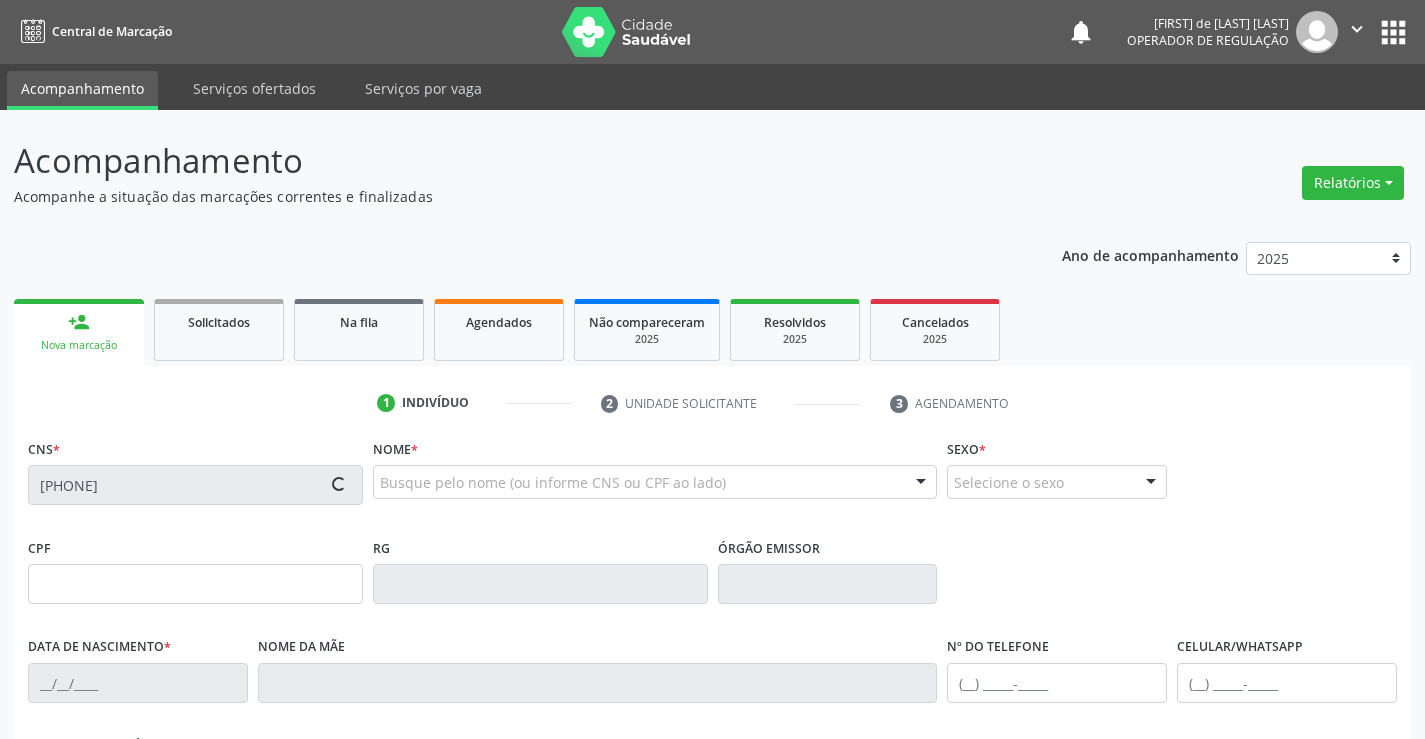 type on "[DATE]" 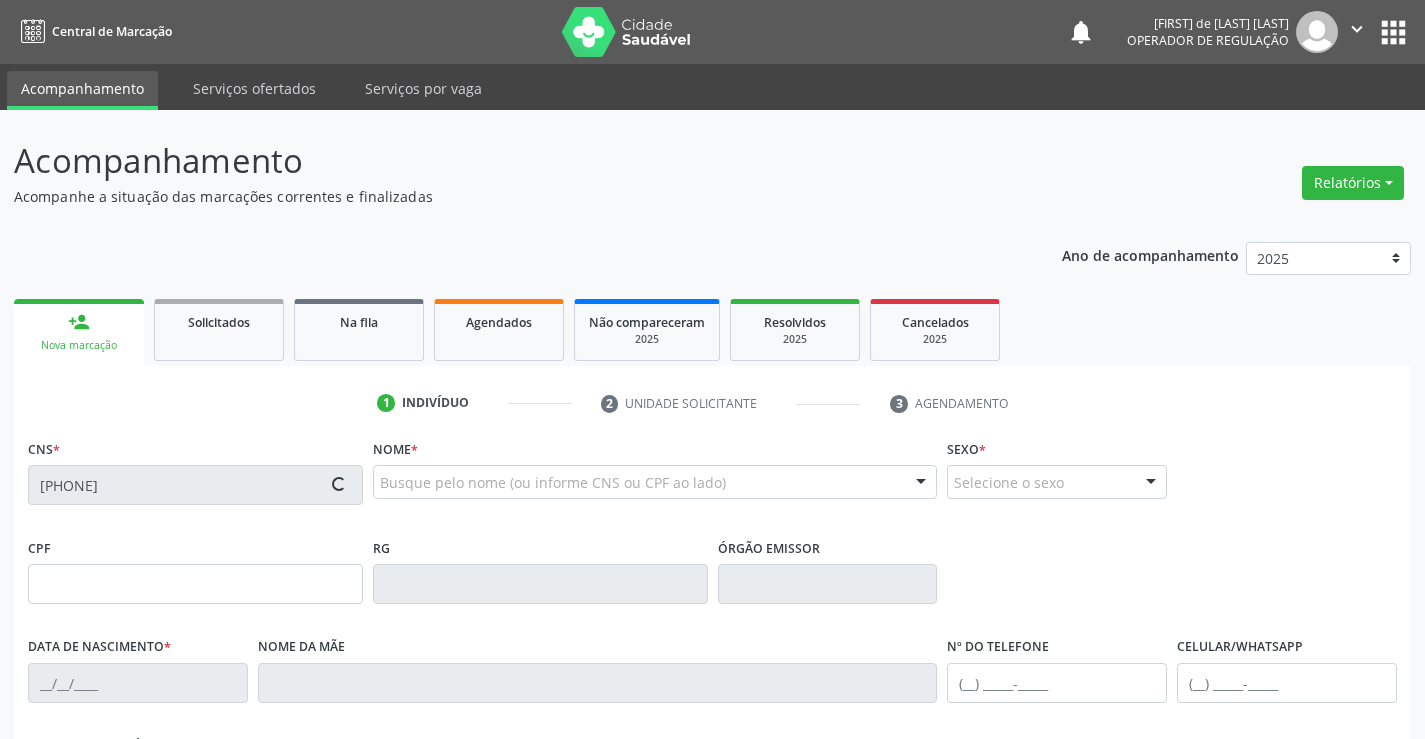 type on "[NUMBER]" 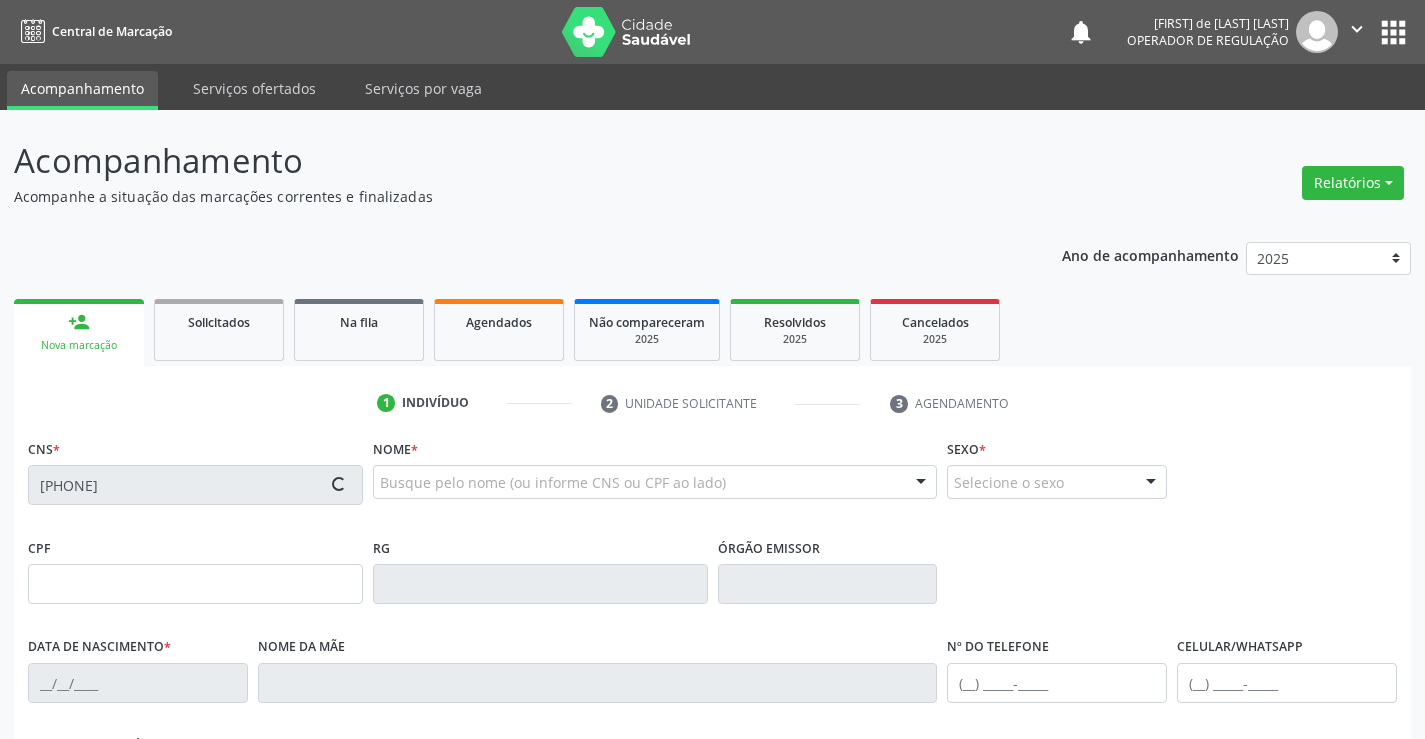 type on "32" 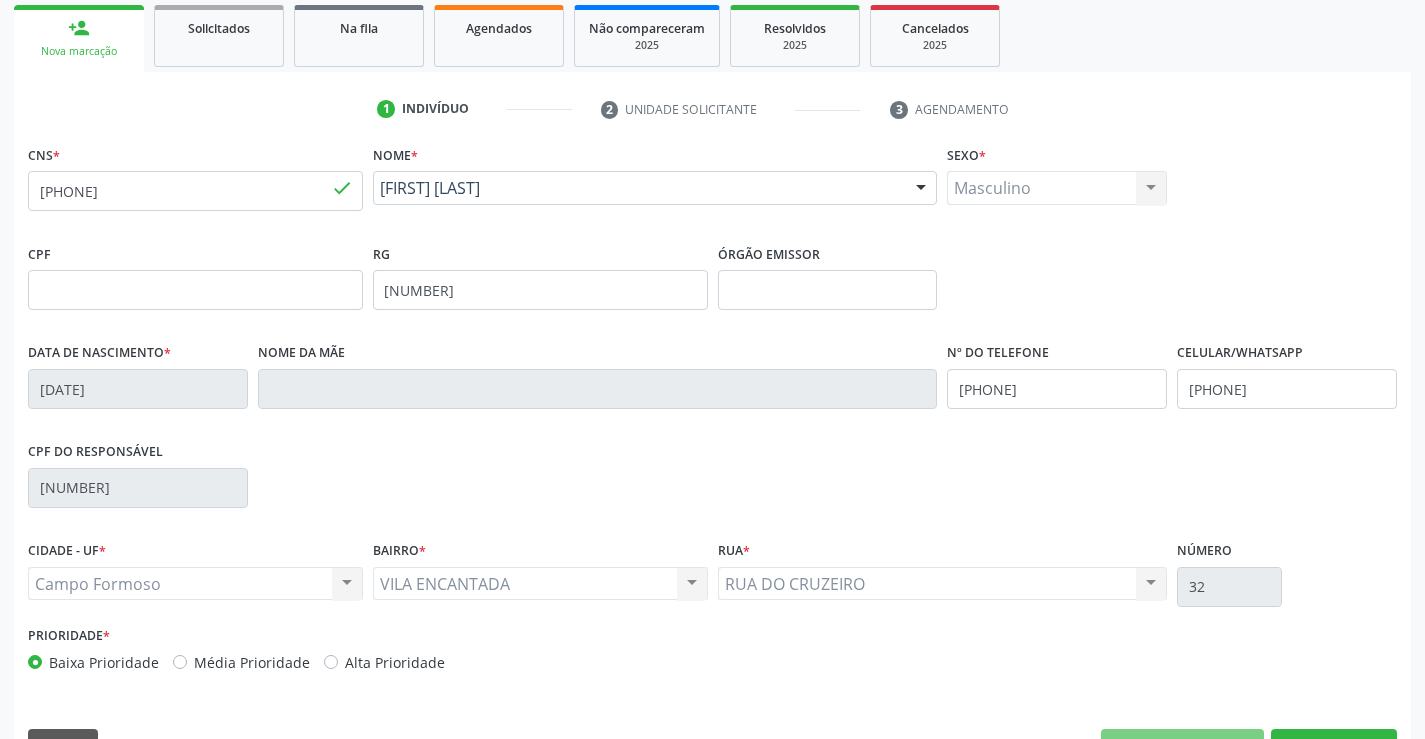 scroll, scrollTop: 300, scrollLeft: 0, axis: vertical 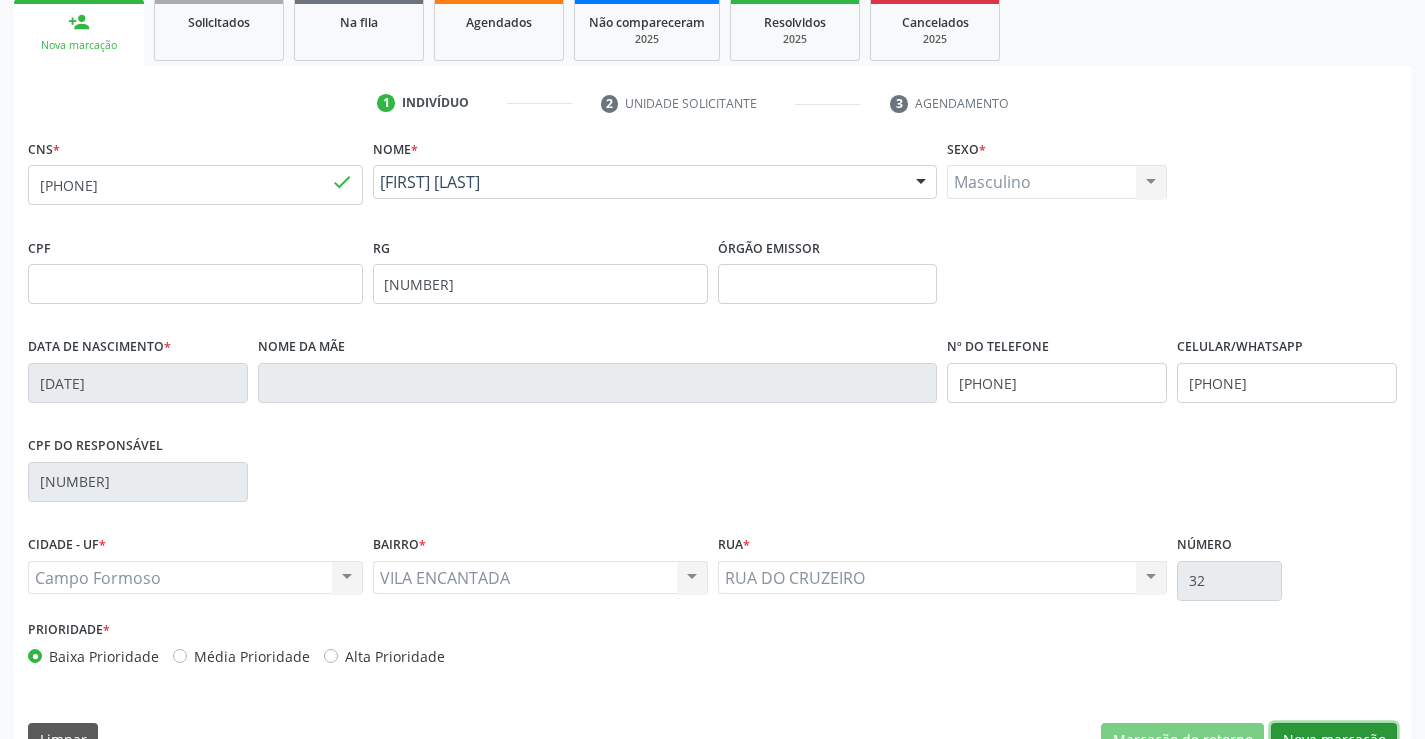 click on "Nova marcação" at bounding box center [1334, 740] 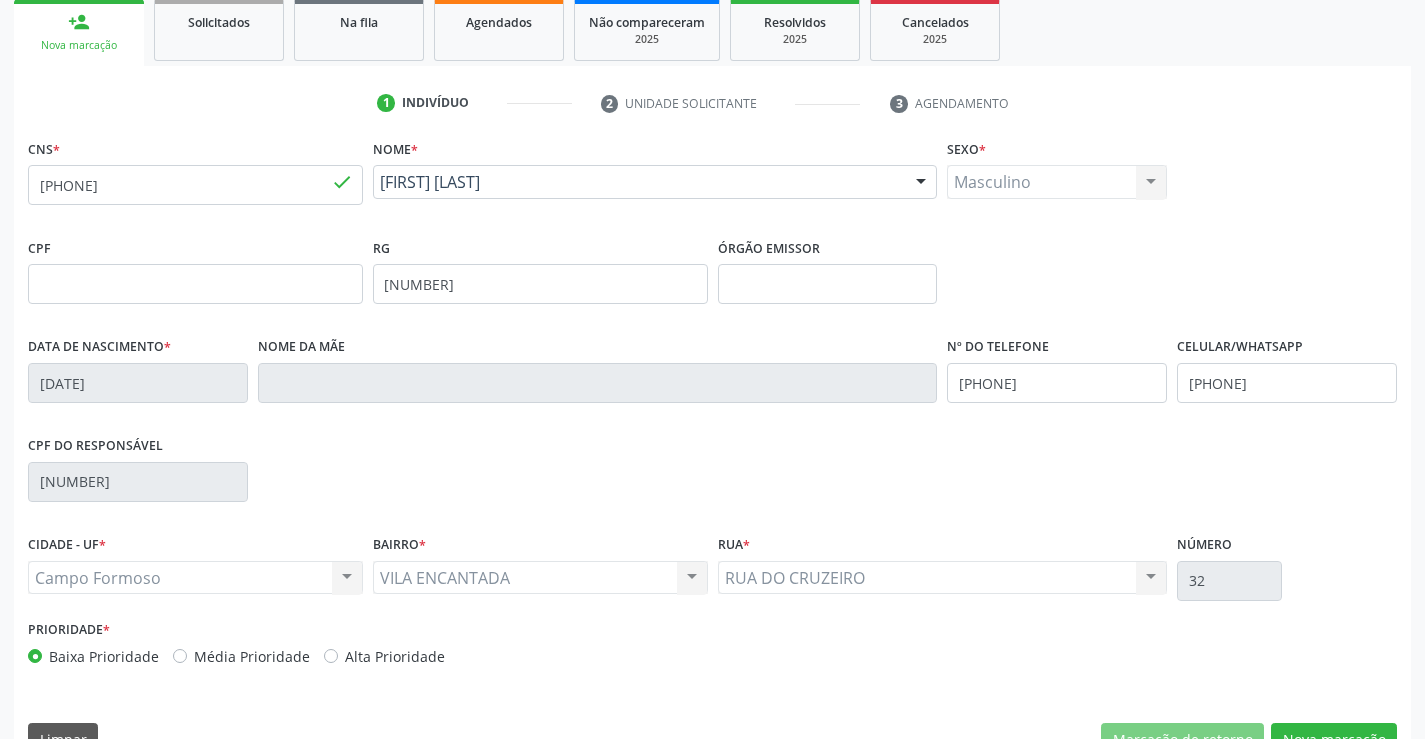 scroll, scrollTop: 167, scrollLeft: 0, axis: vertical 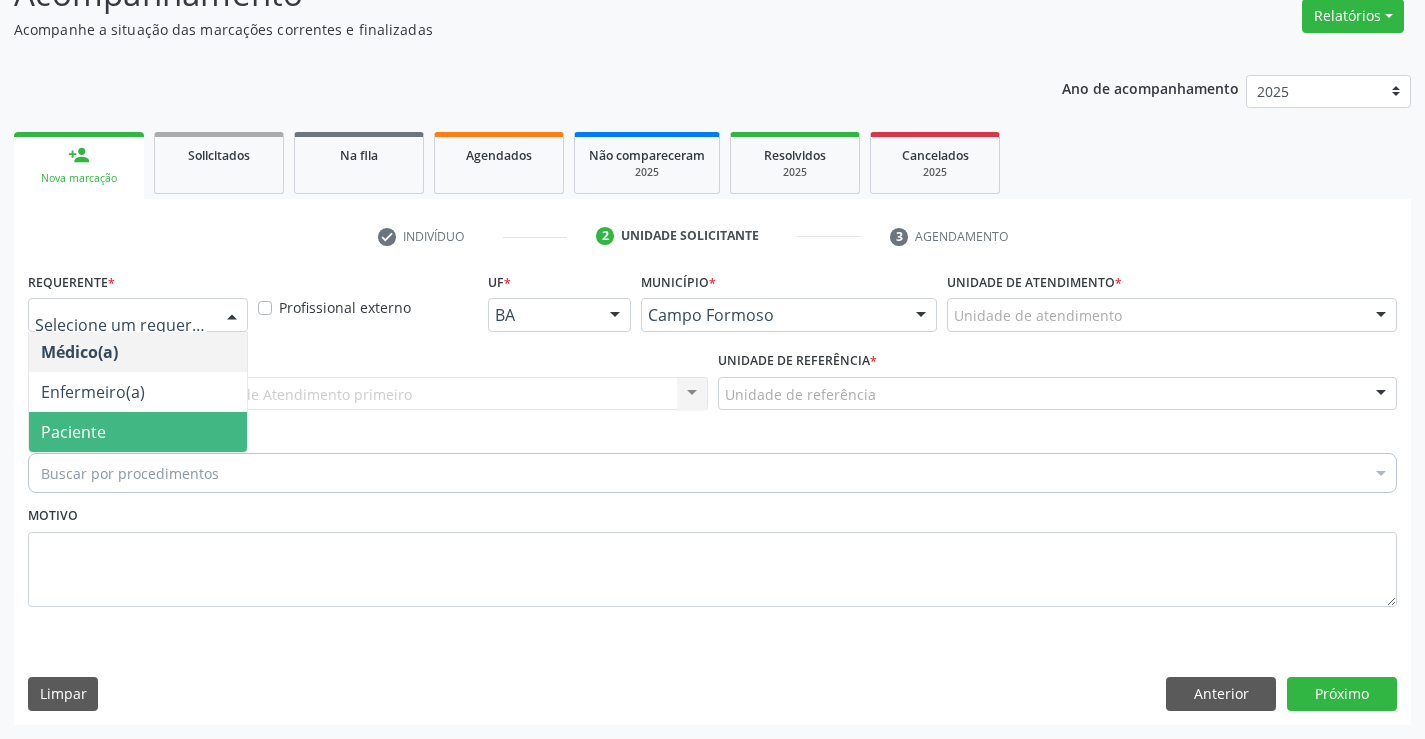 click on "Paciente" at bounding box center [138, 432] 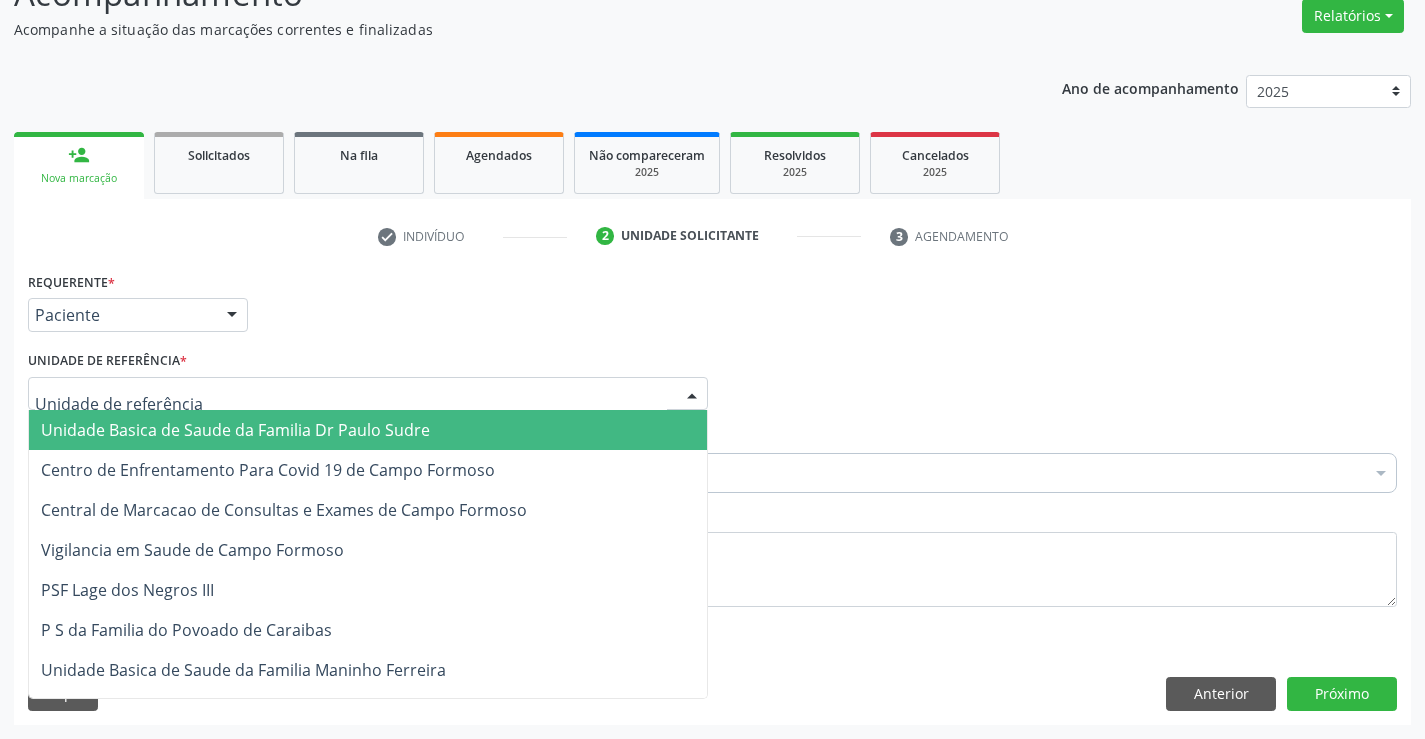 click on "Unidade Basica de Saude da Familia Dr Paulo Sudre" at bounding box center (235, 430) 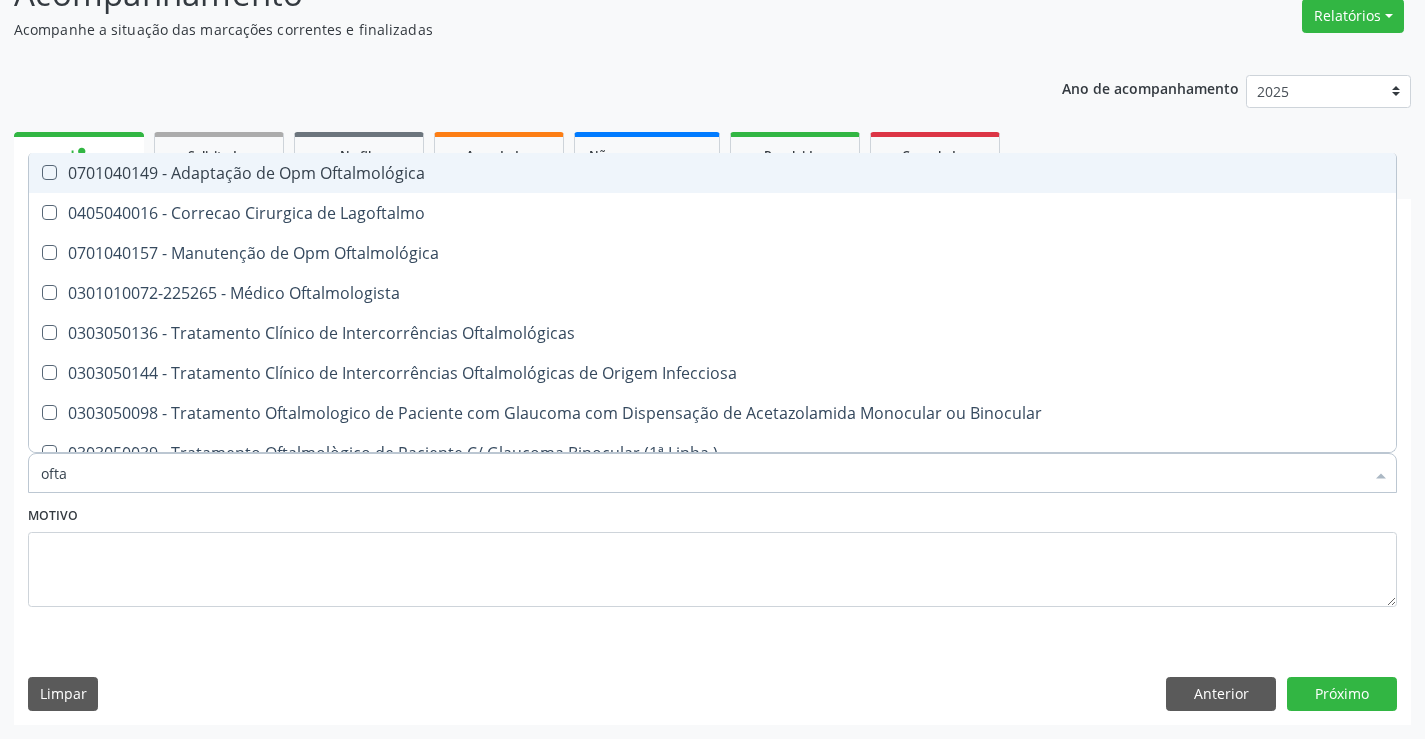type on "oftal" 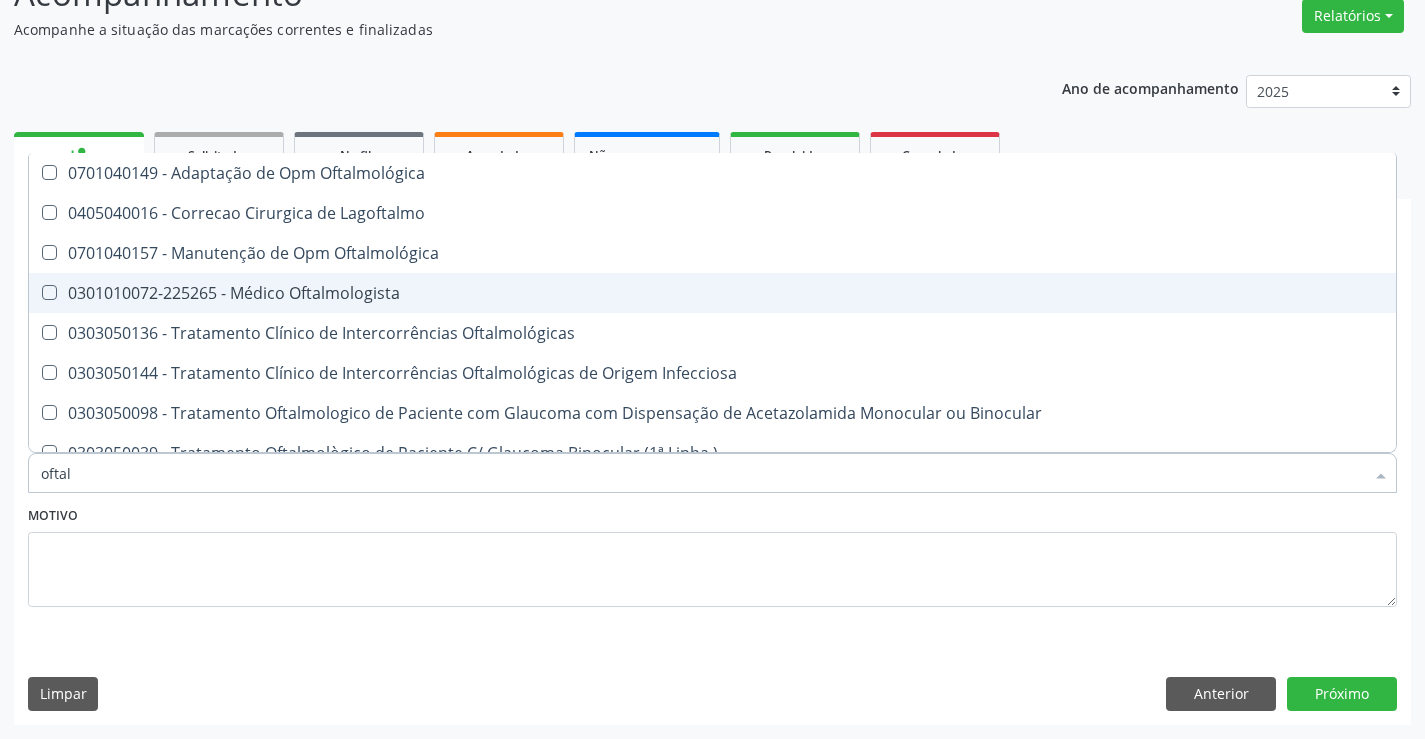 click on "0301010072-225265 - Médico Oftalmologista" at bounding box center (712, 293) 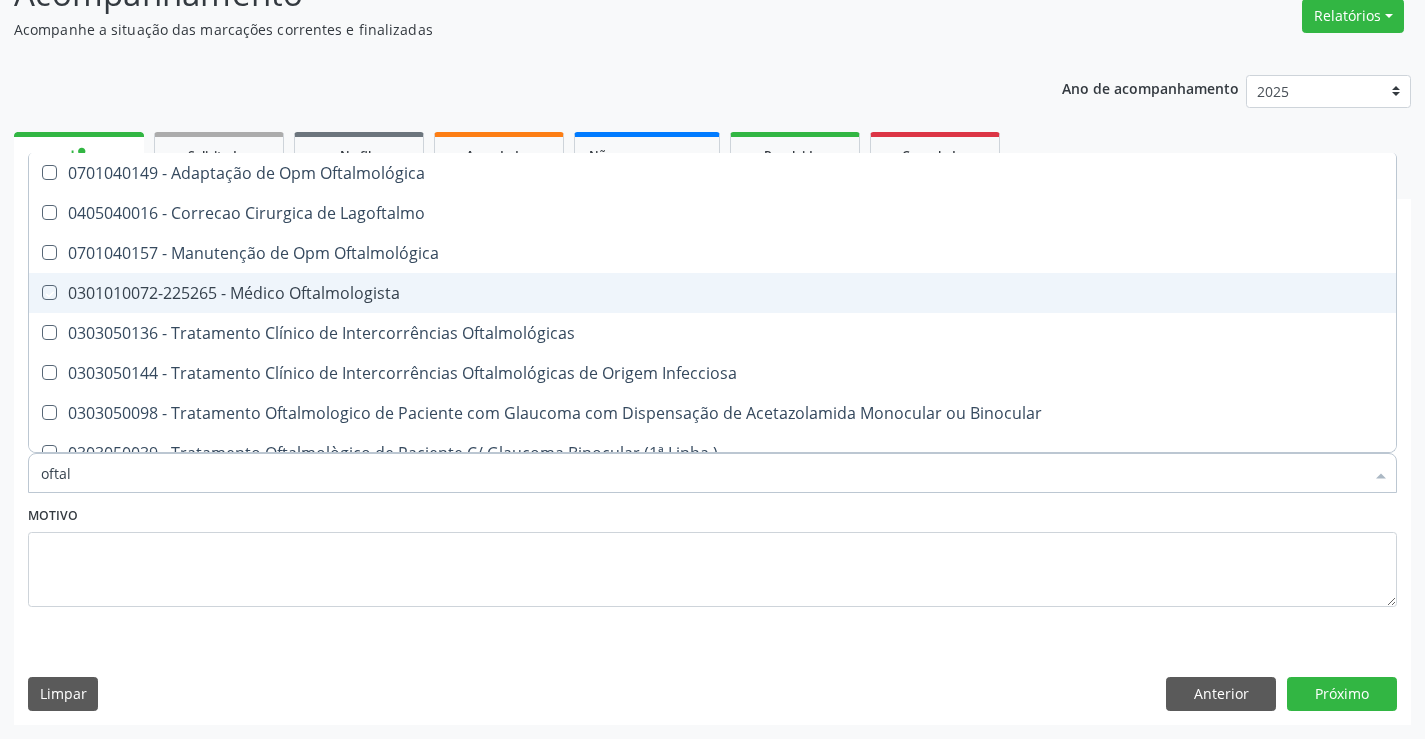 checkbox on "true" 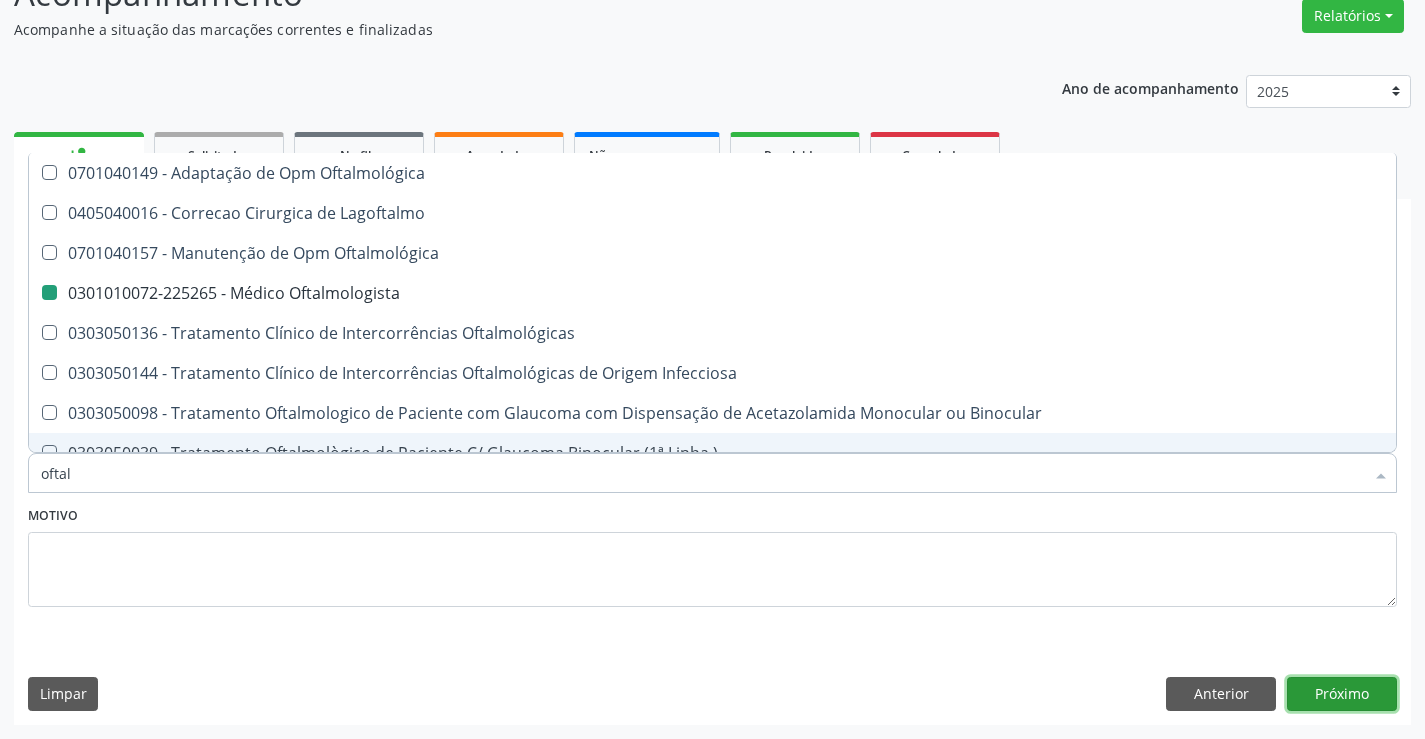 click on "Próximo" at bounding box center (1342, 694) 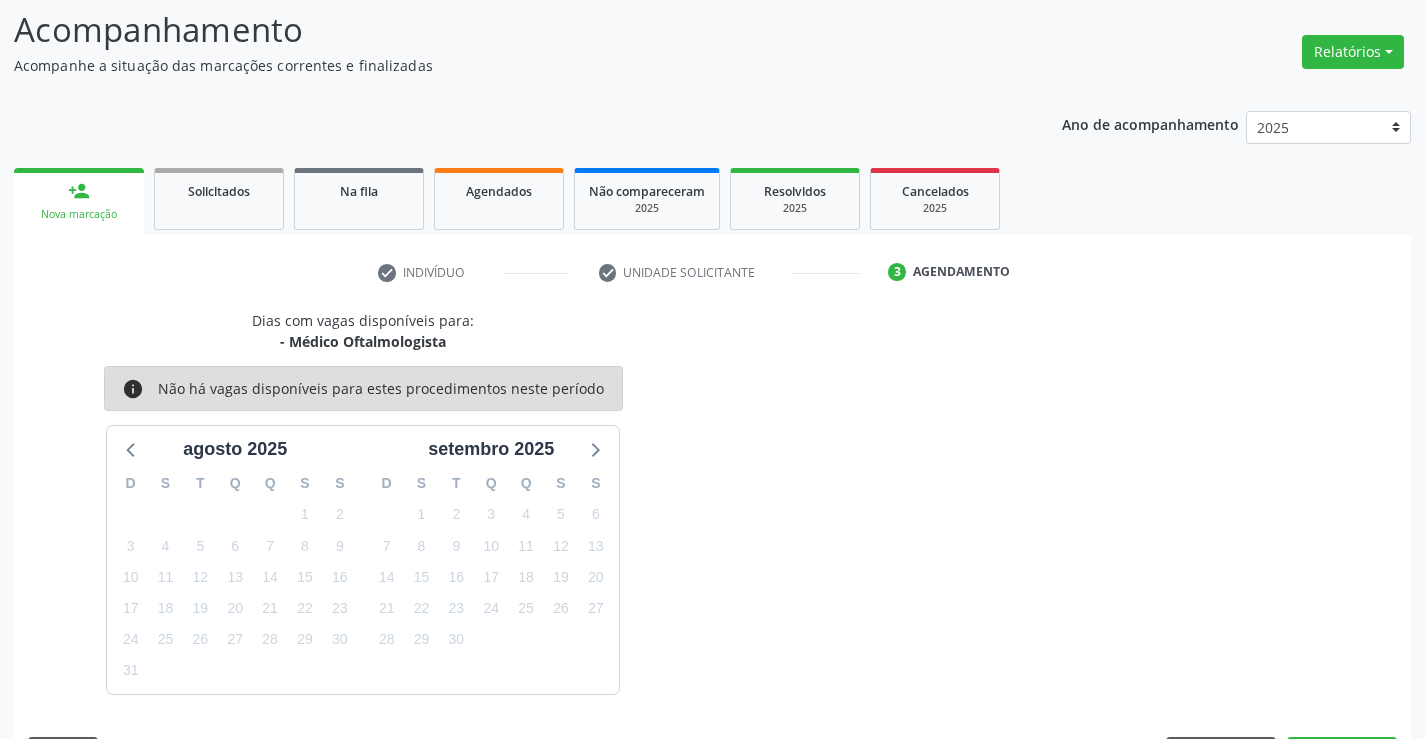 scroll, scrollTop: 167, scrollLeft: 0, axis: vertical 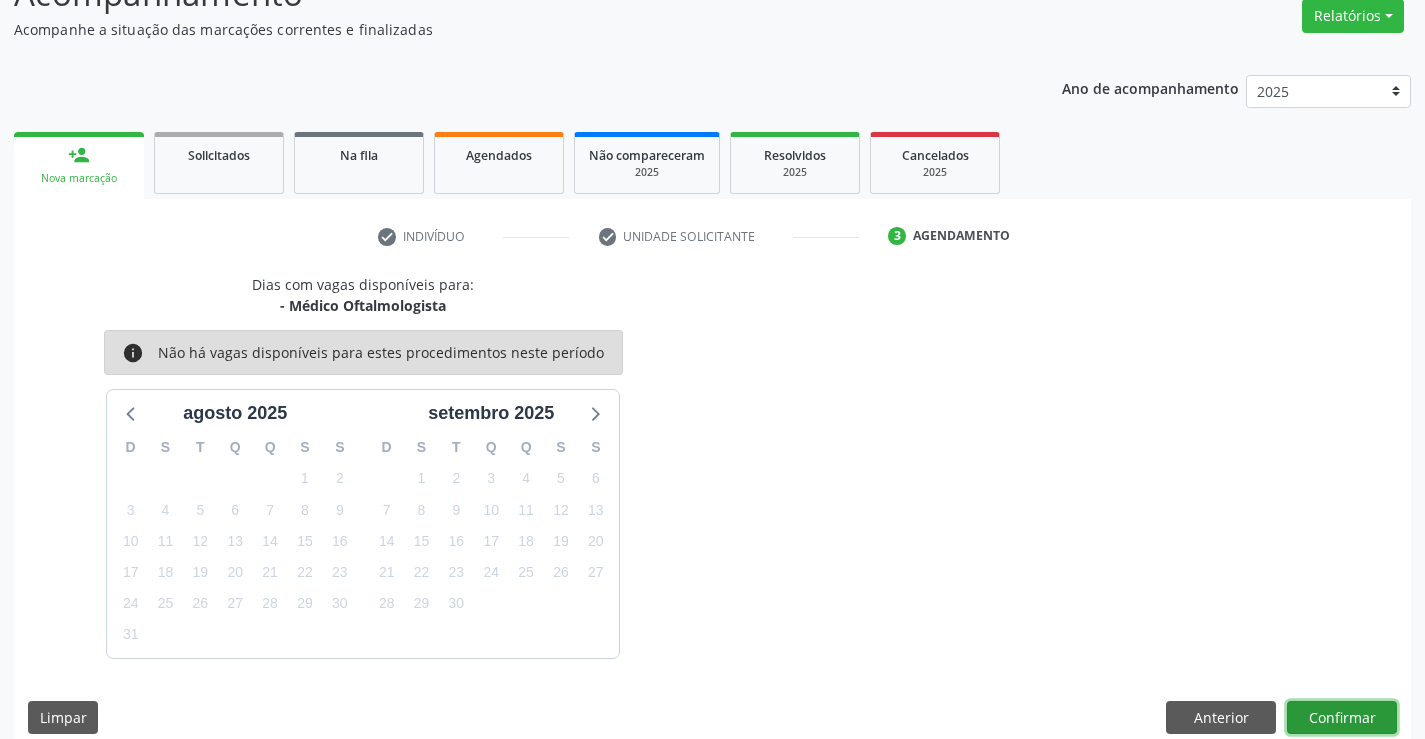 click on "Confirmar" at bounding box center [1342, 718] 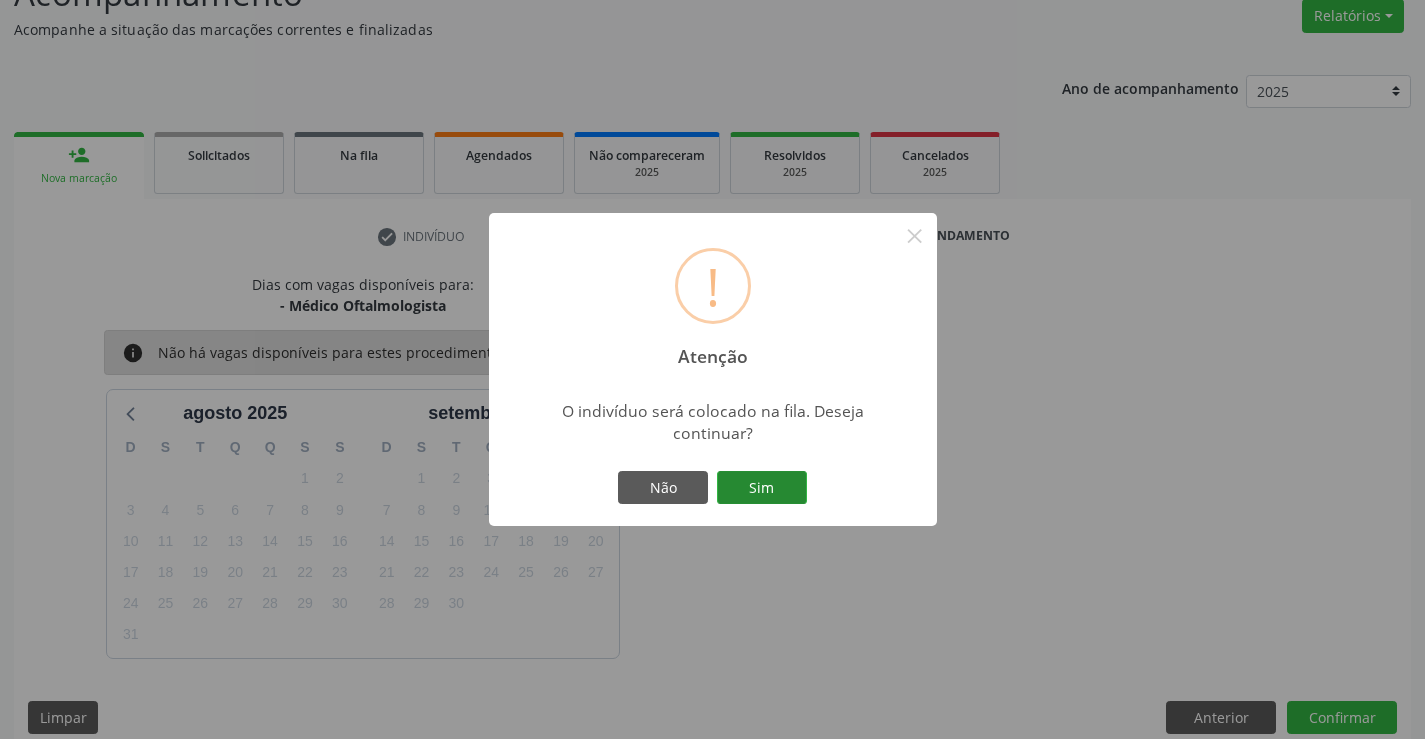 click on "Sim" at bounding box center [762, 488] 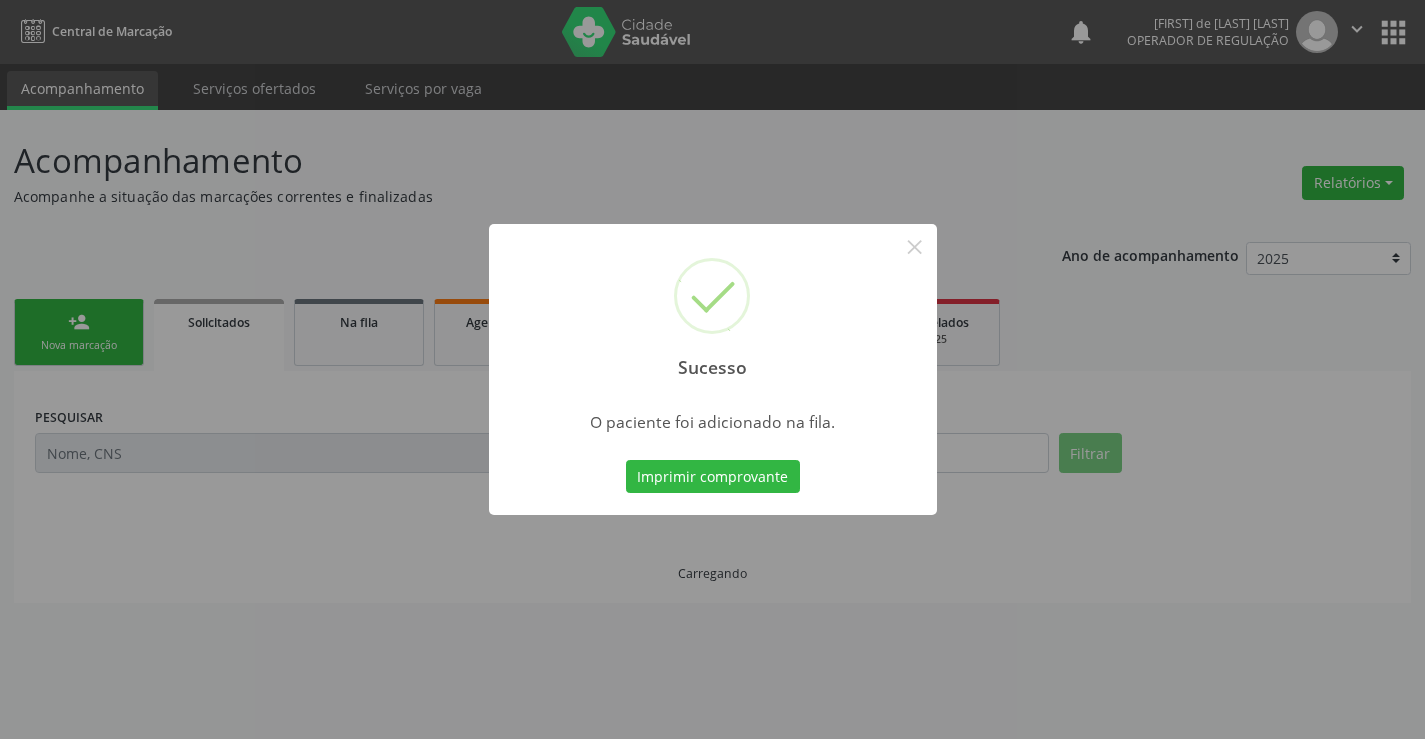 scroll, scrollTop: 0, scrollLeft: 0, axis: both 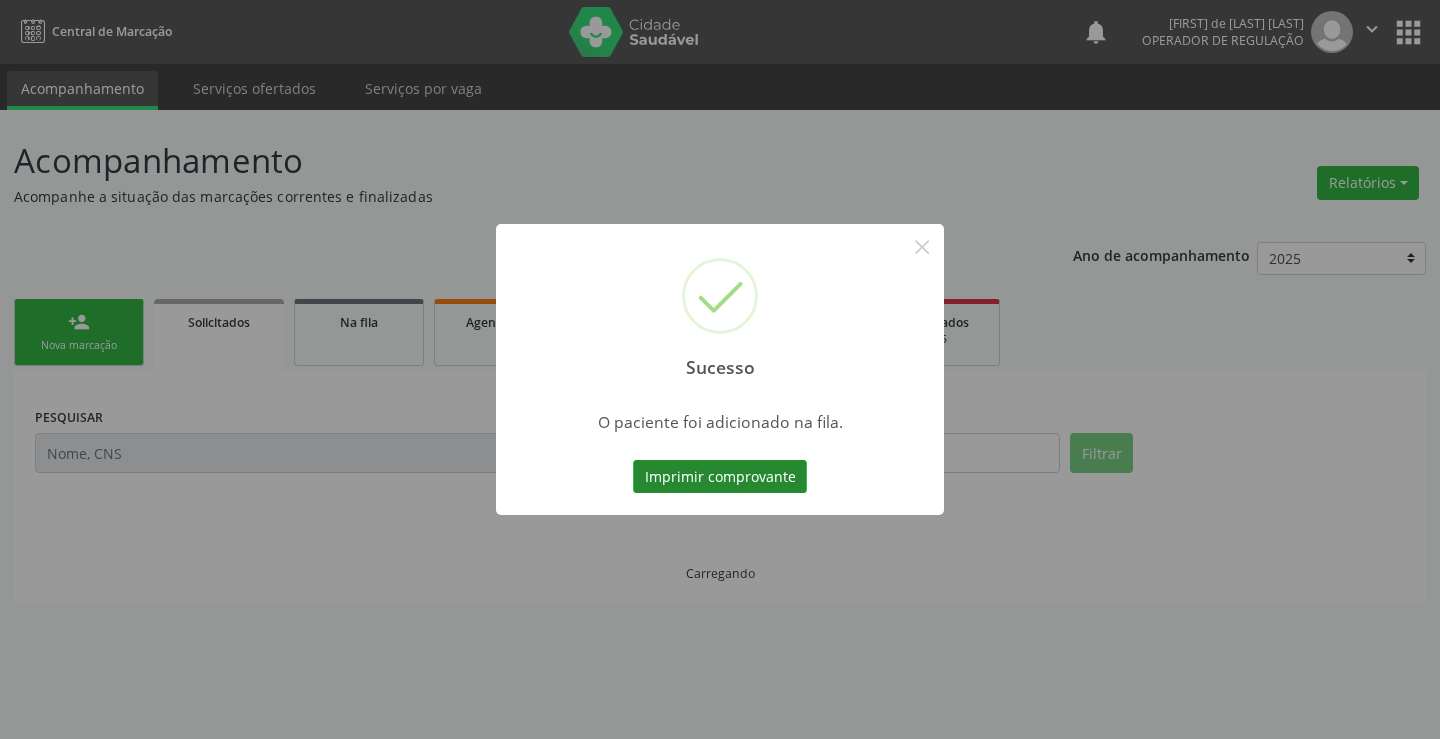 click on "Imprimir comprovante" at bounding box center (720, 477) 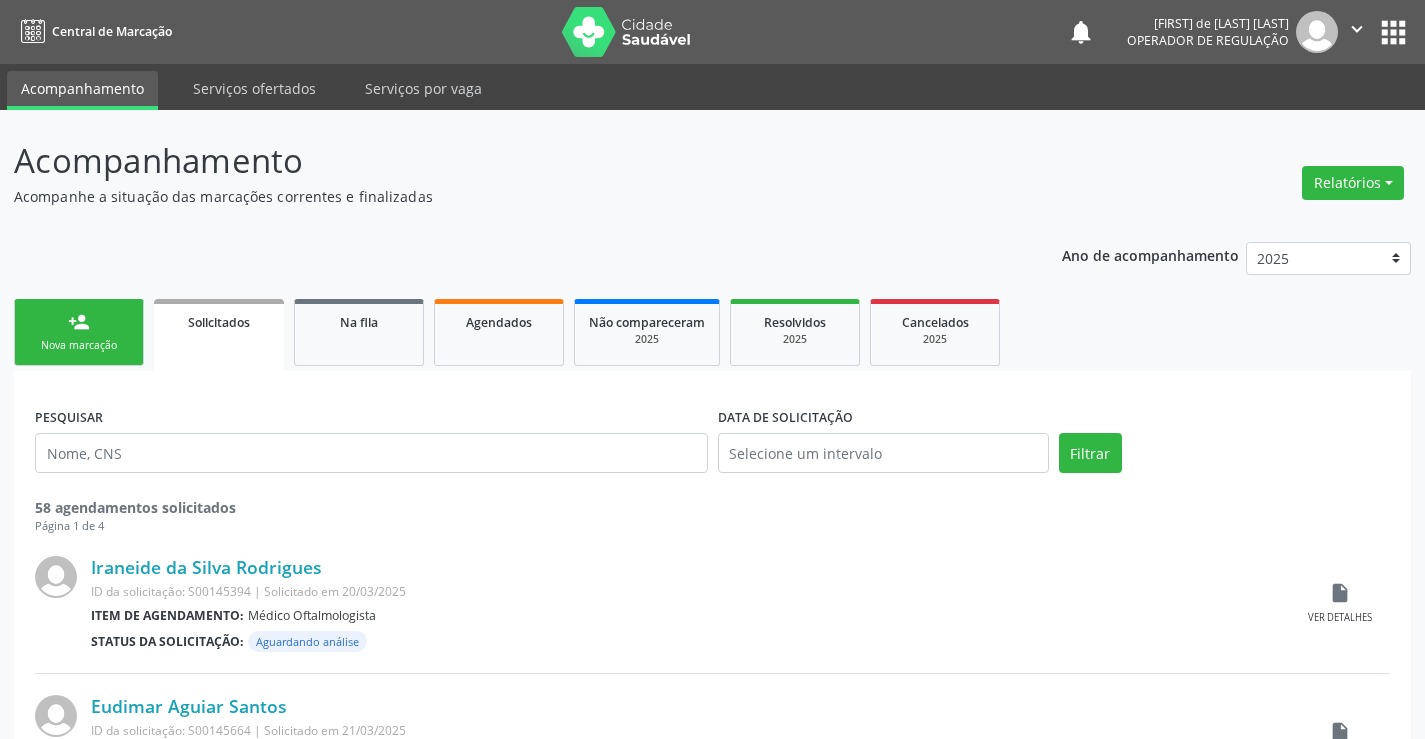 click on "person_add
Nova marcação" at bounding box center (79, 332) 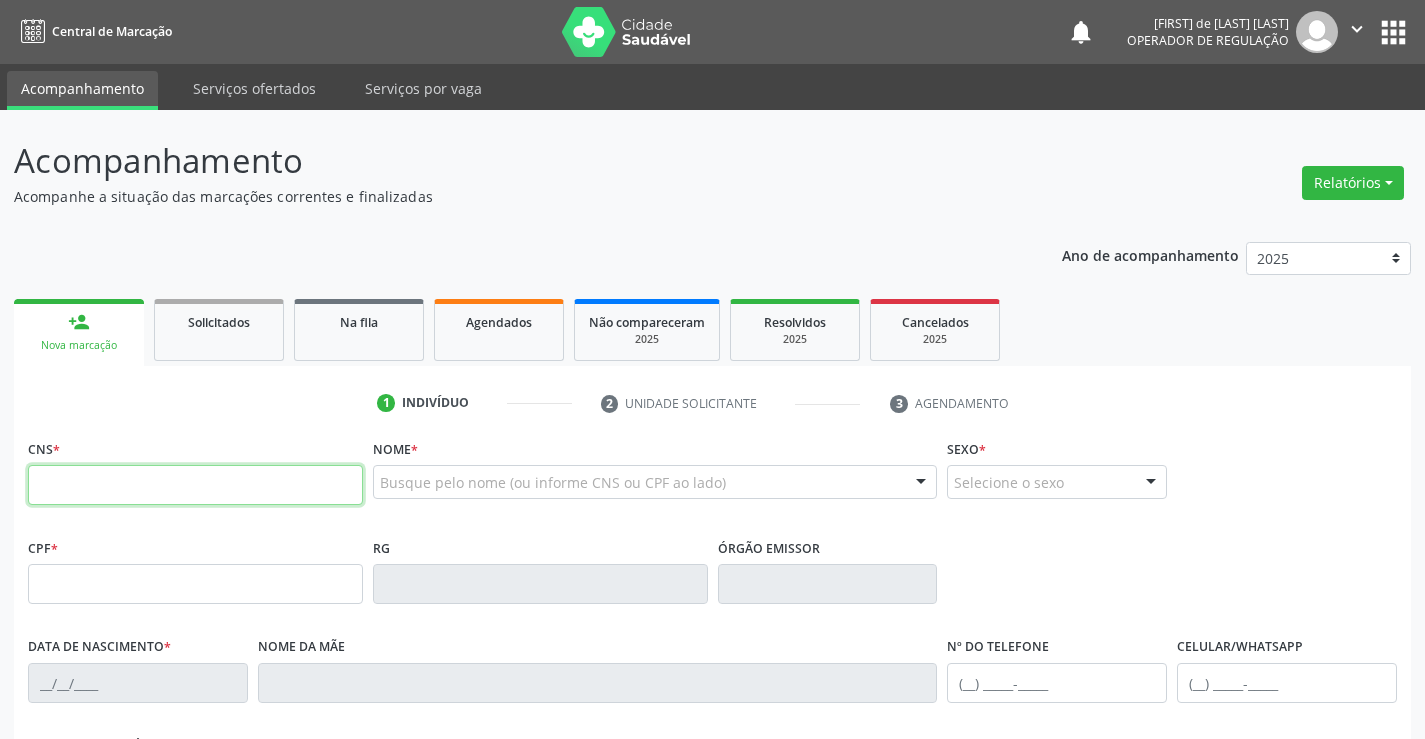 click at bounding box center [195, 485] 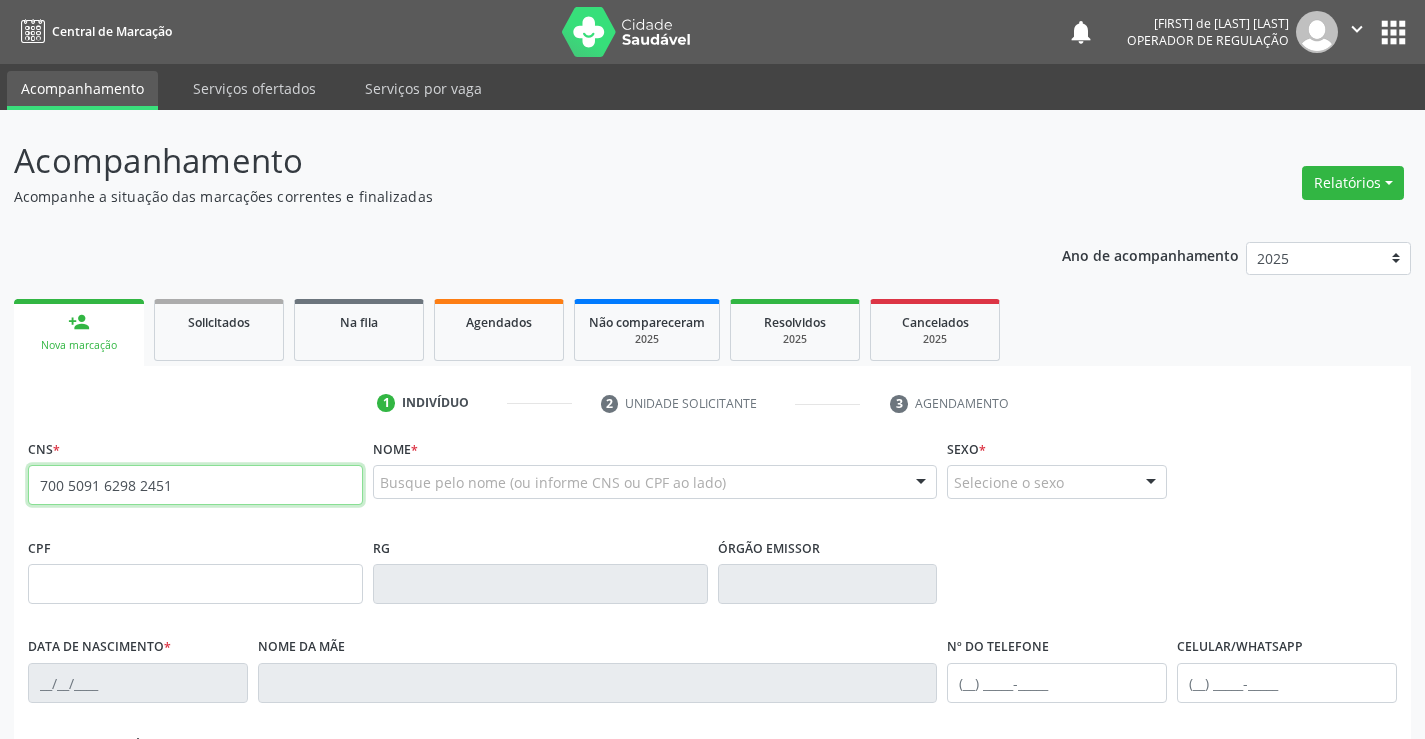 type on "700 5091 6298 2451" 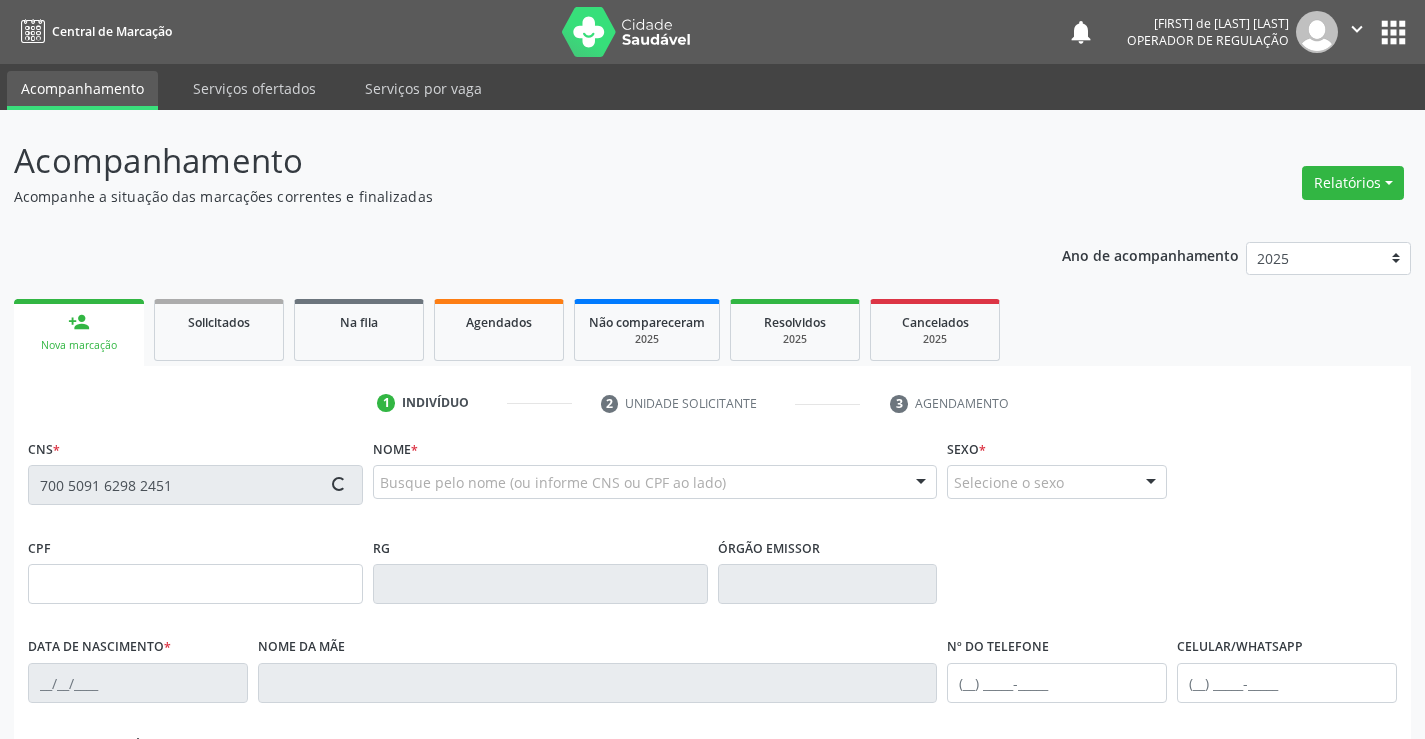 type on "[NUMBER]" 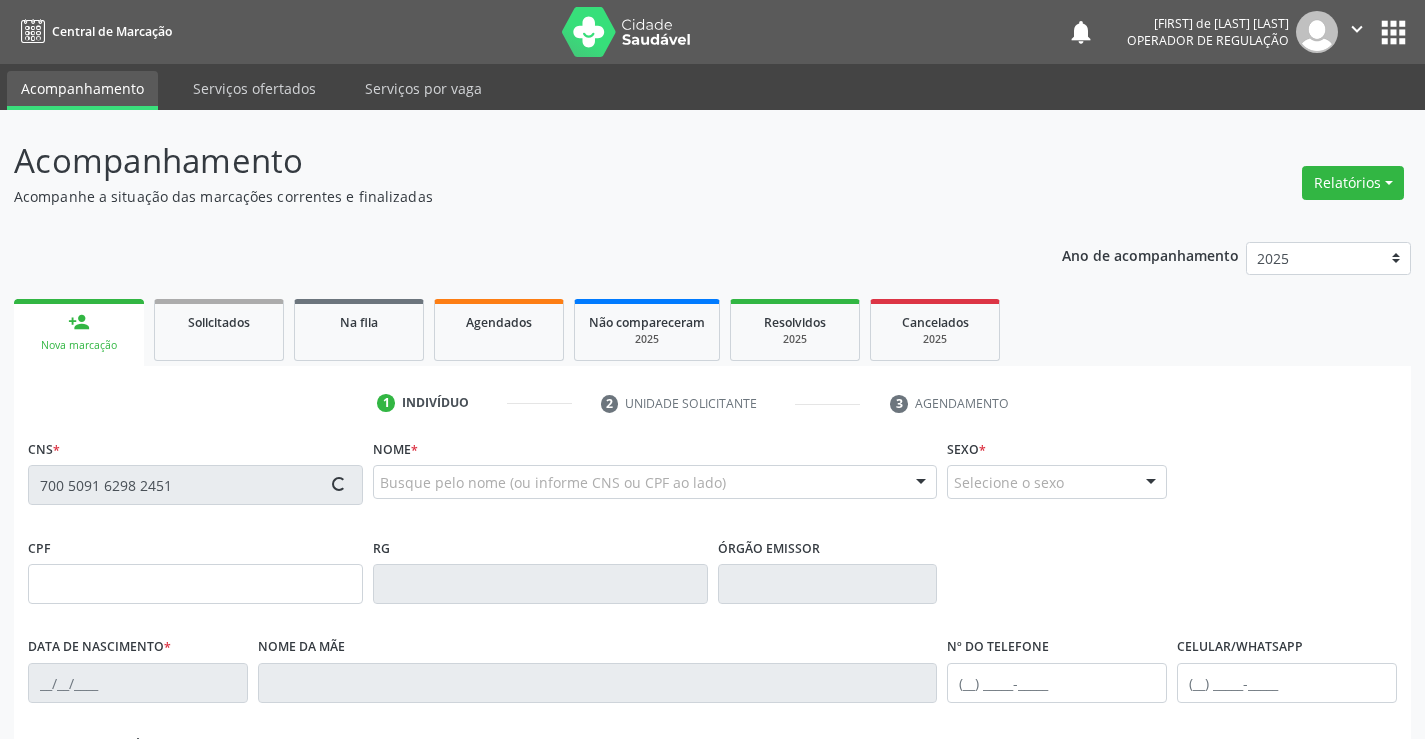 type on "[NUMBER]" 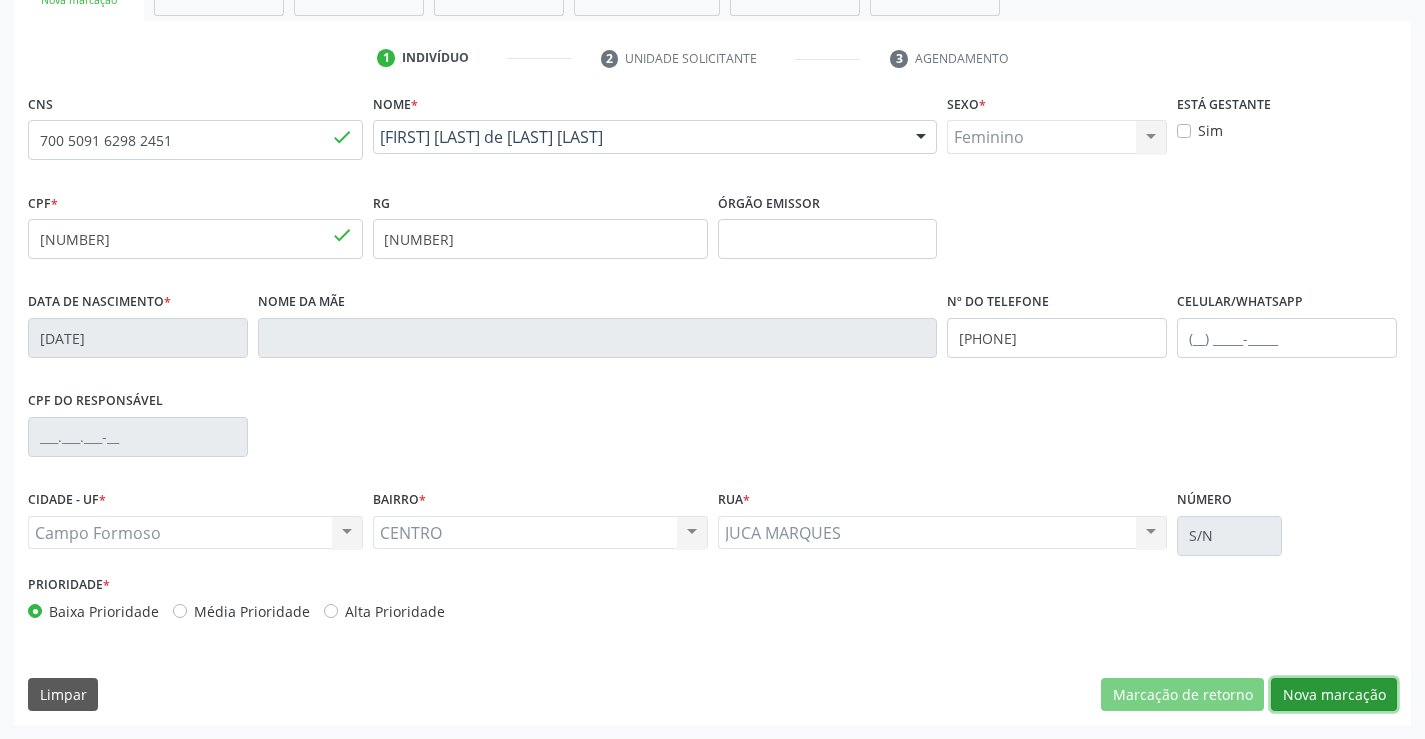 click on "Nova marcação" at bounding box center (1334, 695) 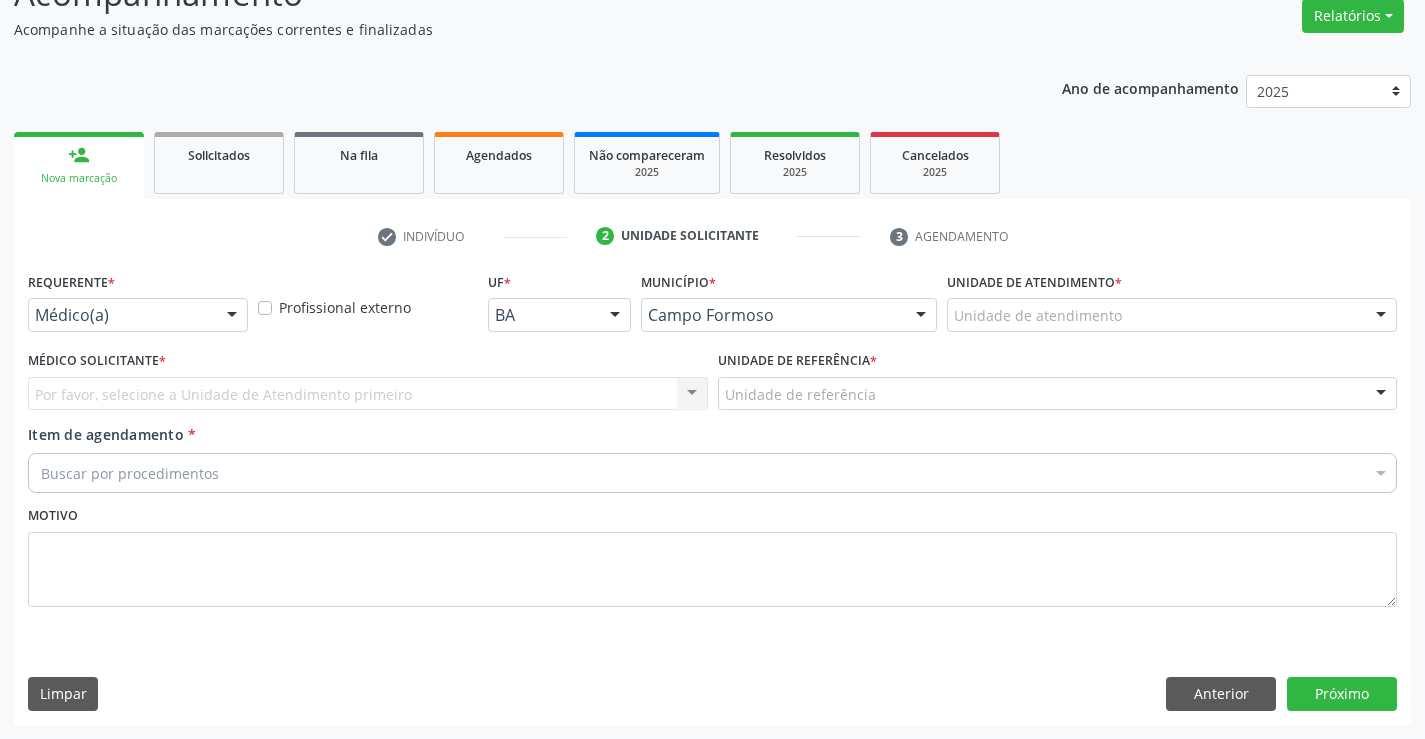 scroll, scrollTop: 167, scrollLeft: 0, axis: vertical 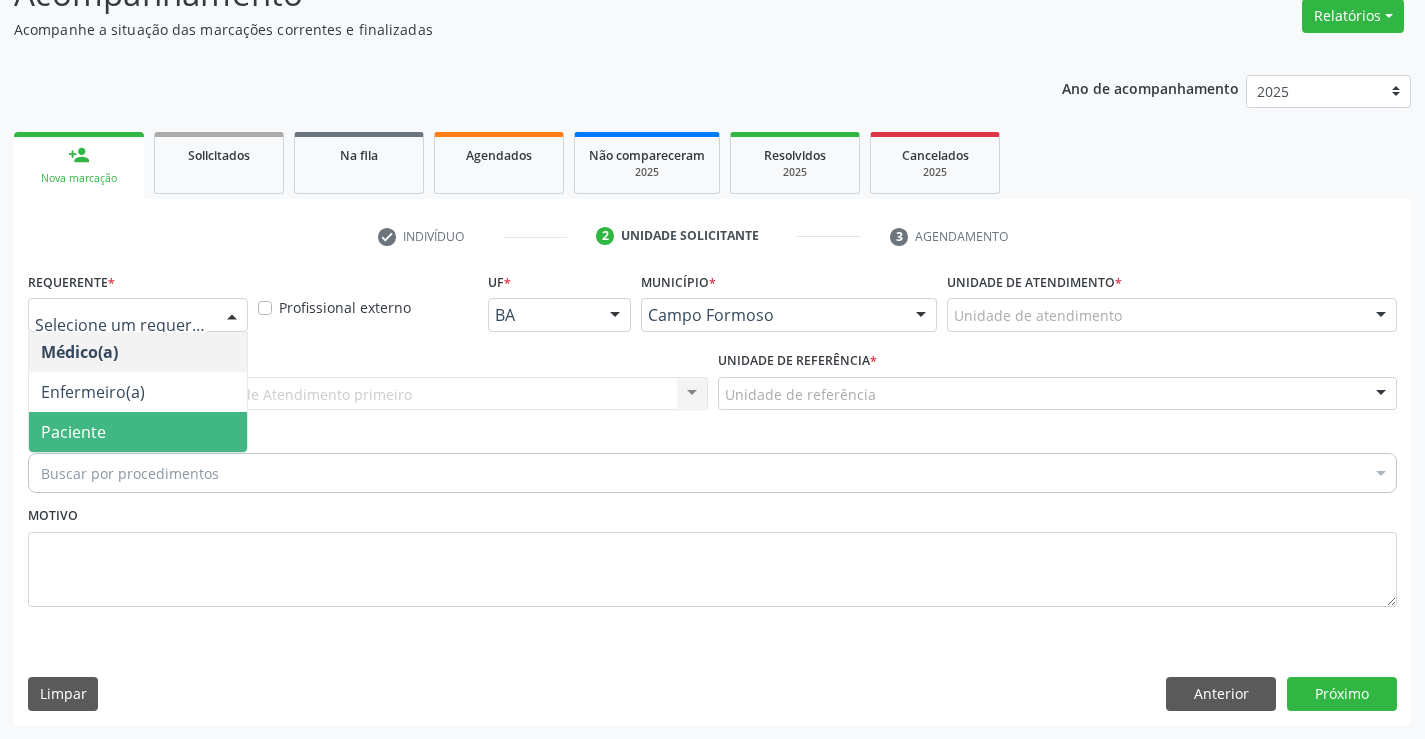 click on "Paciente" at bounding box center [138, 432] 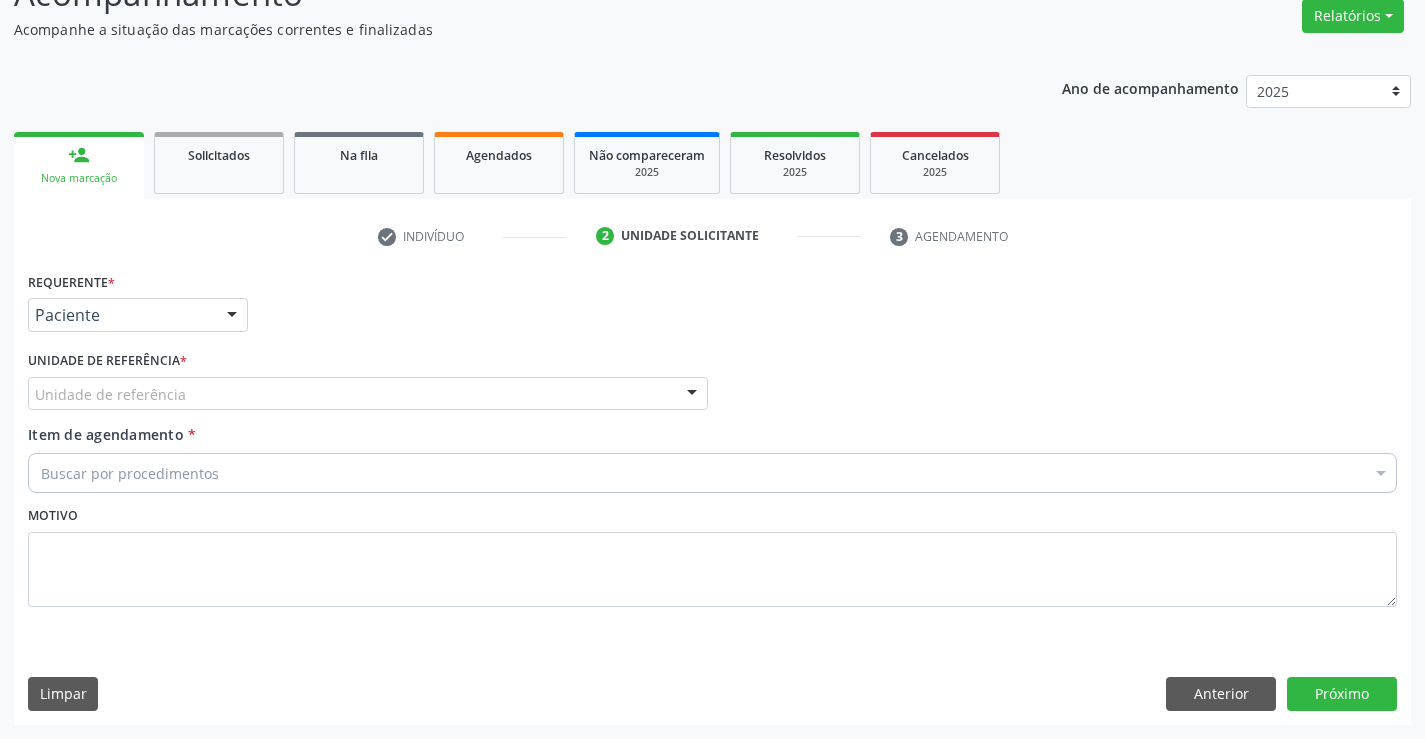 click on "Unidade de referência" at bounding box center (368, 394) 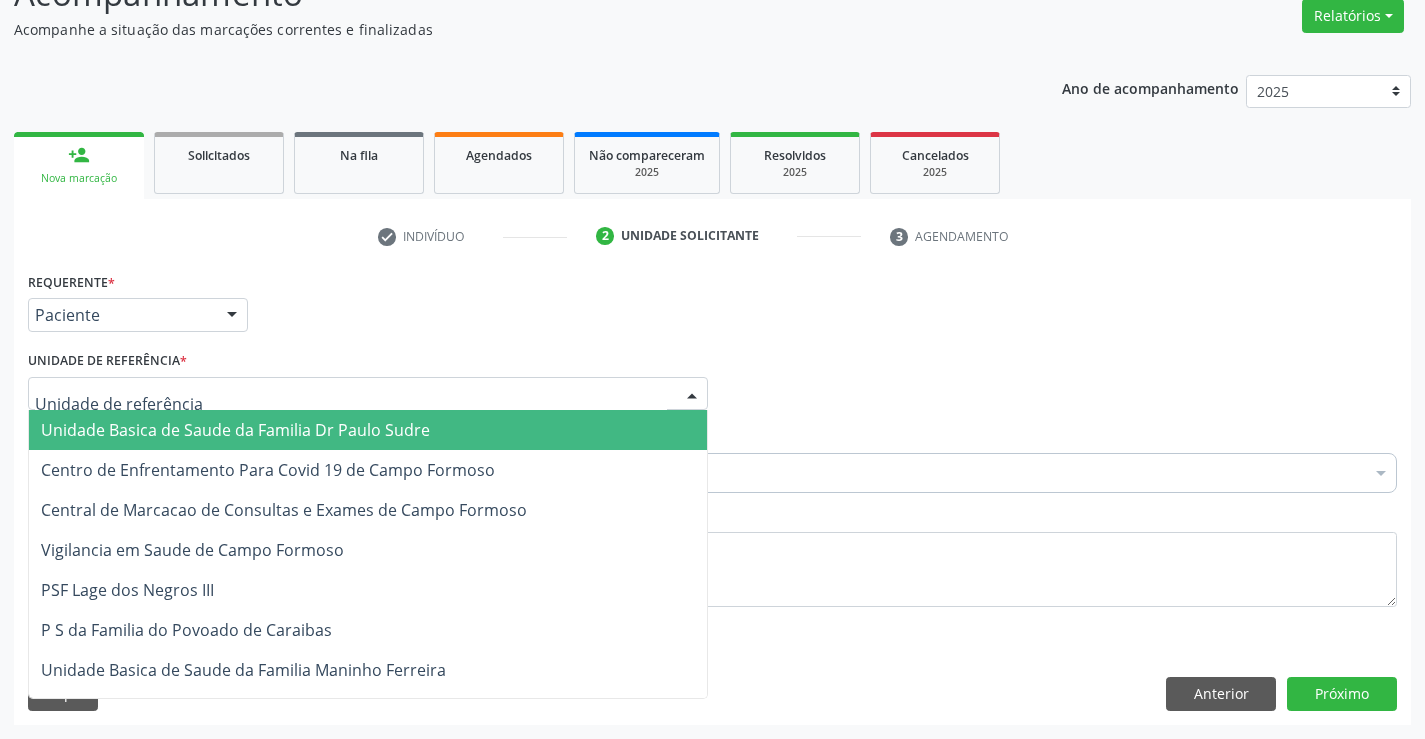 click on "Unidade Basica de Saude da Familia Dr Paulo Sudre" at bounding box center [235, 430] 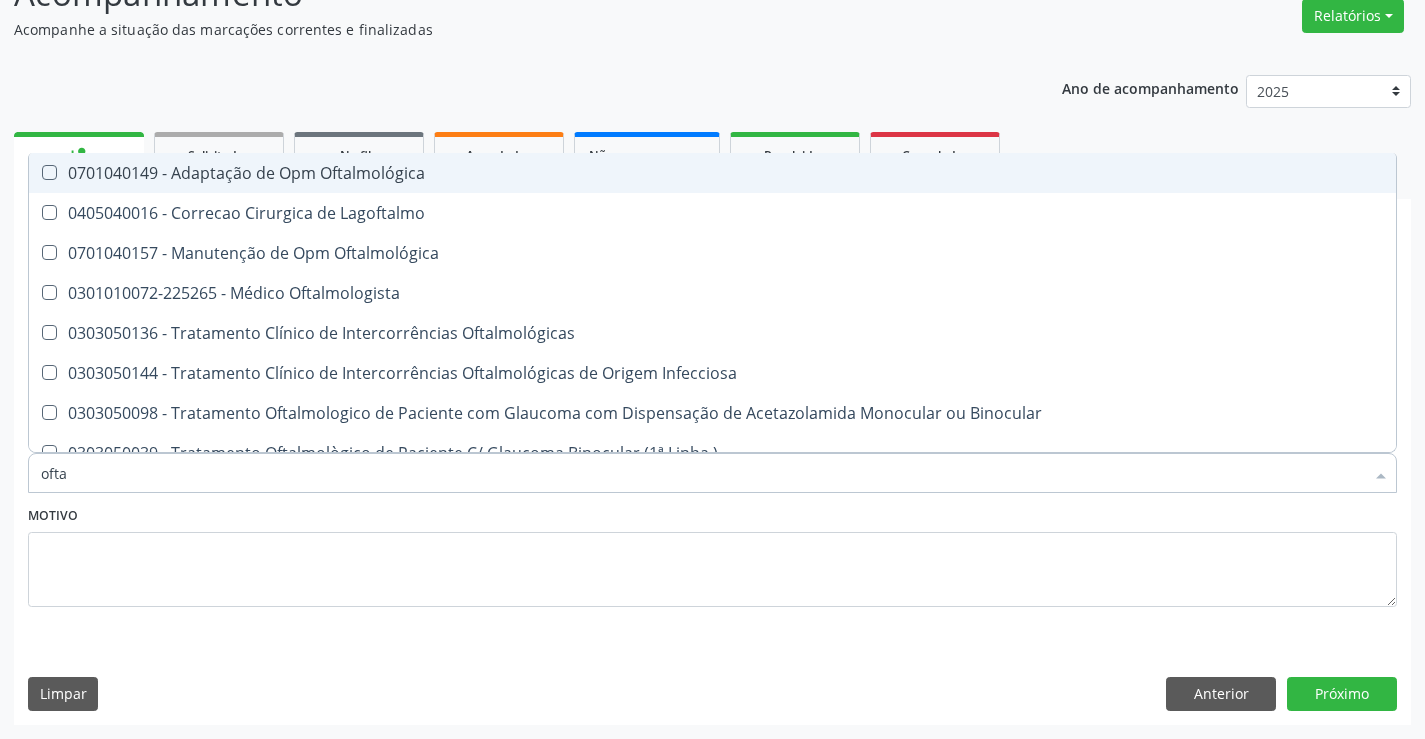 type on "oftal" 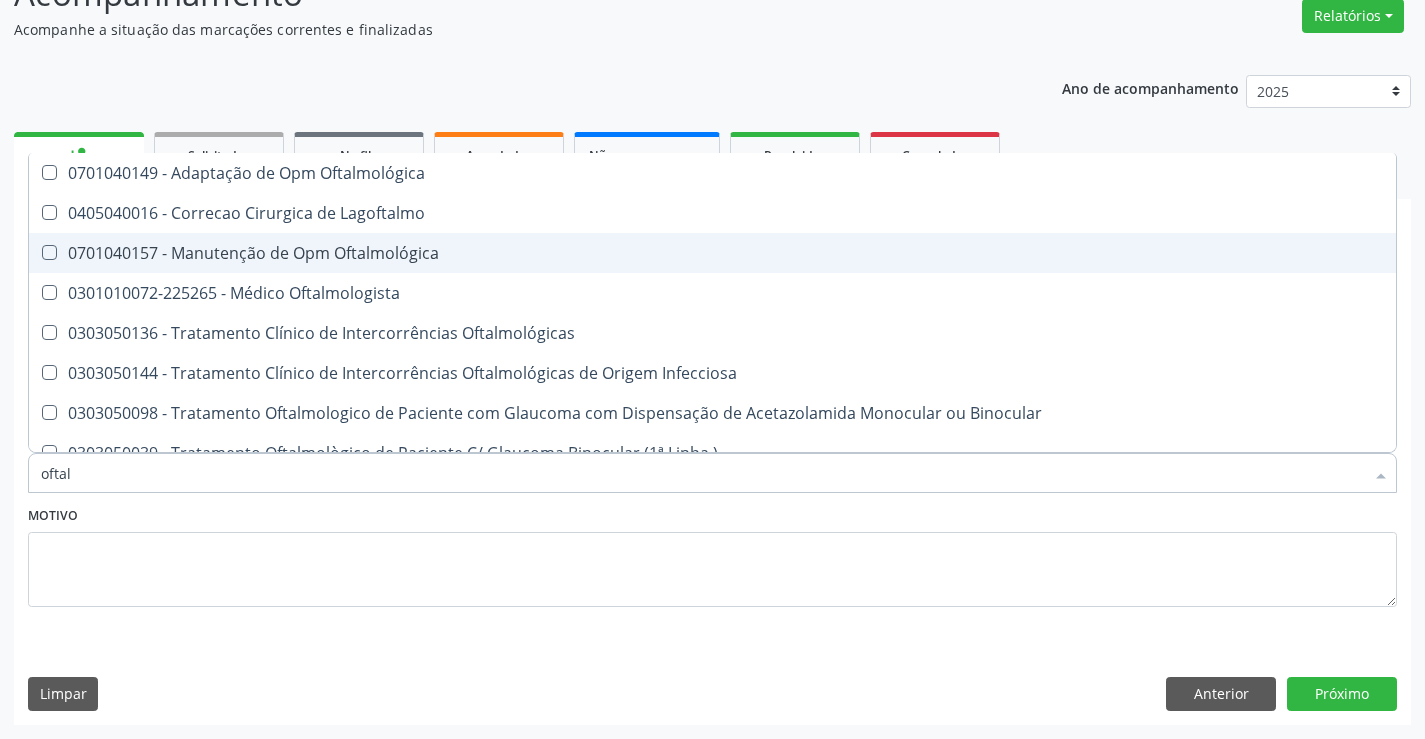 click on "0701040157 - Manutenção de Opm Oftalmológica" at bounding box center (712, 253) 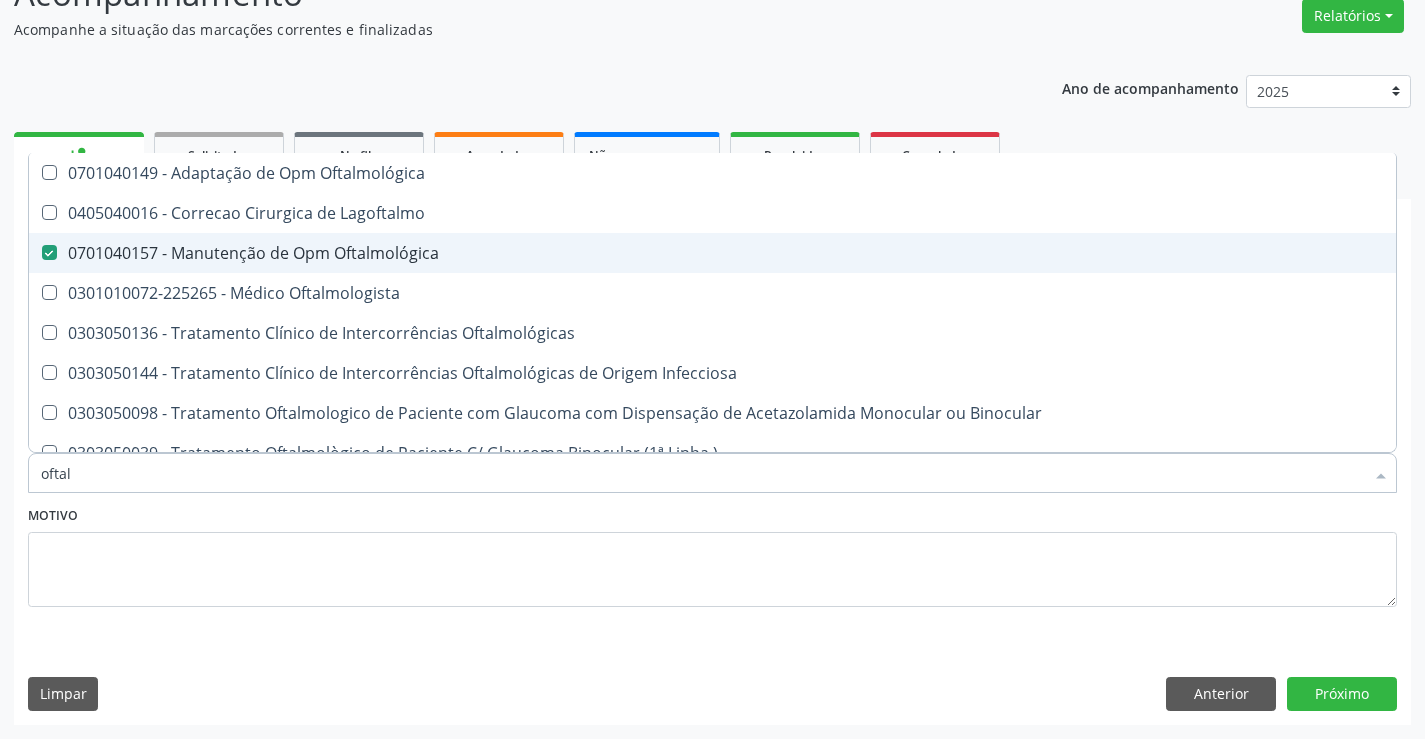 click on "0701040157 - Manutenção de Opm Oftalmológica" at bounding box center (712, 253) 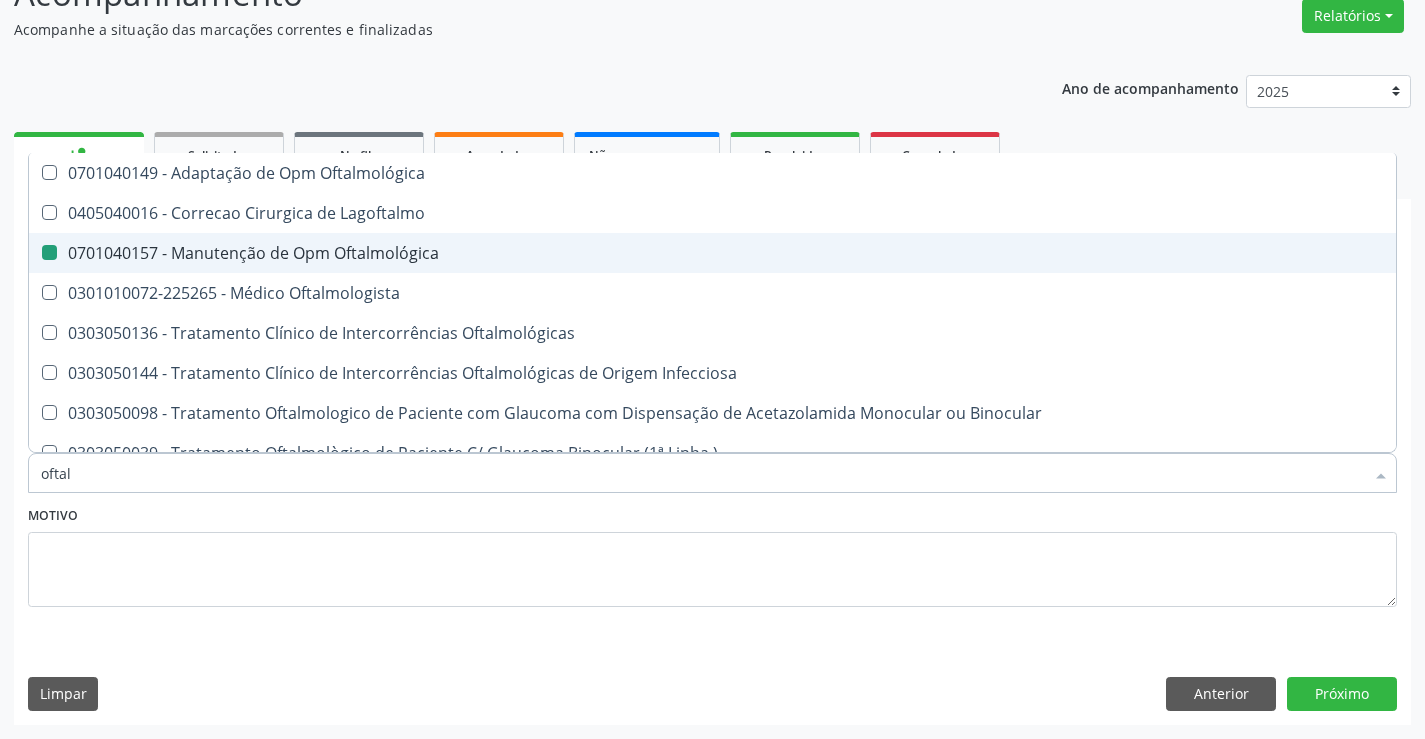 checkbox on "false" 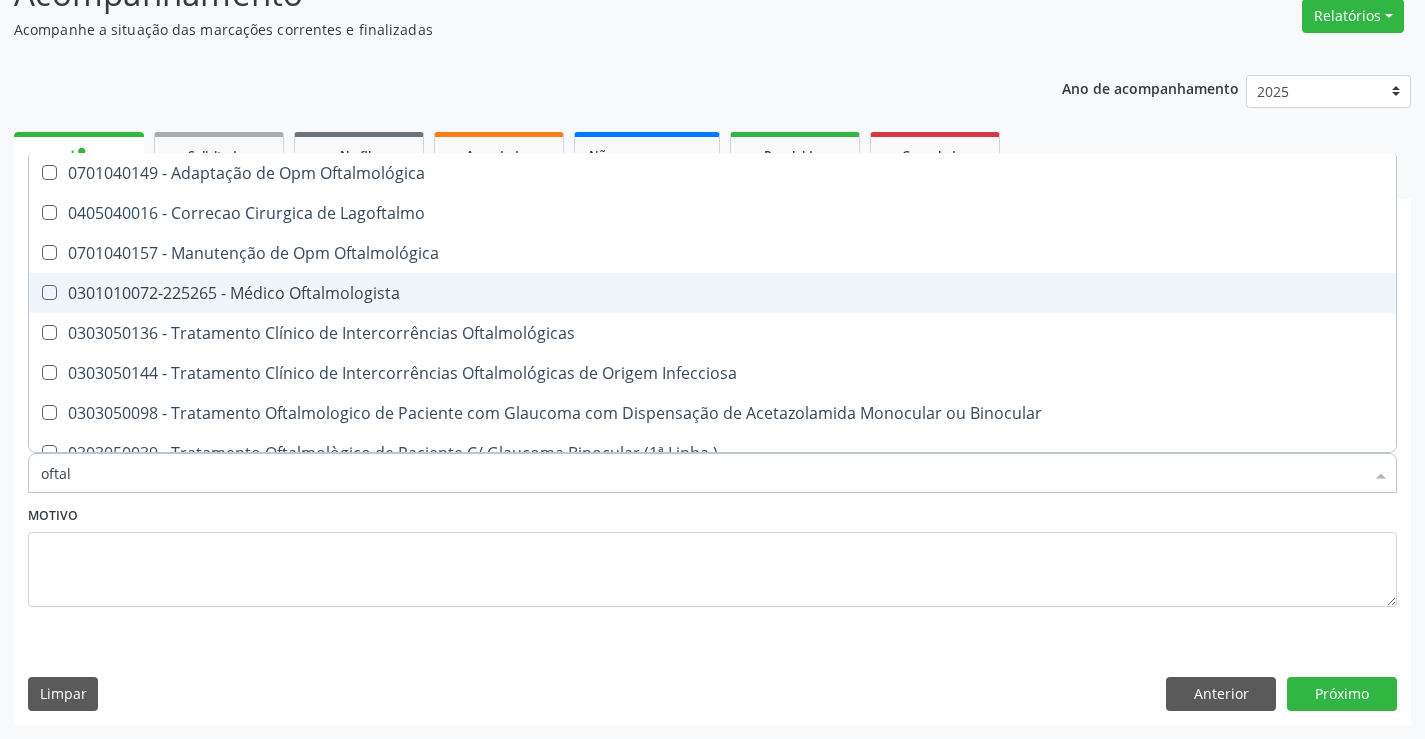 click on "0301010072-225265 - Médico Oftalmologista" at bounding box center (712, 293) 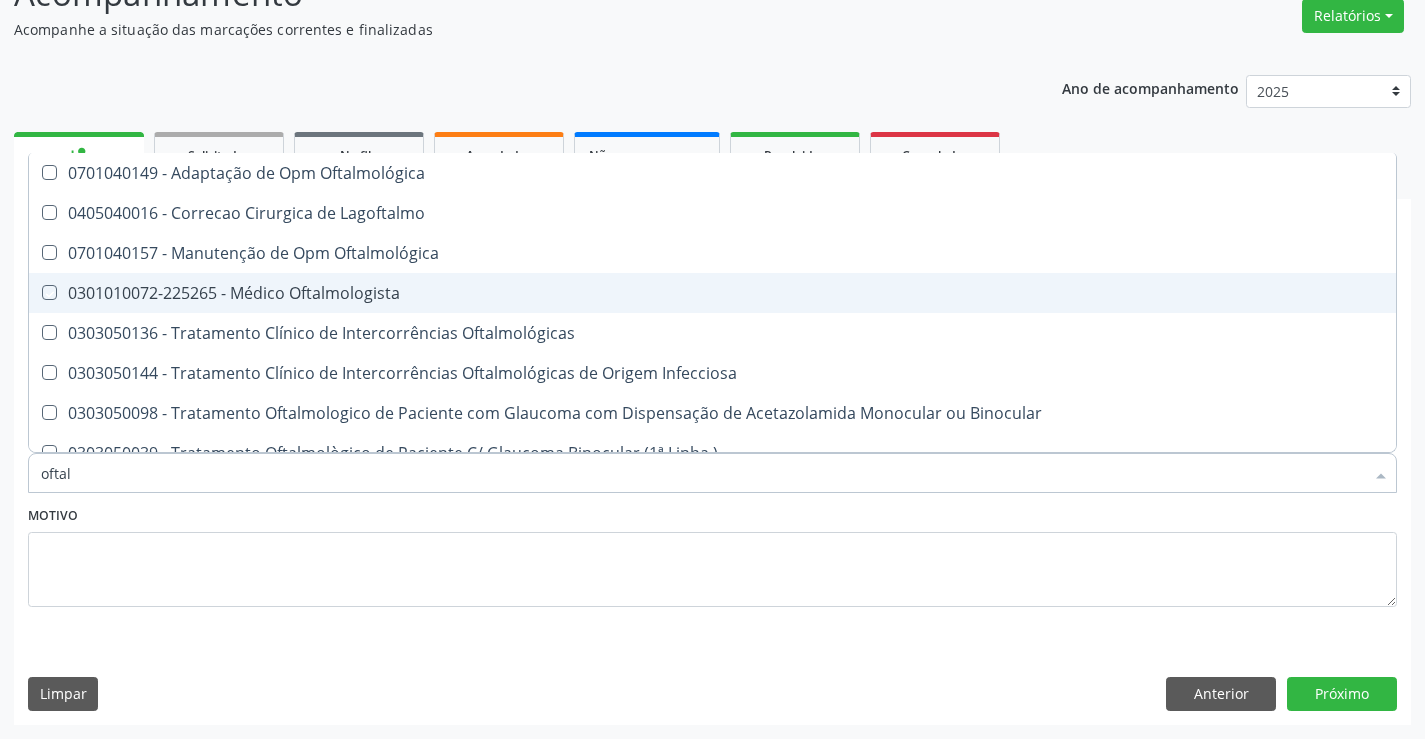 checkbox on "true" 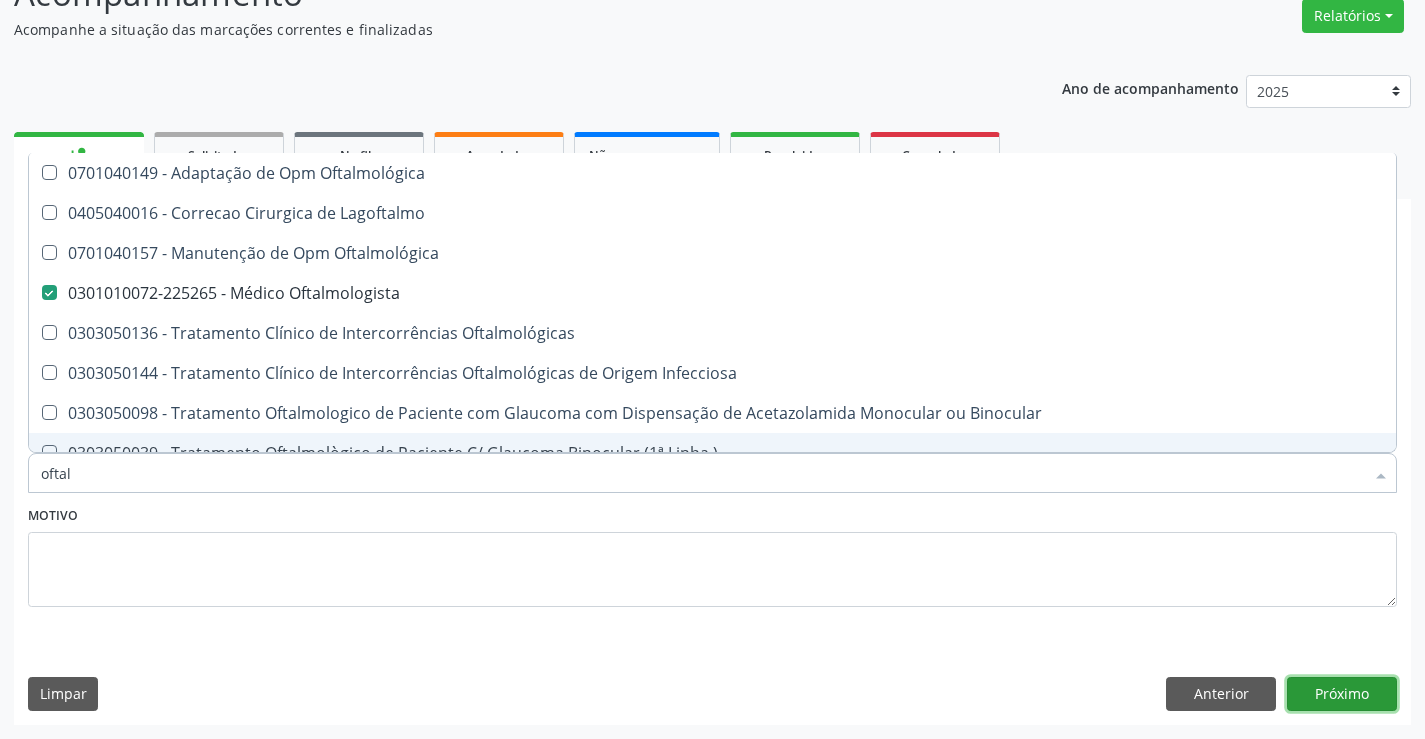 click on "Próximo" at bounding box center (1342, 694) 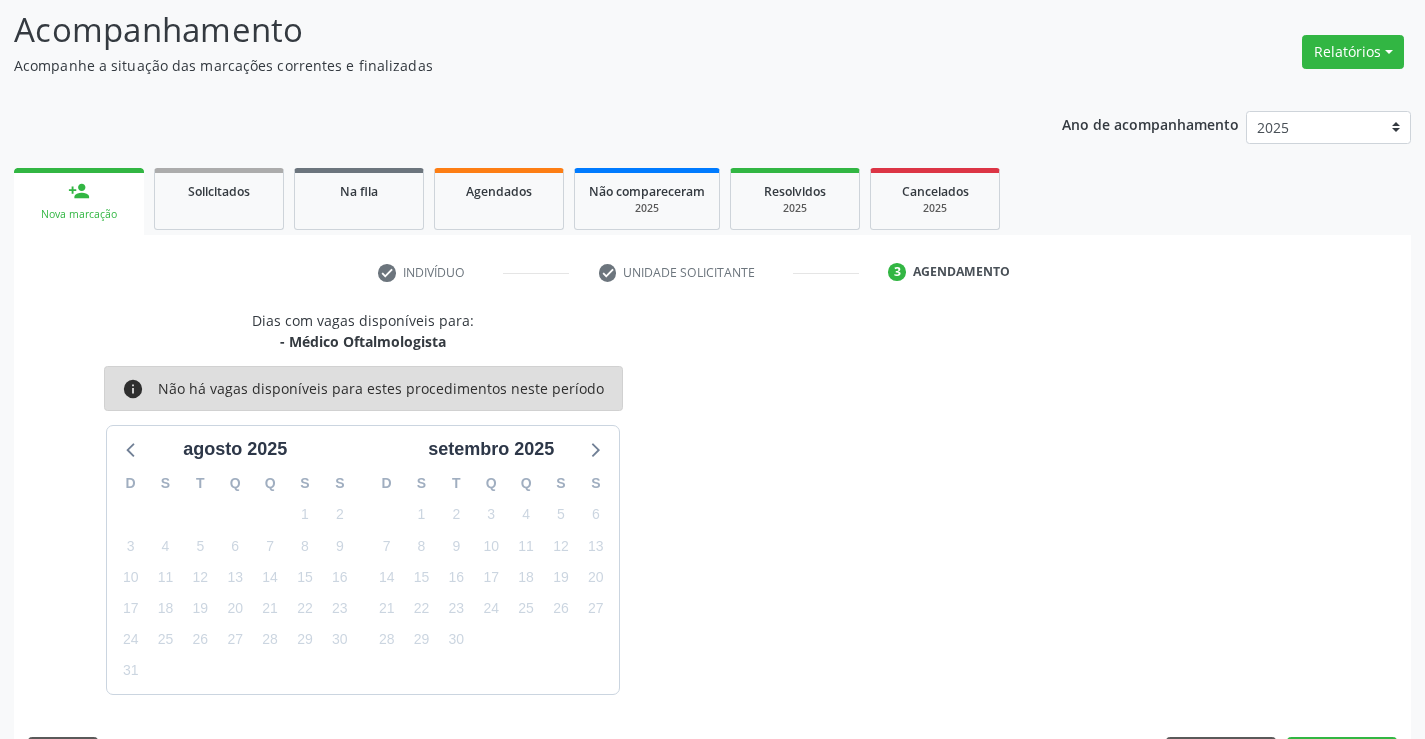 scroll, scrollTop: 167, scrollLeft: 0, axis: vertical 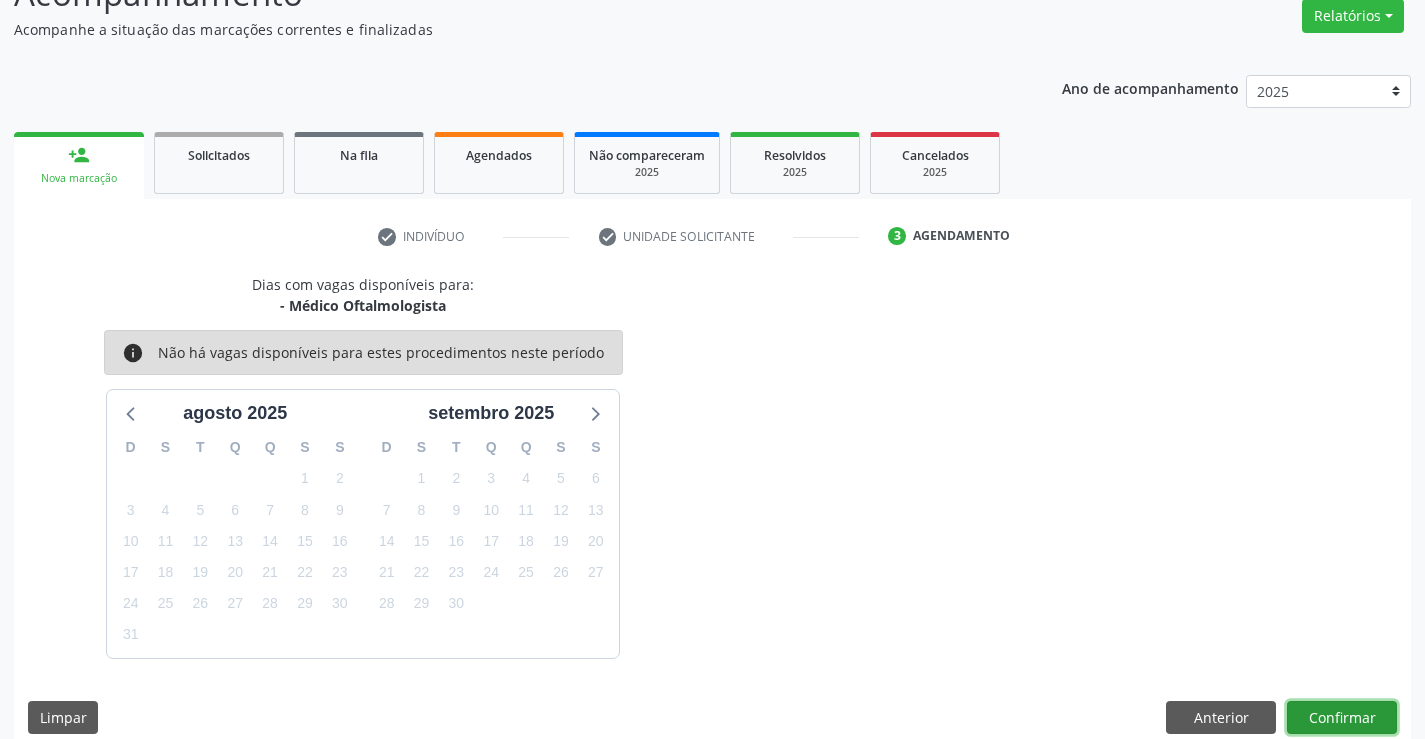 click on "Confirmar" at bounding box center [1342, 718] 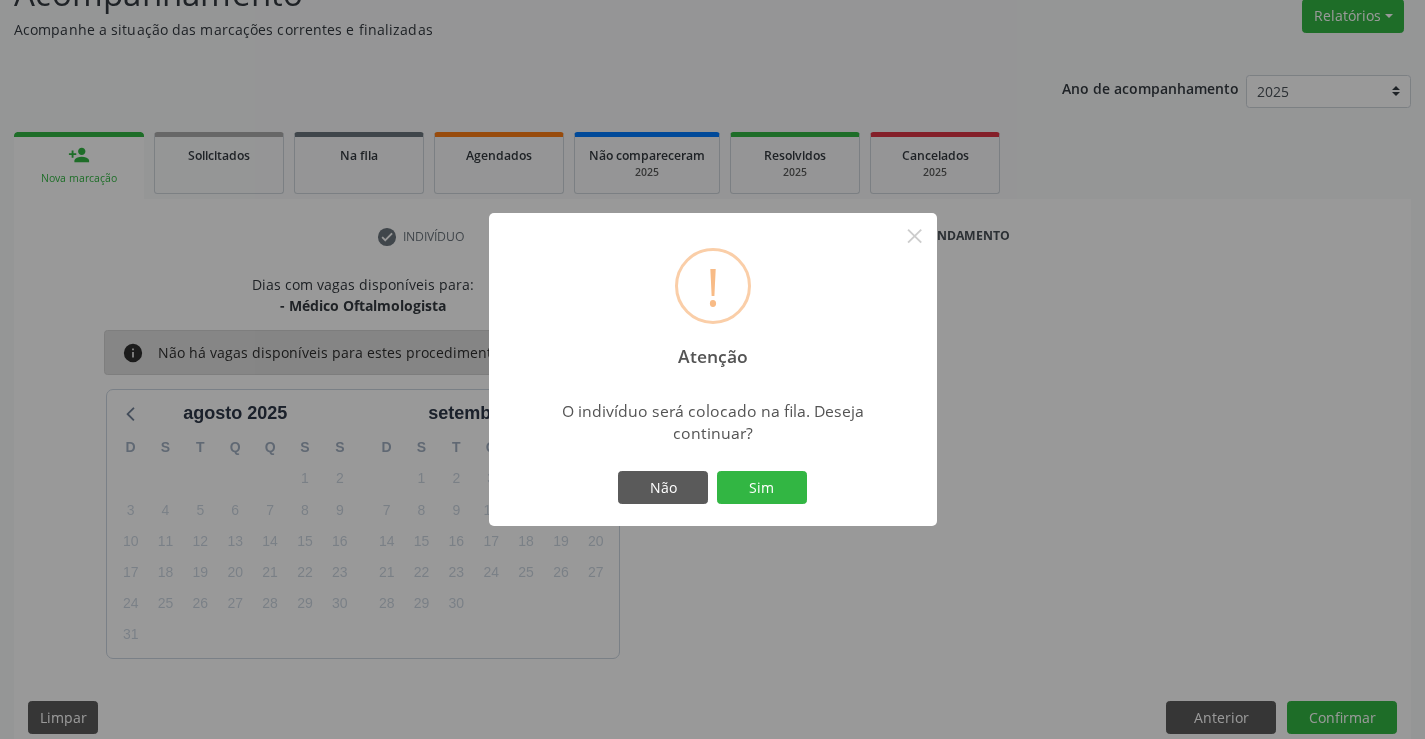 click on "! Atenção × O indivíduo será colocado na fila. Deseja continuar? Não Sim" at bounding box center (712, 369) 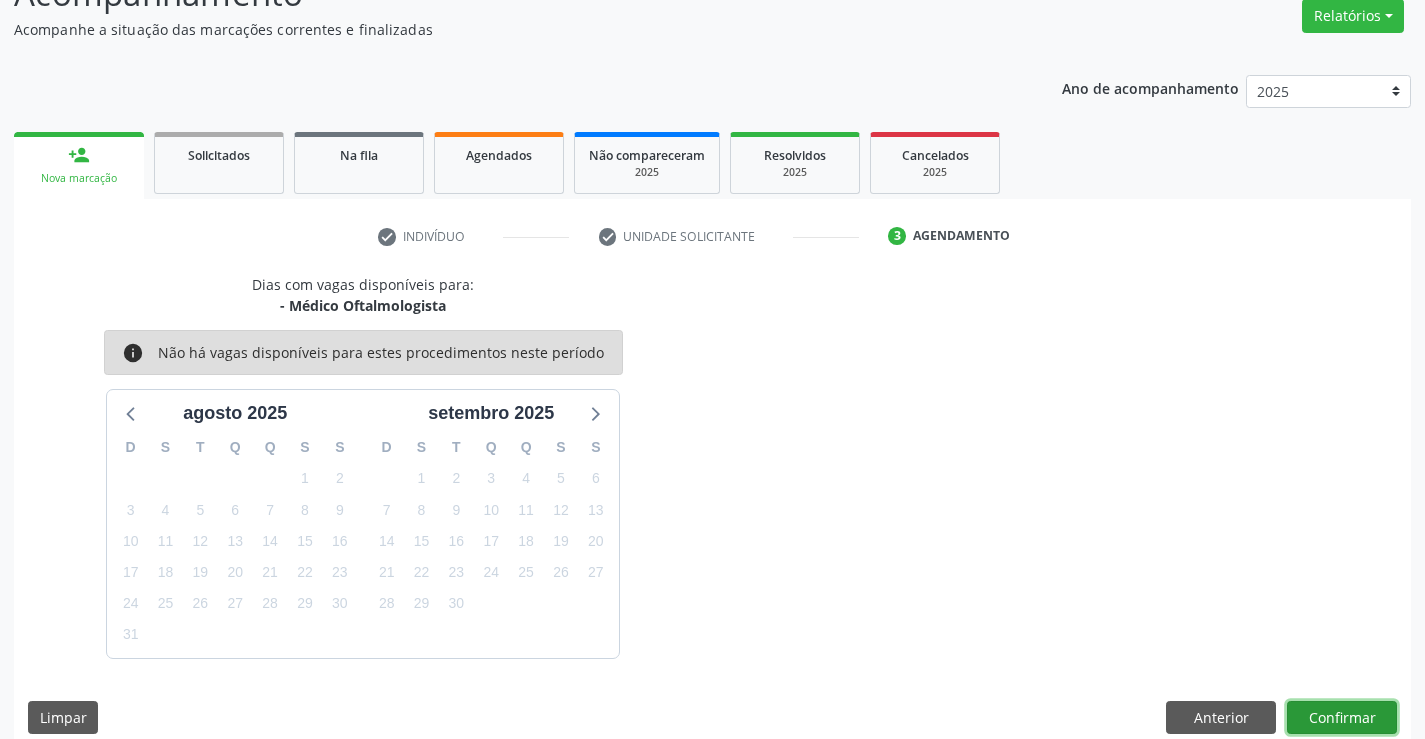 click on "Confirmar" at bounding box center [1342, 718] 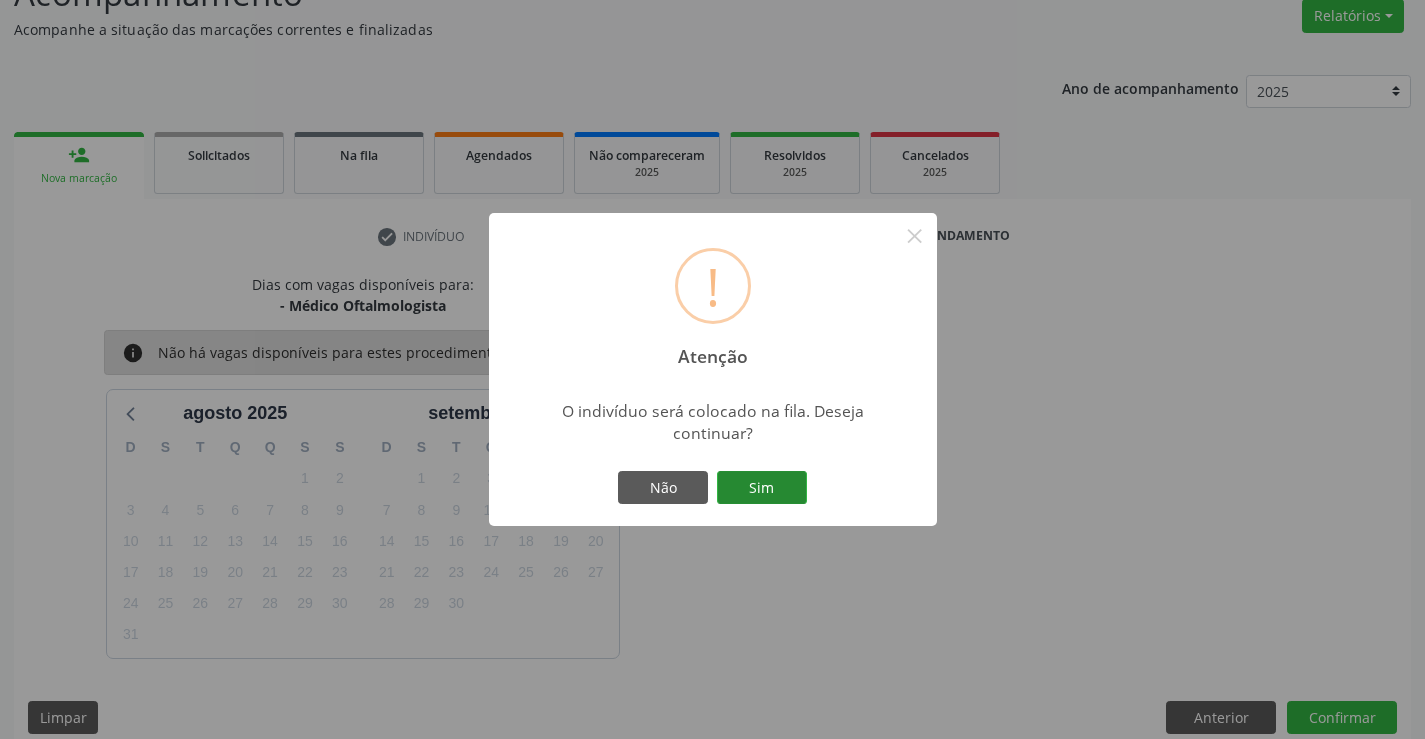 click on "Sim" at bounding box center (762, 488) 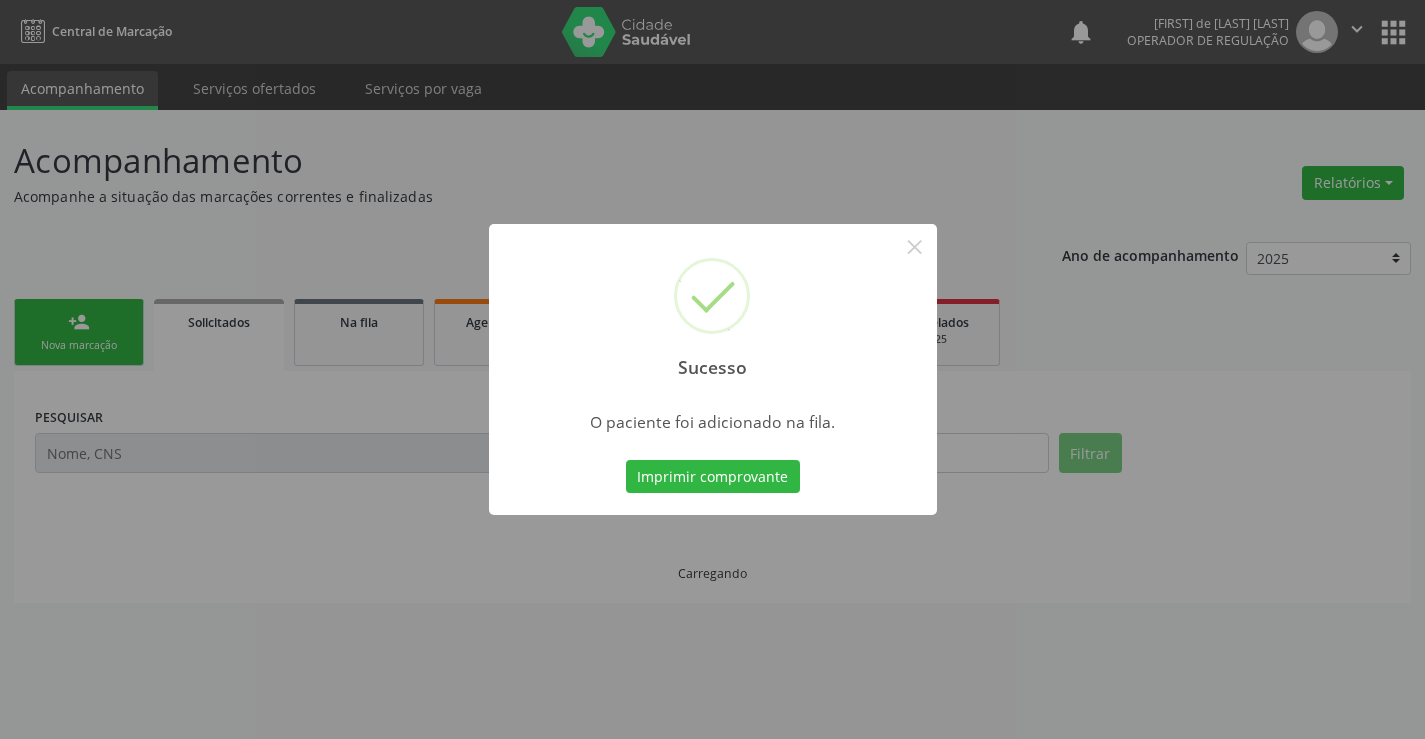 scroll, scrollTop: 0, scrollLeft: 0, axis: both 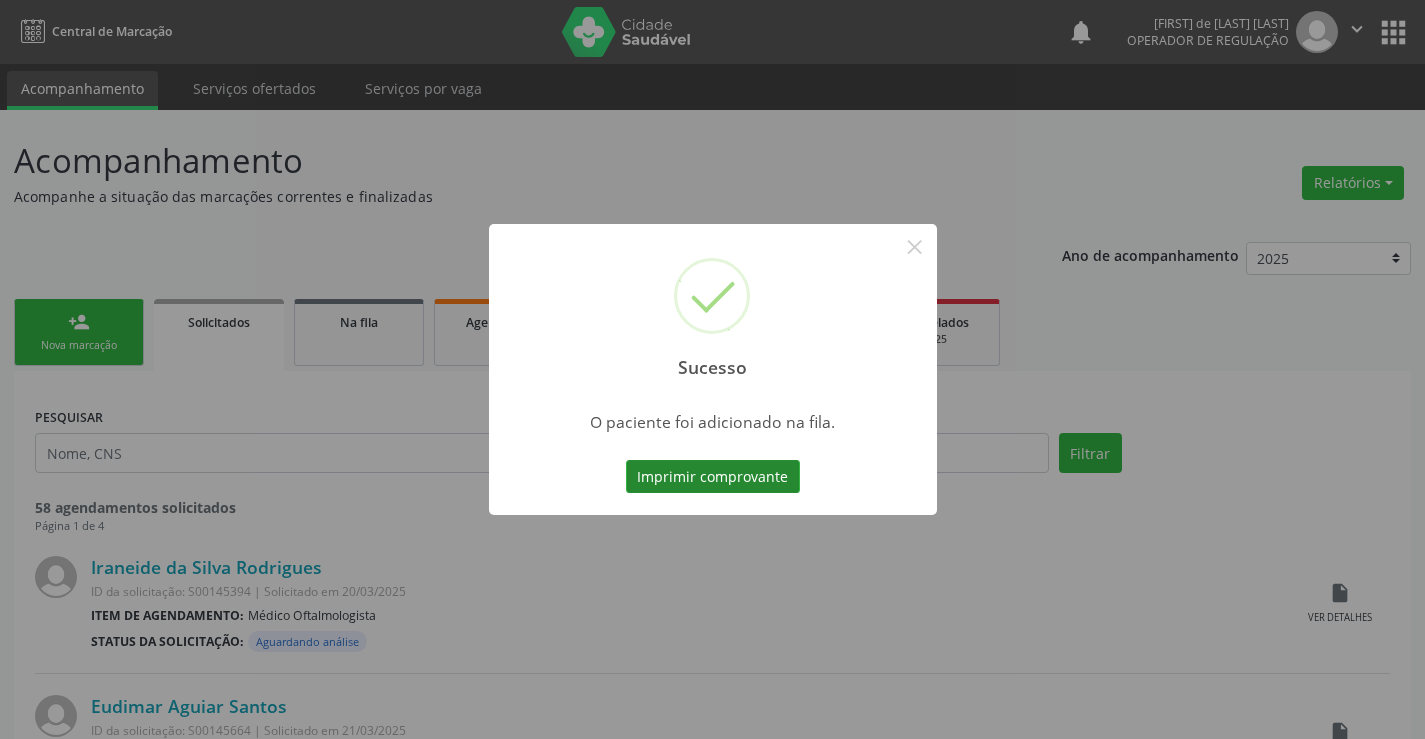 click on "Imprimir comprovante" at bounding box center (713, 477) 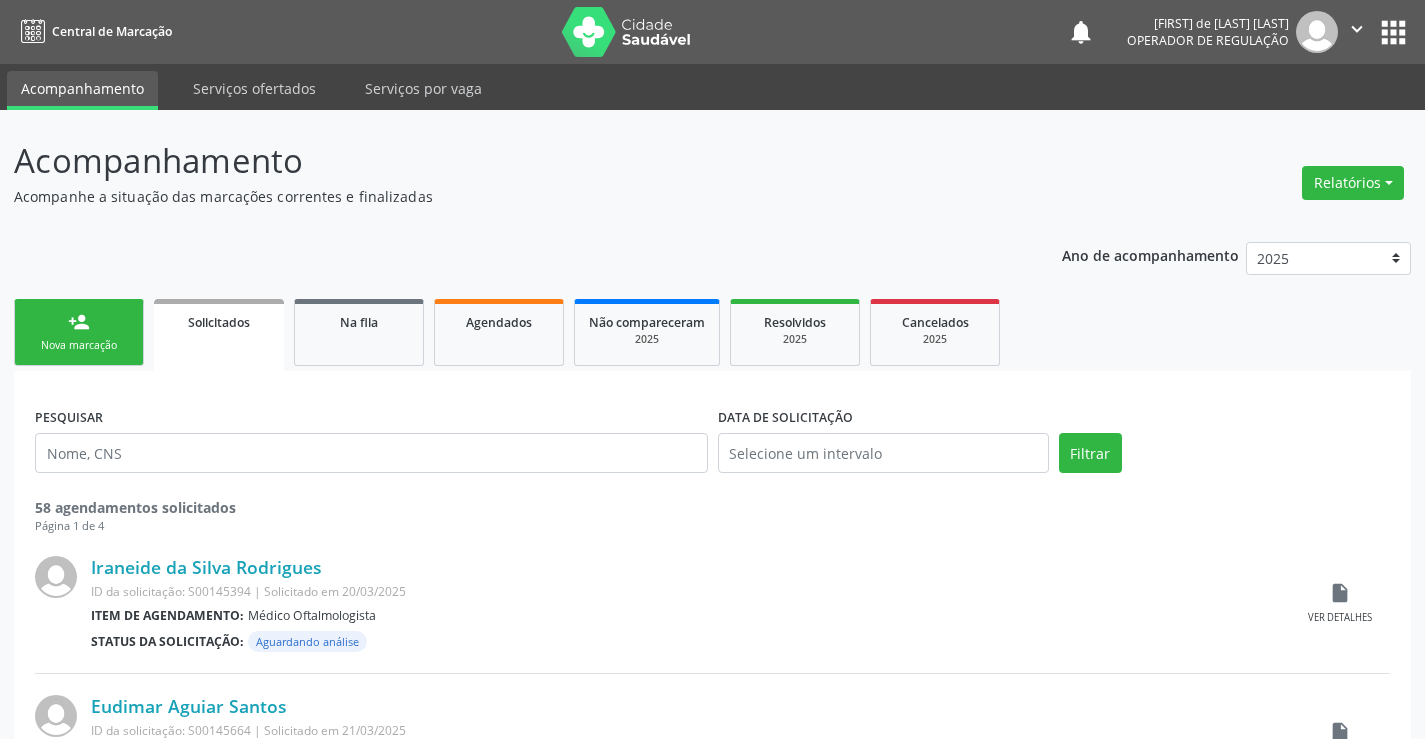 click on "person_add
Nova marcação" at bounding box center (79, 332) 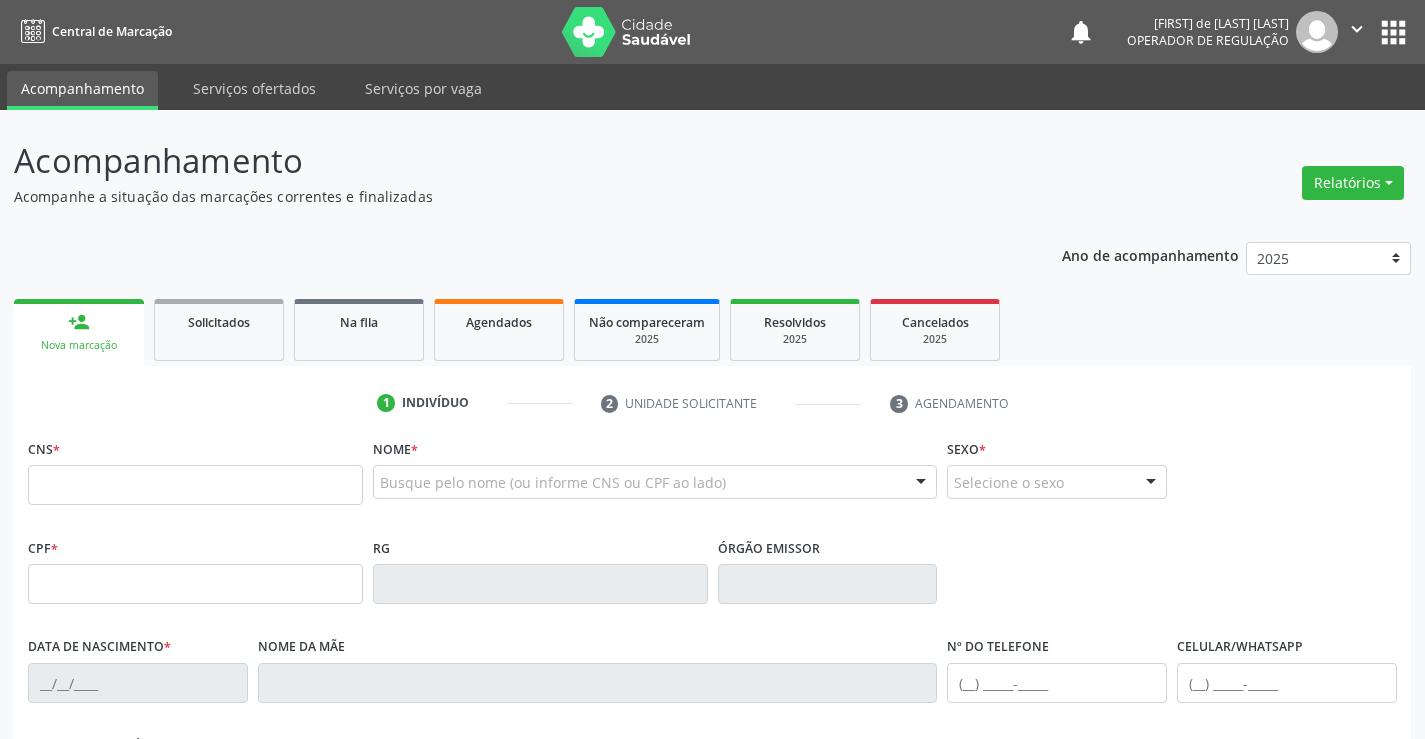 click on "CNS
*" at bounding box center (195, 469) 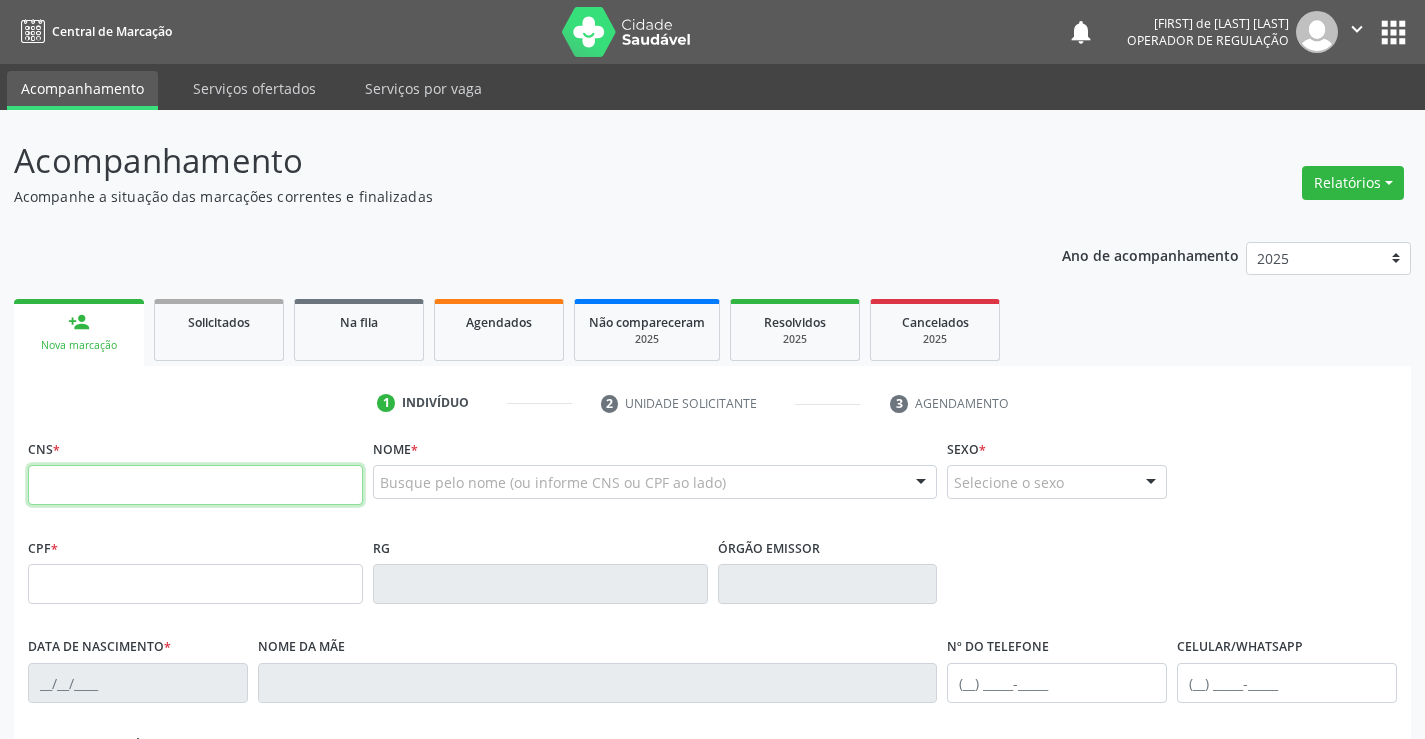 click at bounding box center (195, 485) 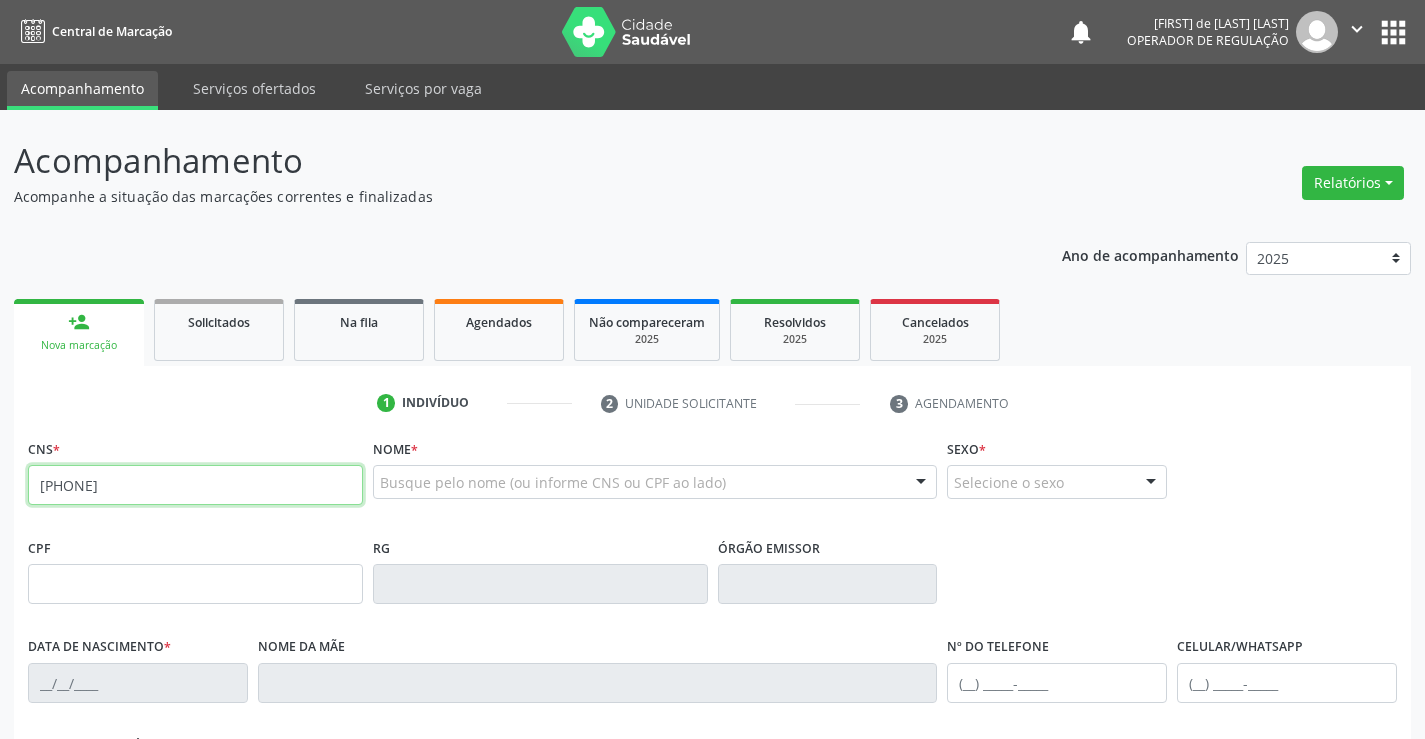 type on "[PHONE]" 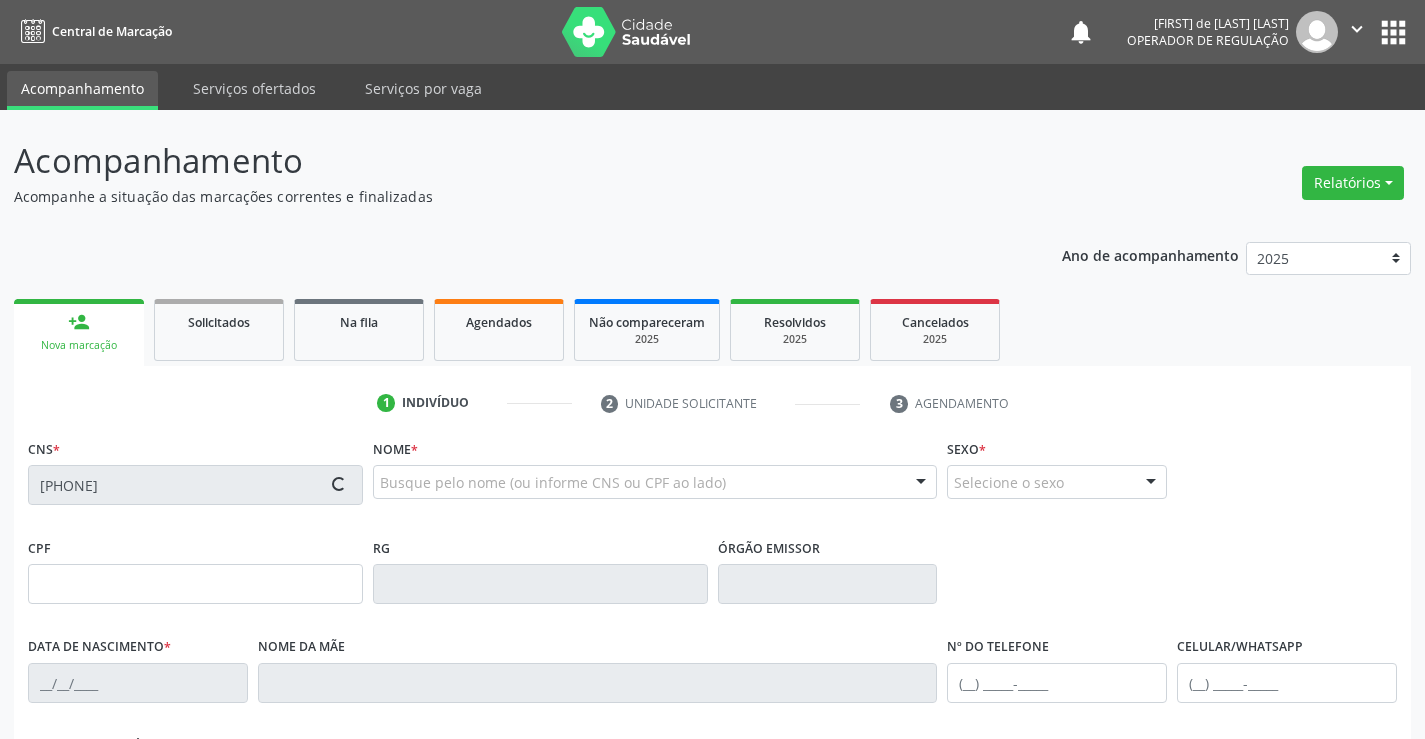 type on "[NUMBER]" 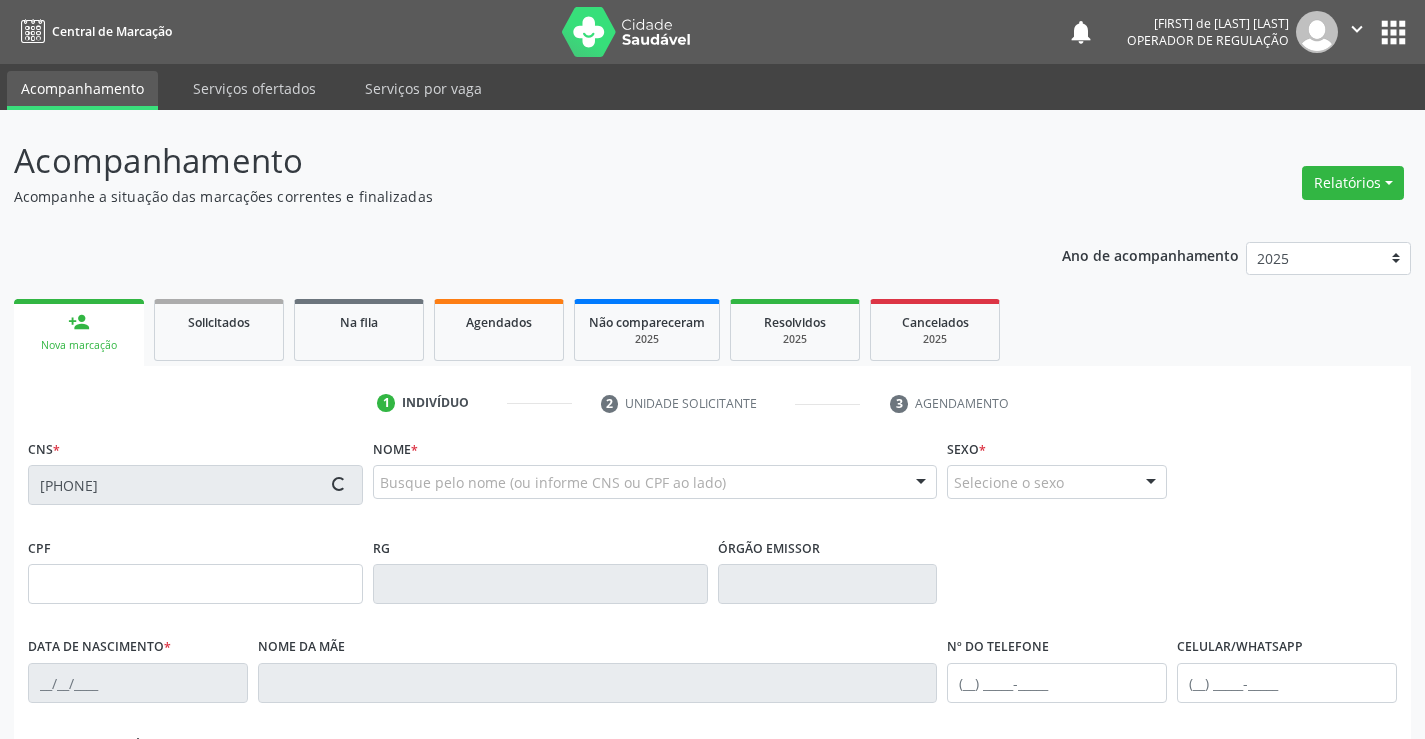 type on "[DATE]" 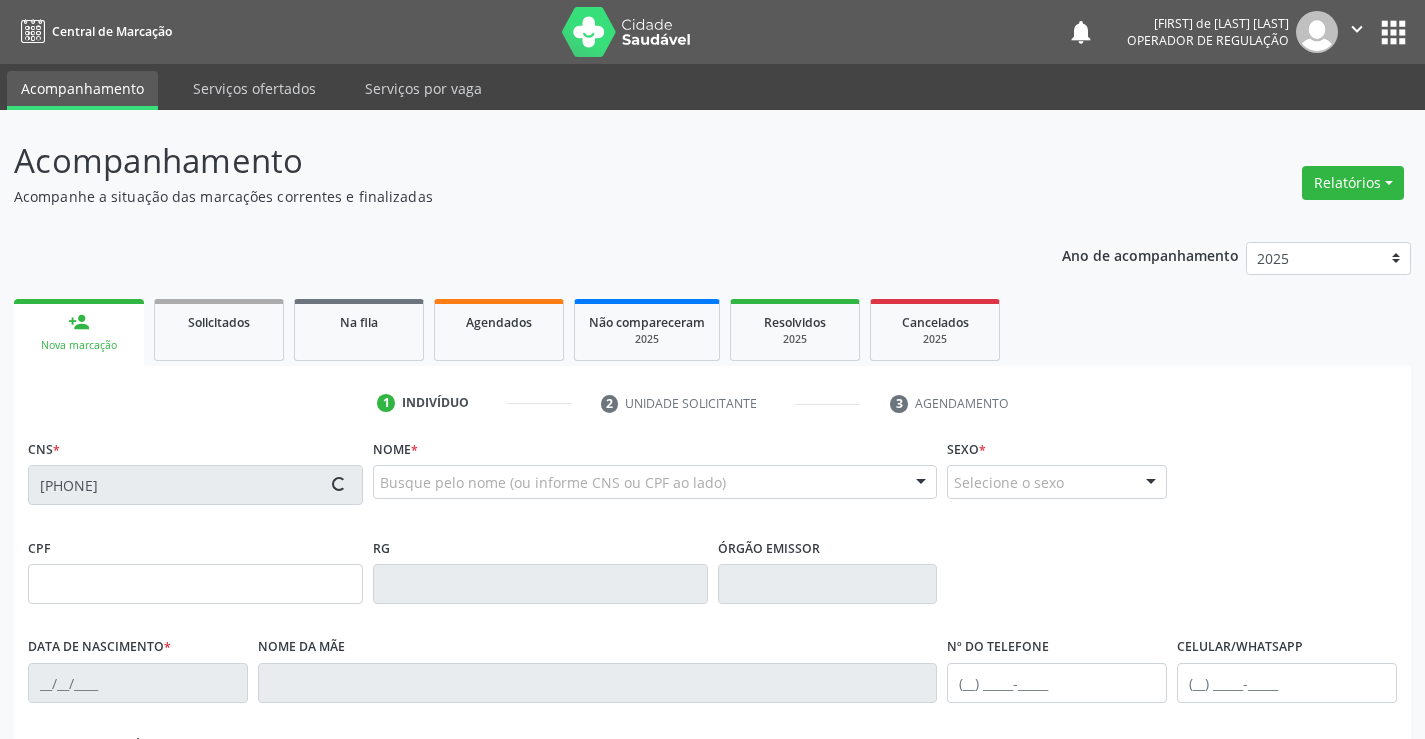 type on "[PHONE]" 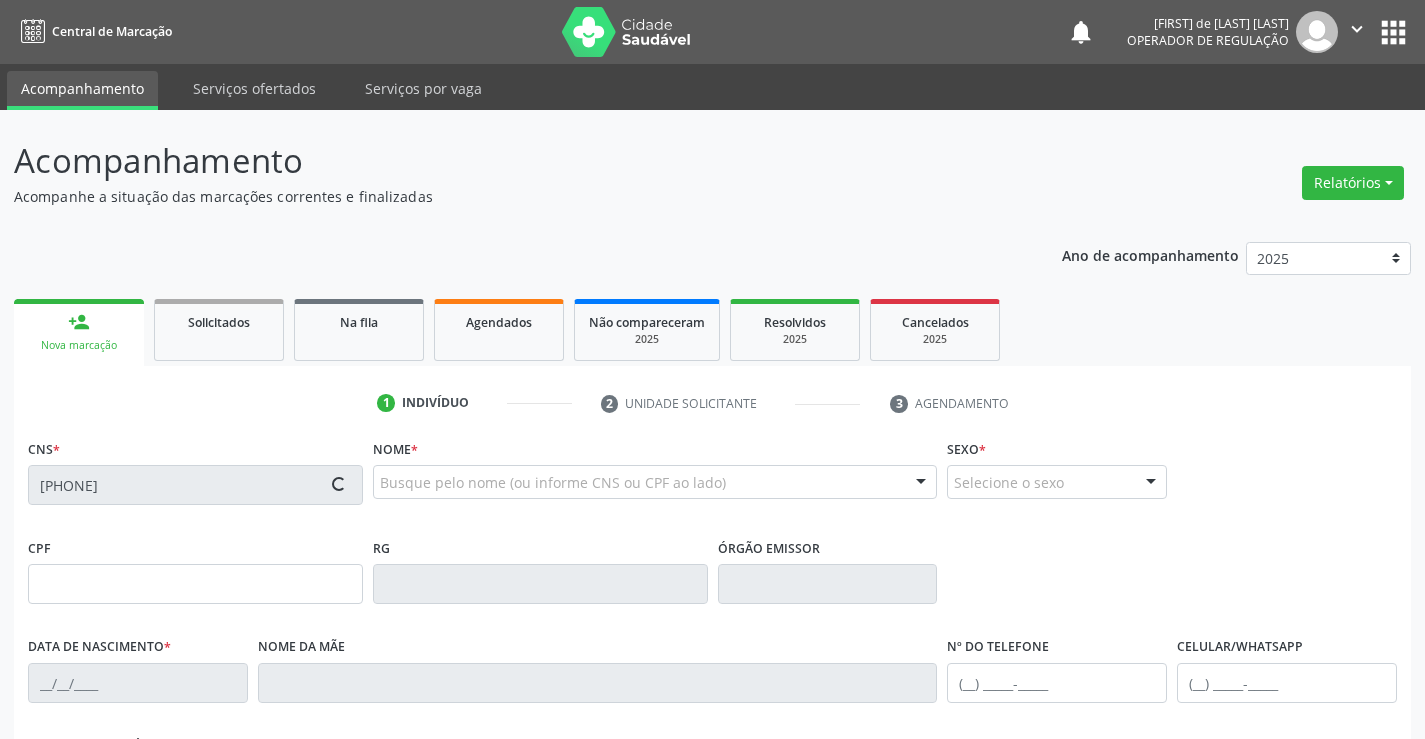 type on "[PHONE]" 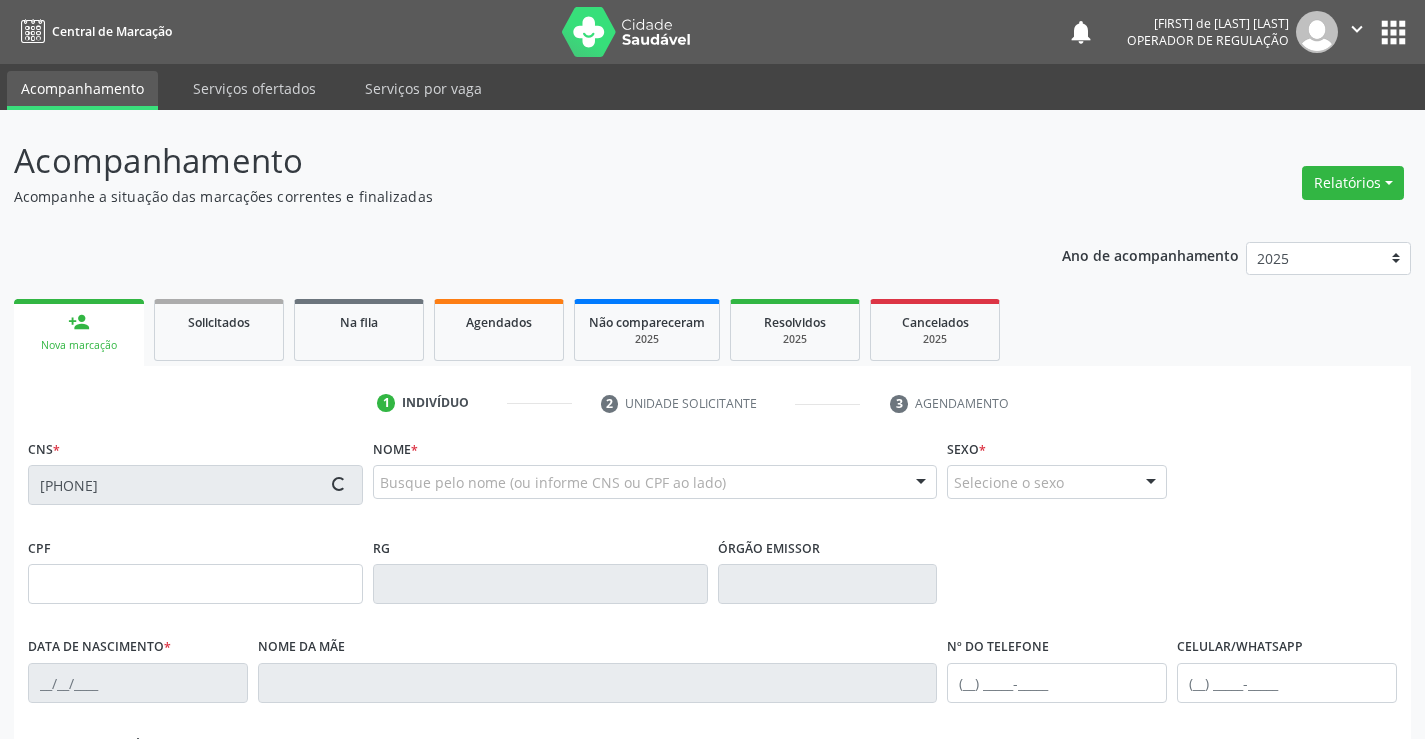 type on "S/N" 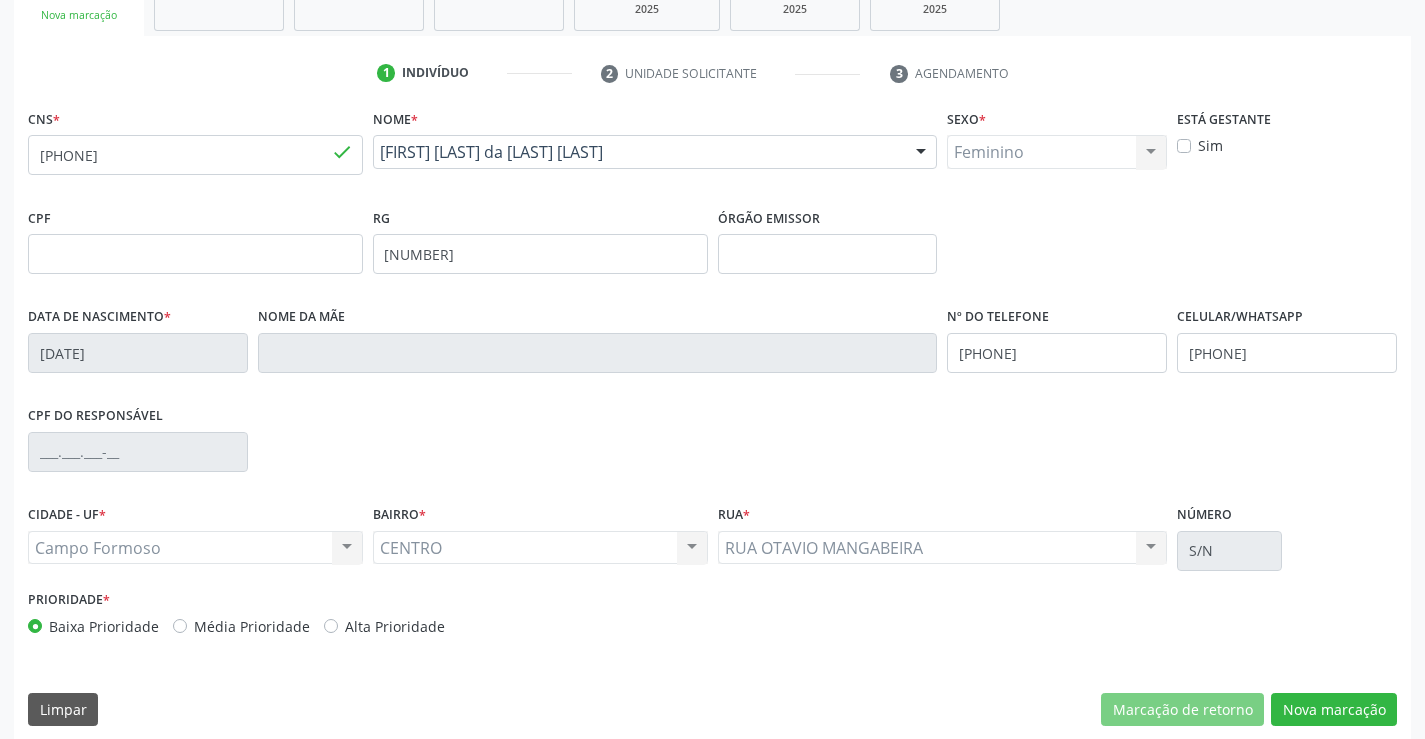 scroll, scrollTop: 345, scrollLeft: 0, axis: vertical 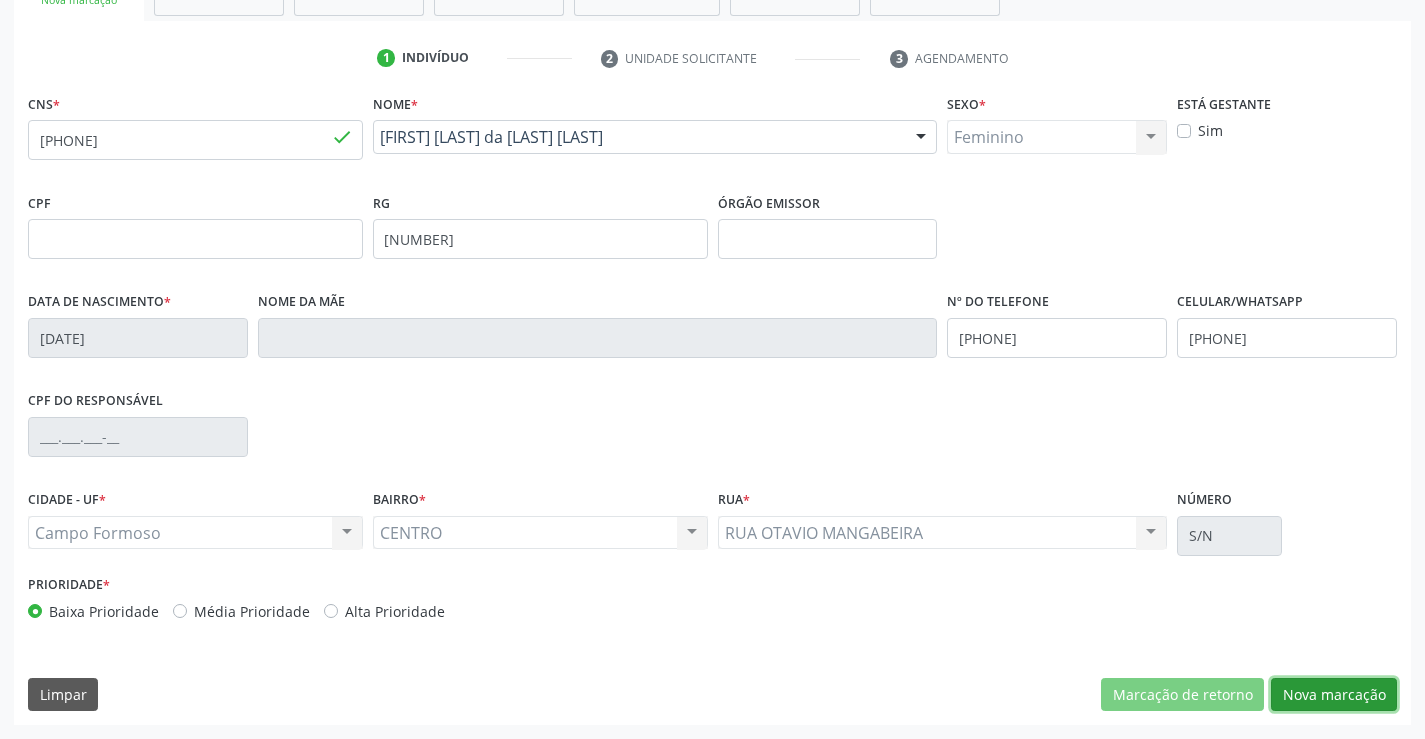 click on "Nova marcação" at bounding box center (1334, 695) 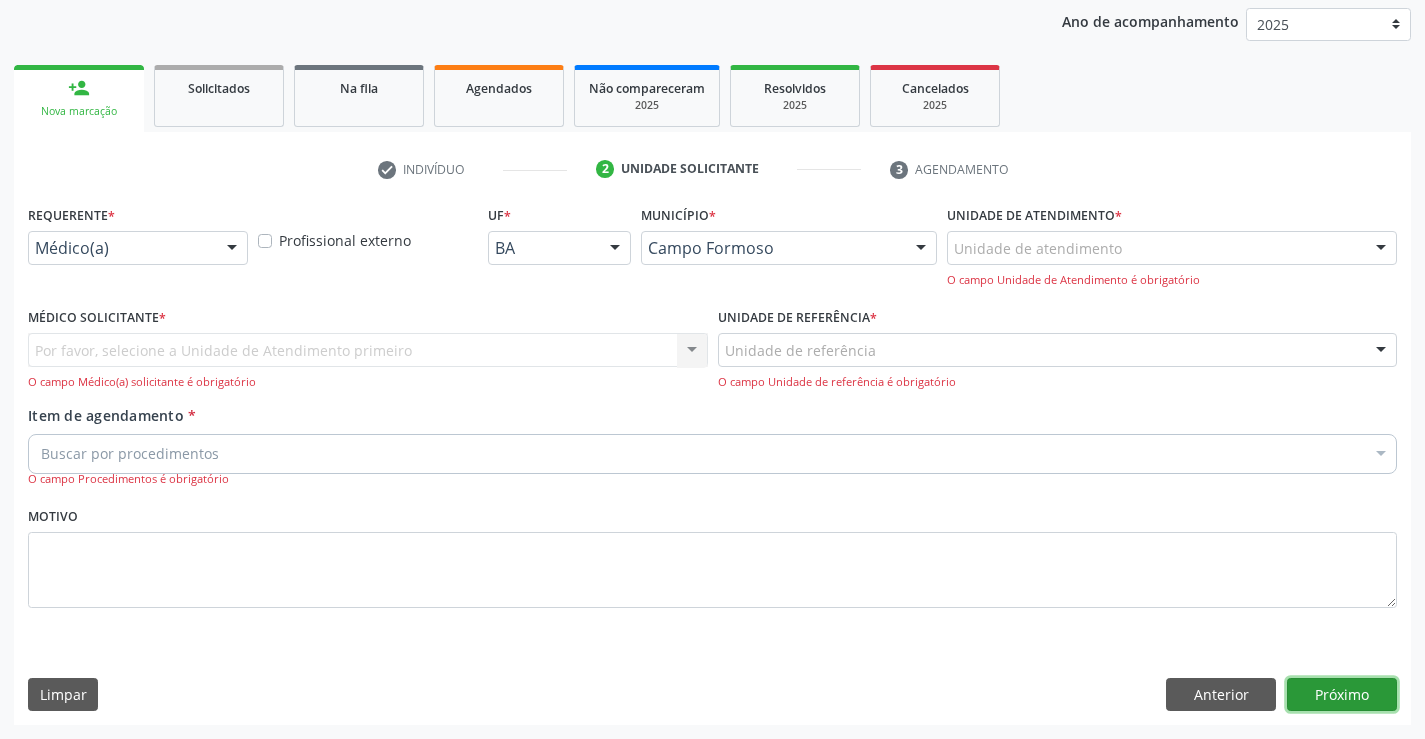 scroll, scrollTop: 167, scrollLeft: 0, axis: vertical 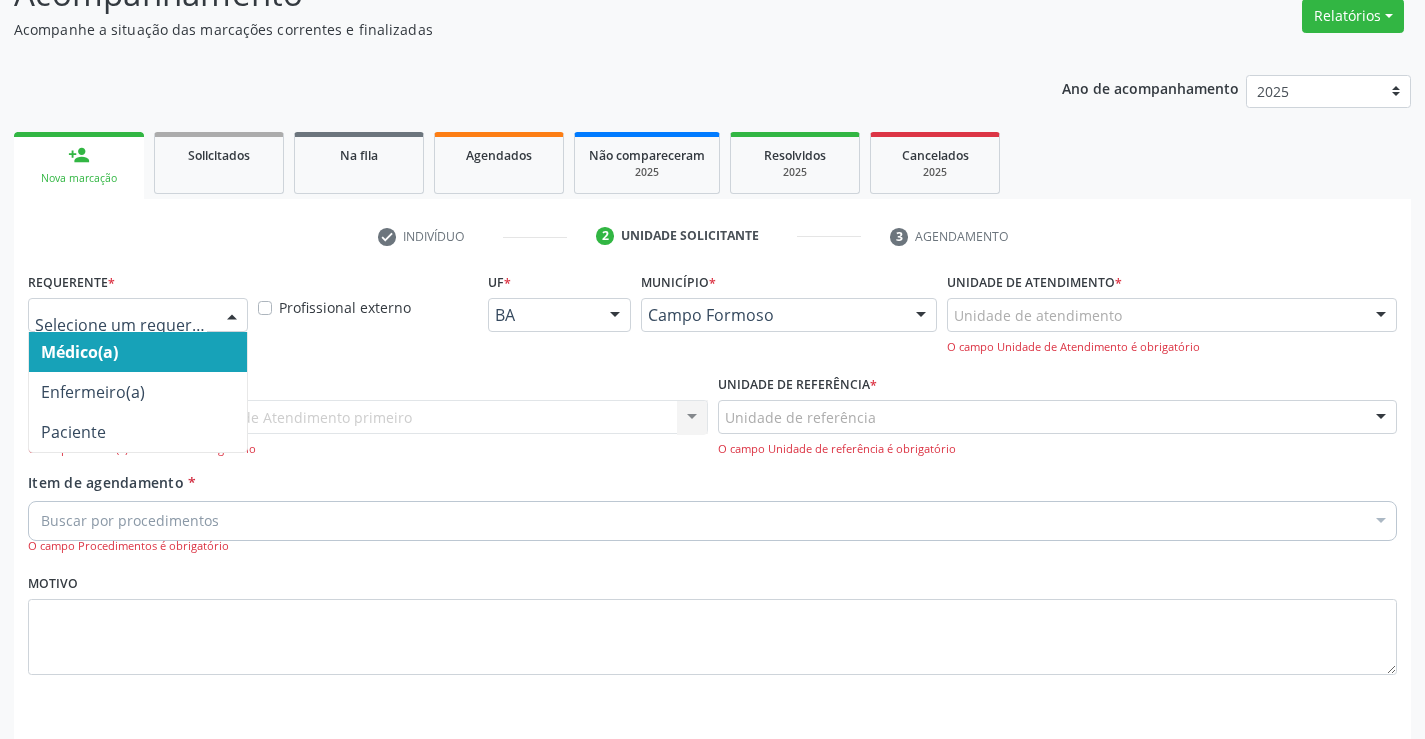 click at bounding box center [121, 325] 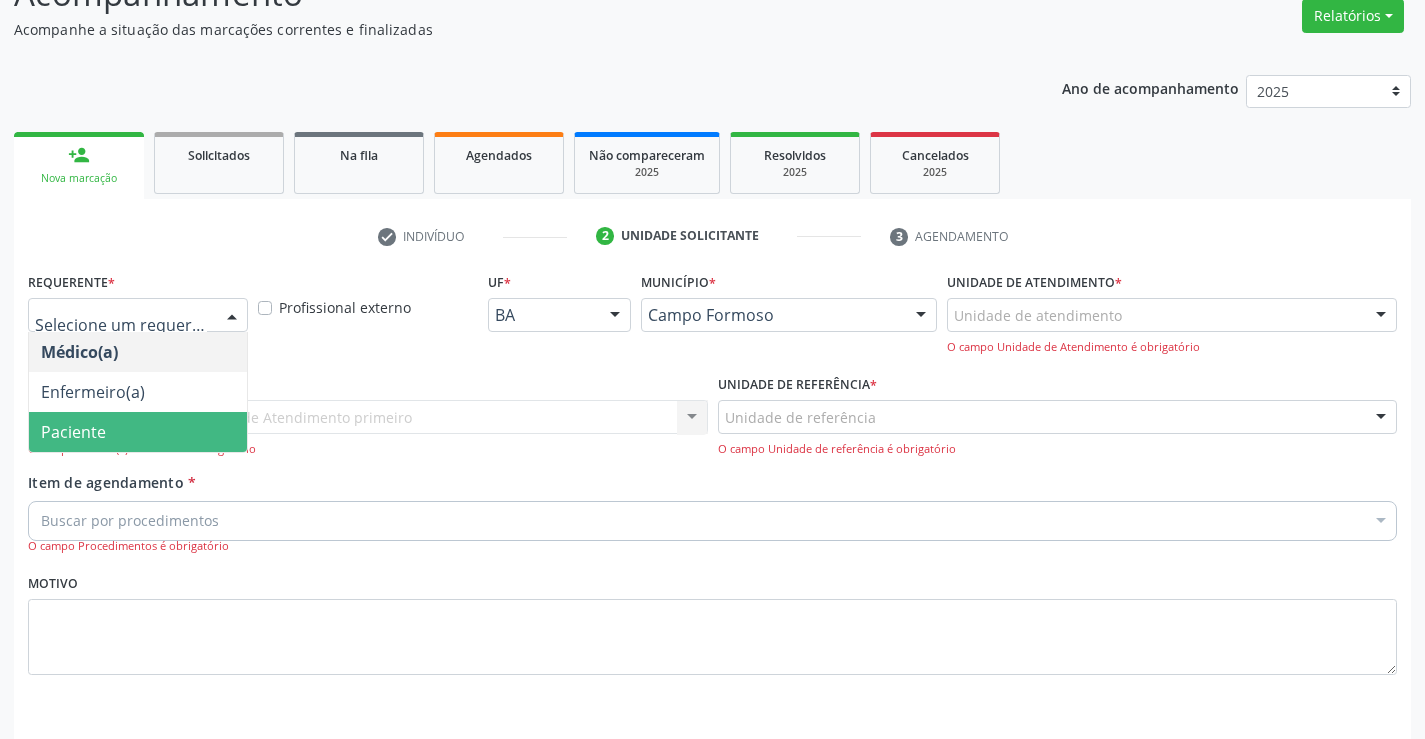 click on "Paciente" at bounding box center (138, 432) 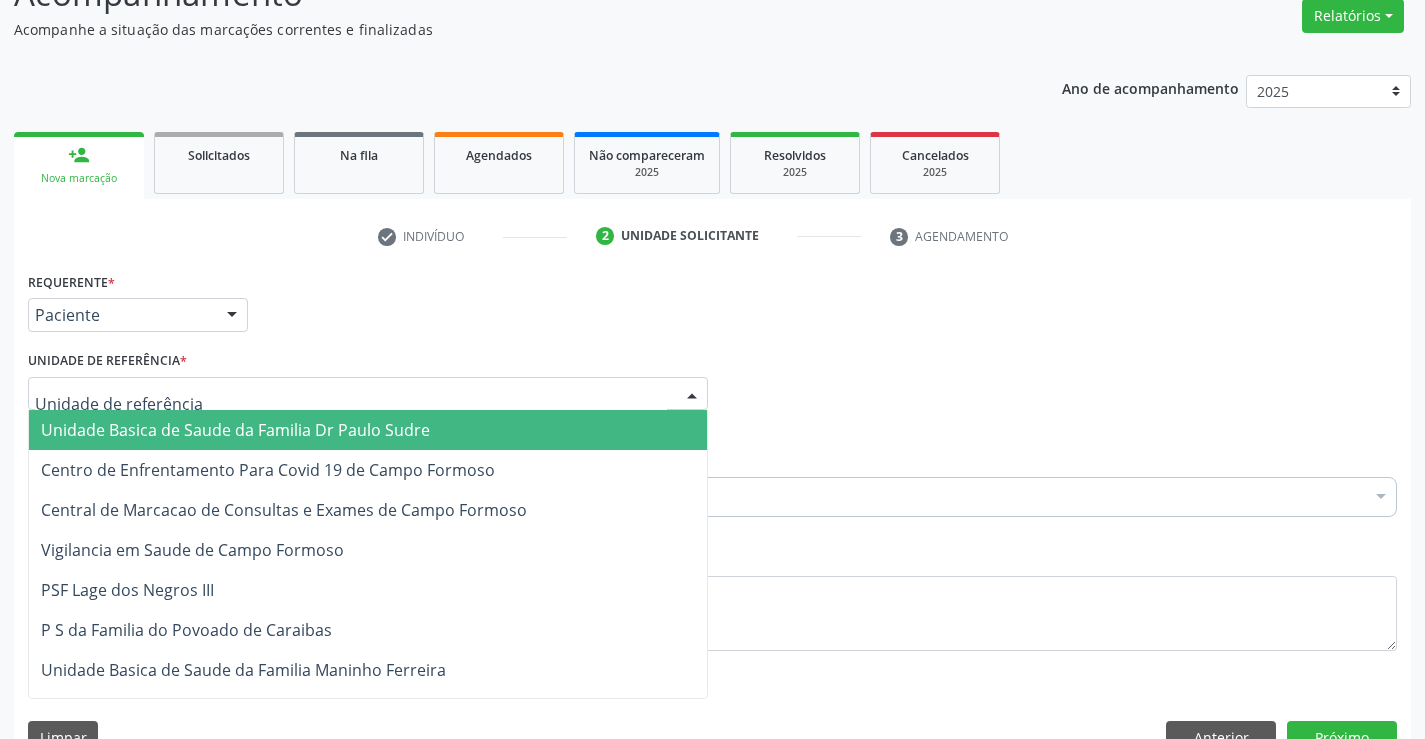 click at bounding box center [351, 404] 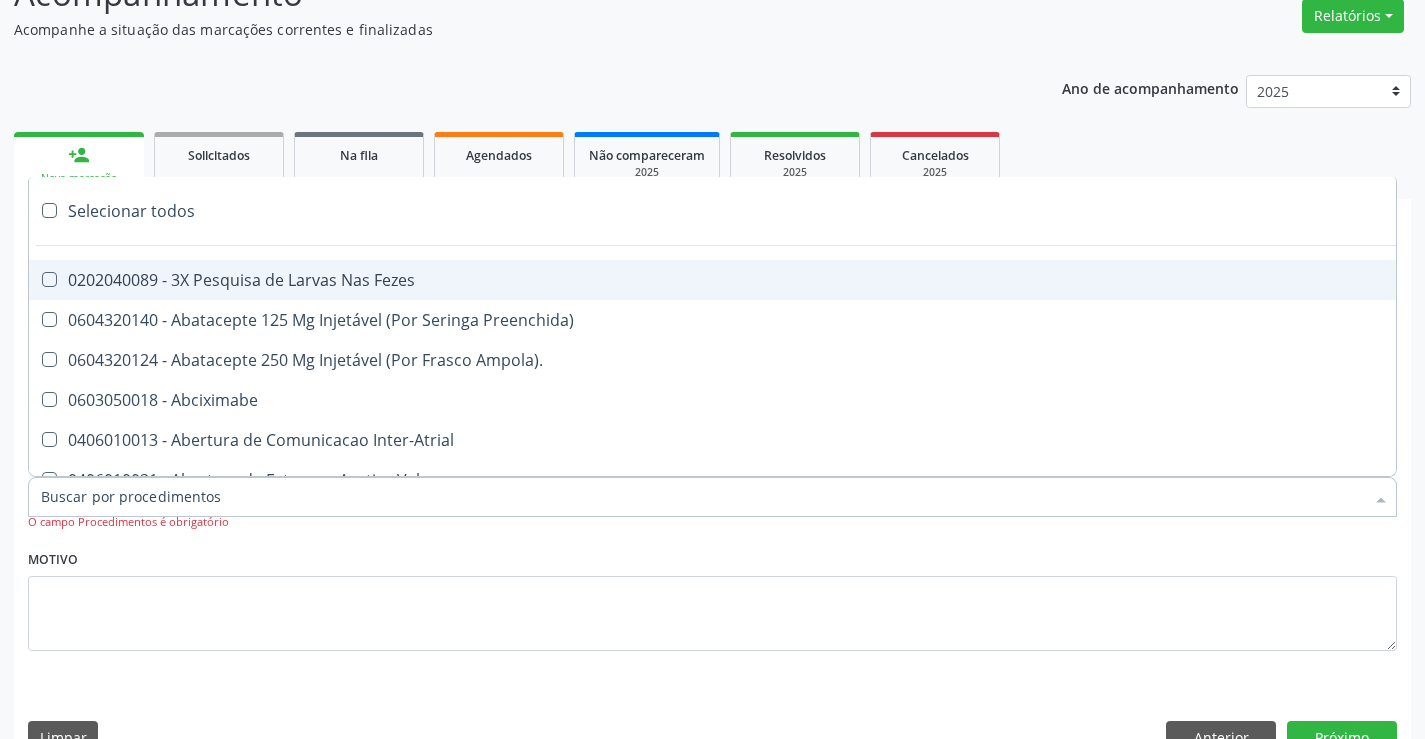 click on "Item de agendamento
*" at bounding box center (702, 497) 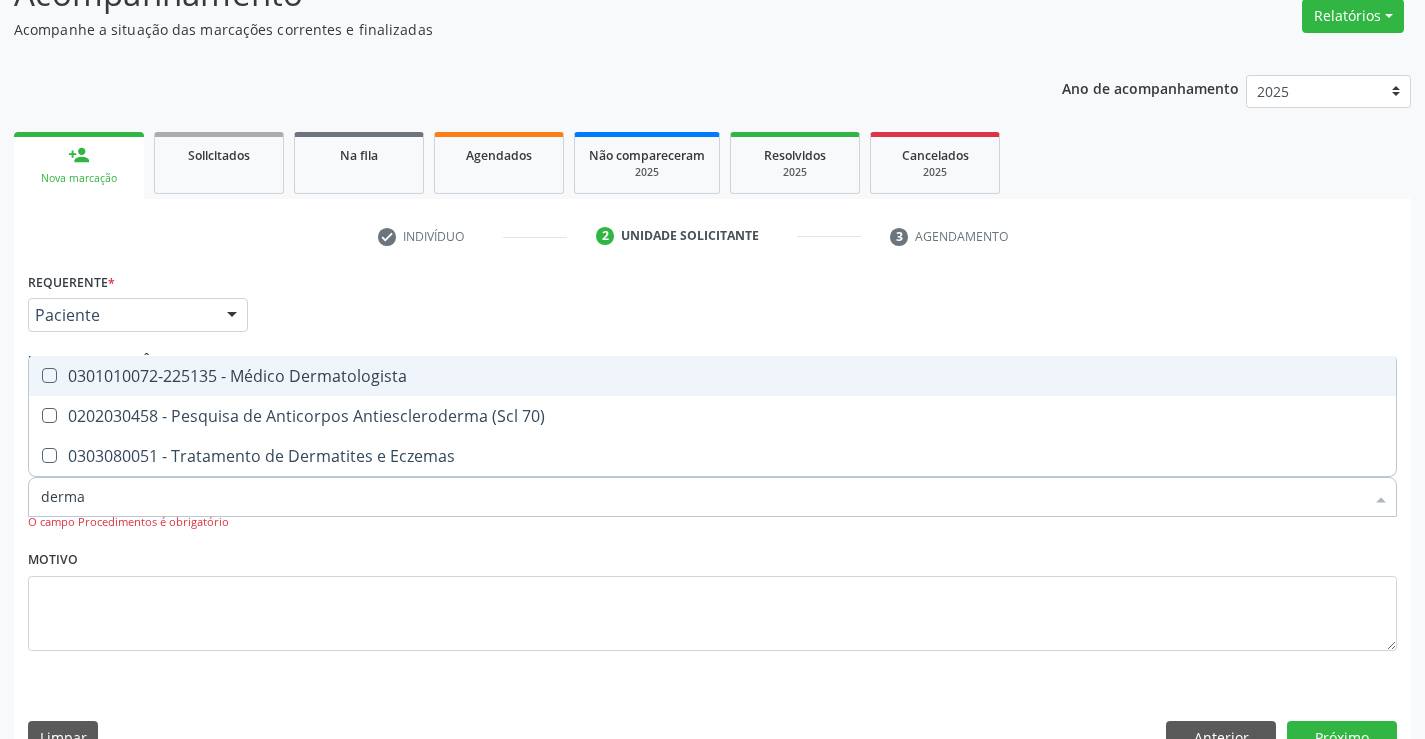 type on "dermat" 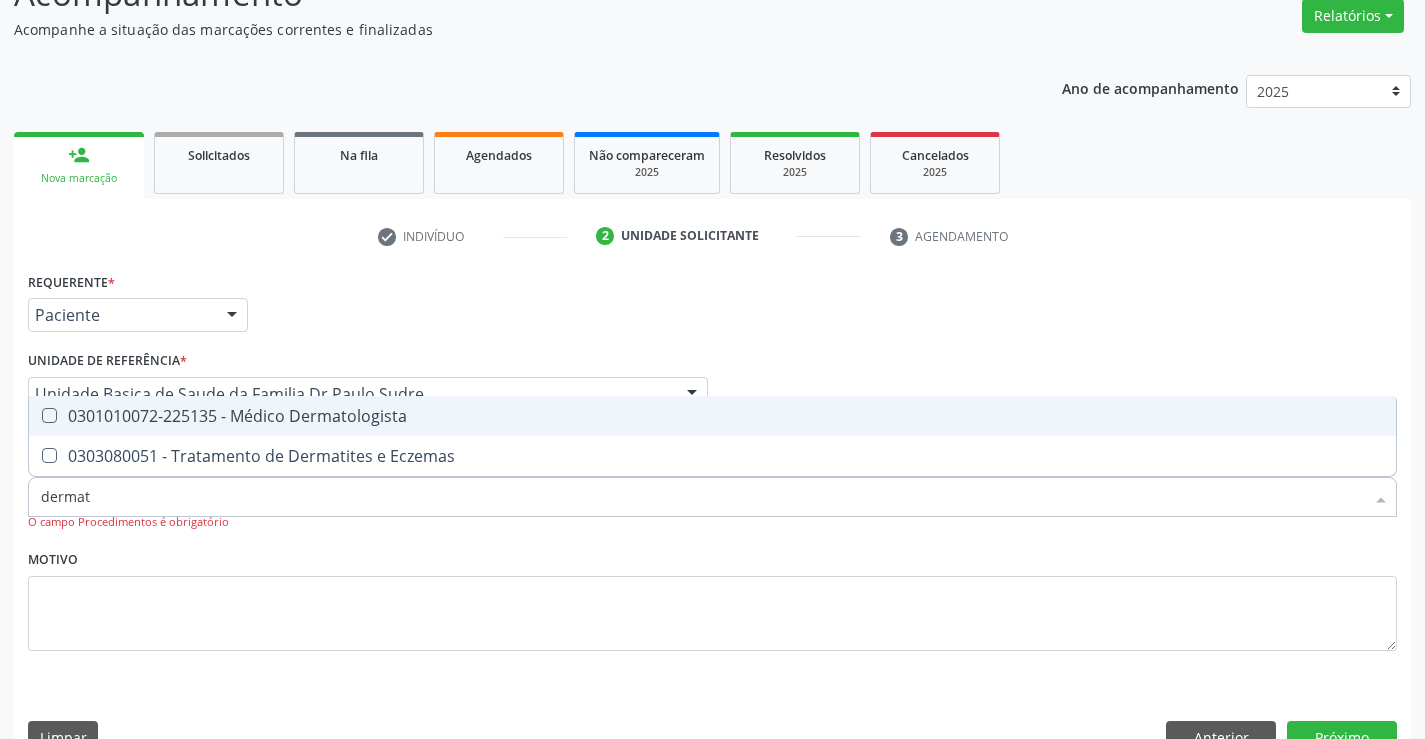 drag, startPoint x: 299, startPoint y: 409, endPoint x: 588, endPoint y: 633, distance: 365.646 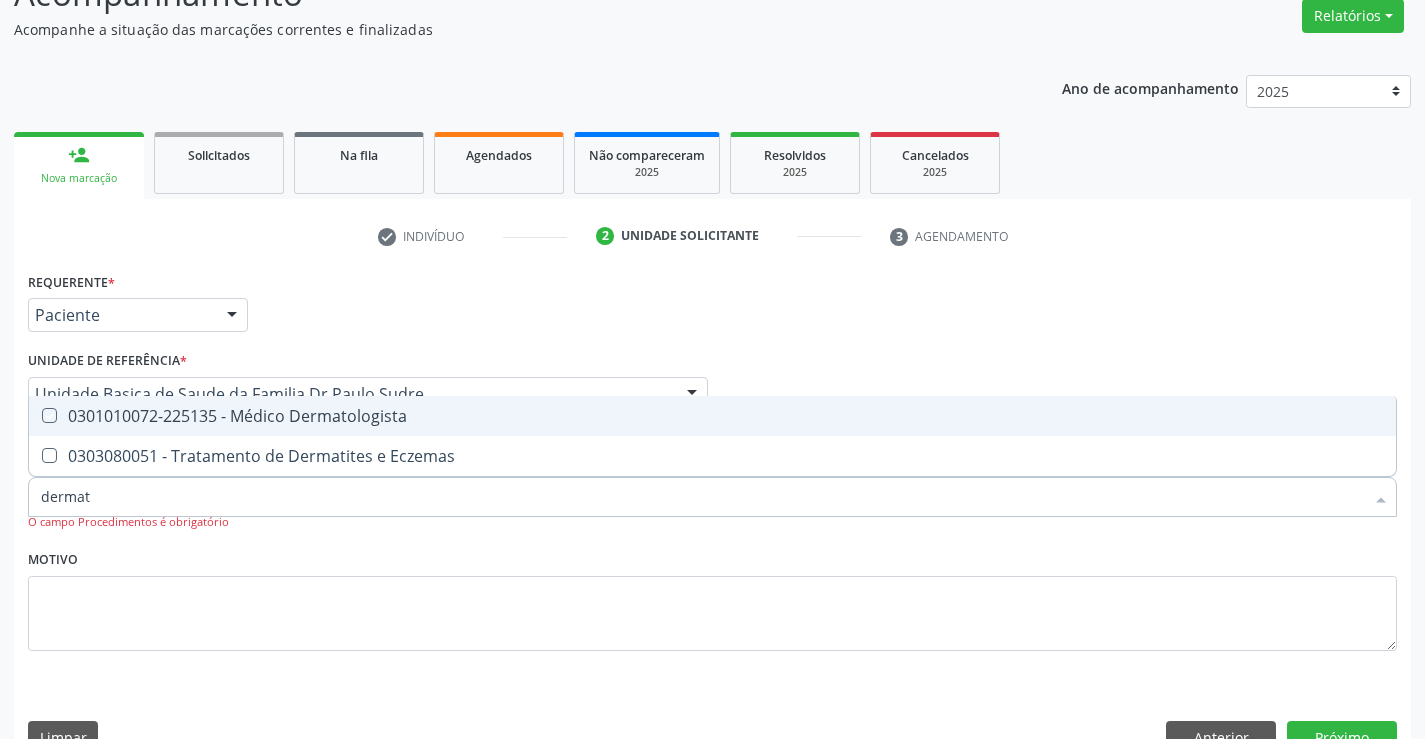 checkbox on "true" 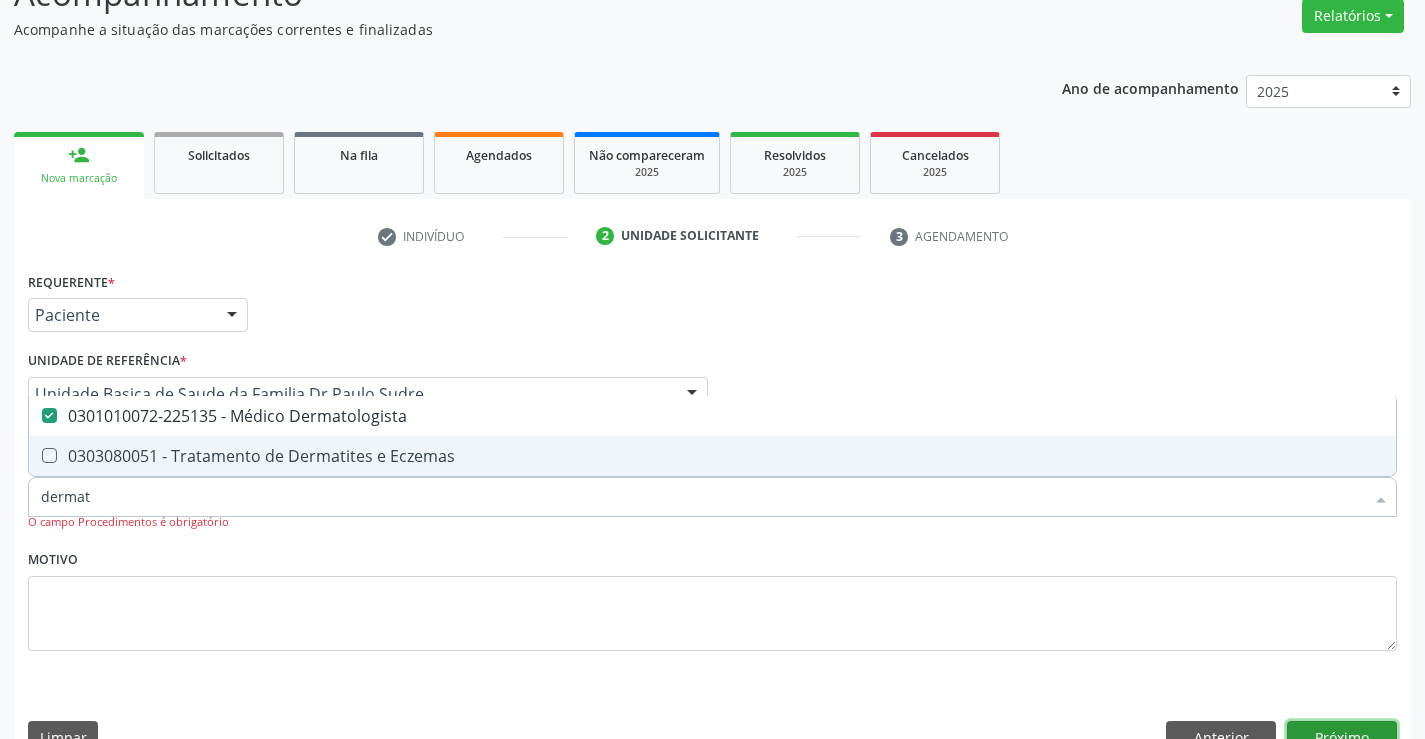 click on "Próximo" at bounding box center [1342, 738] 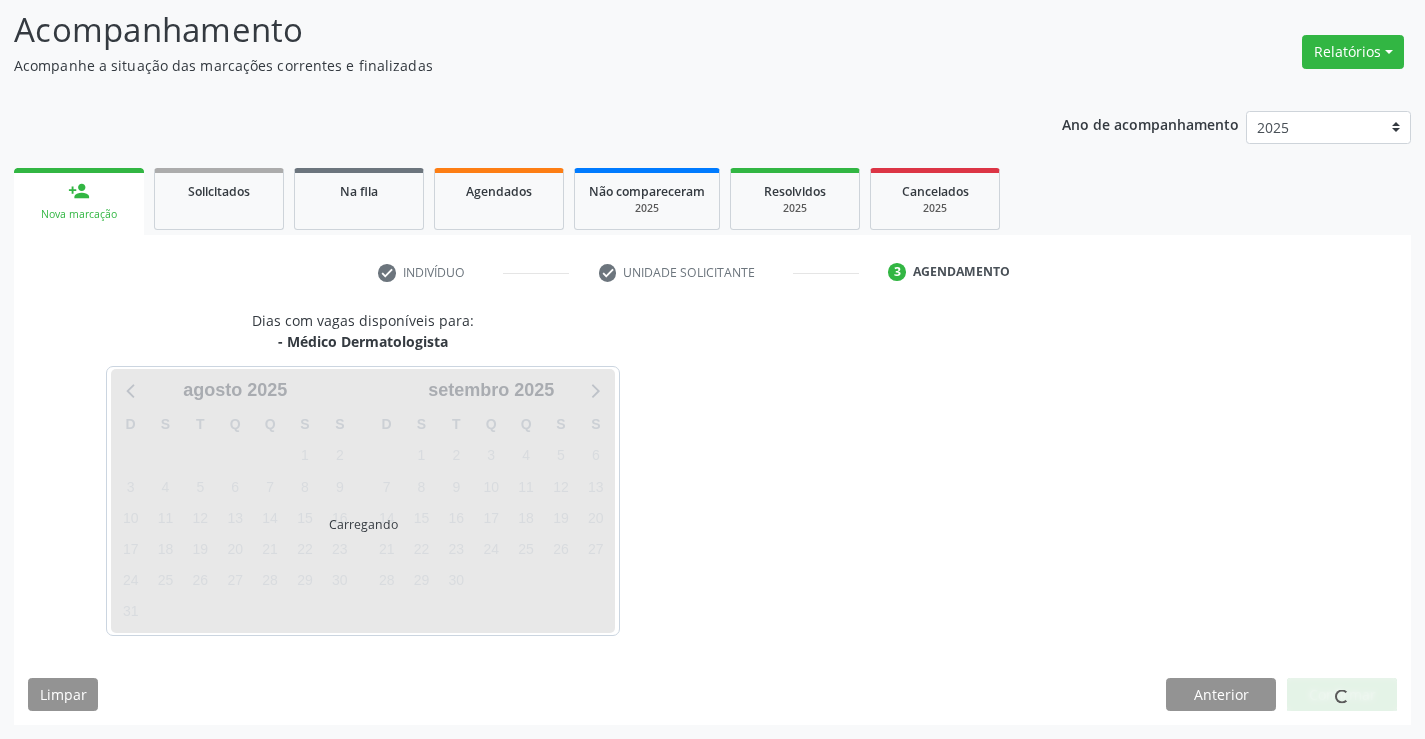 scroll, scrollTop: 131, scrollLeft: 0, axis: vertical 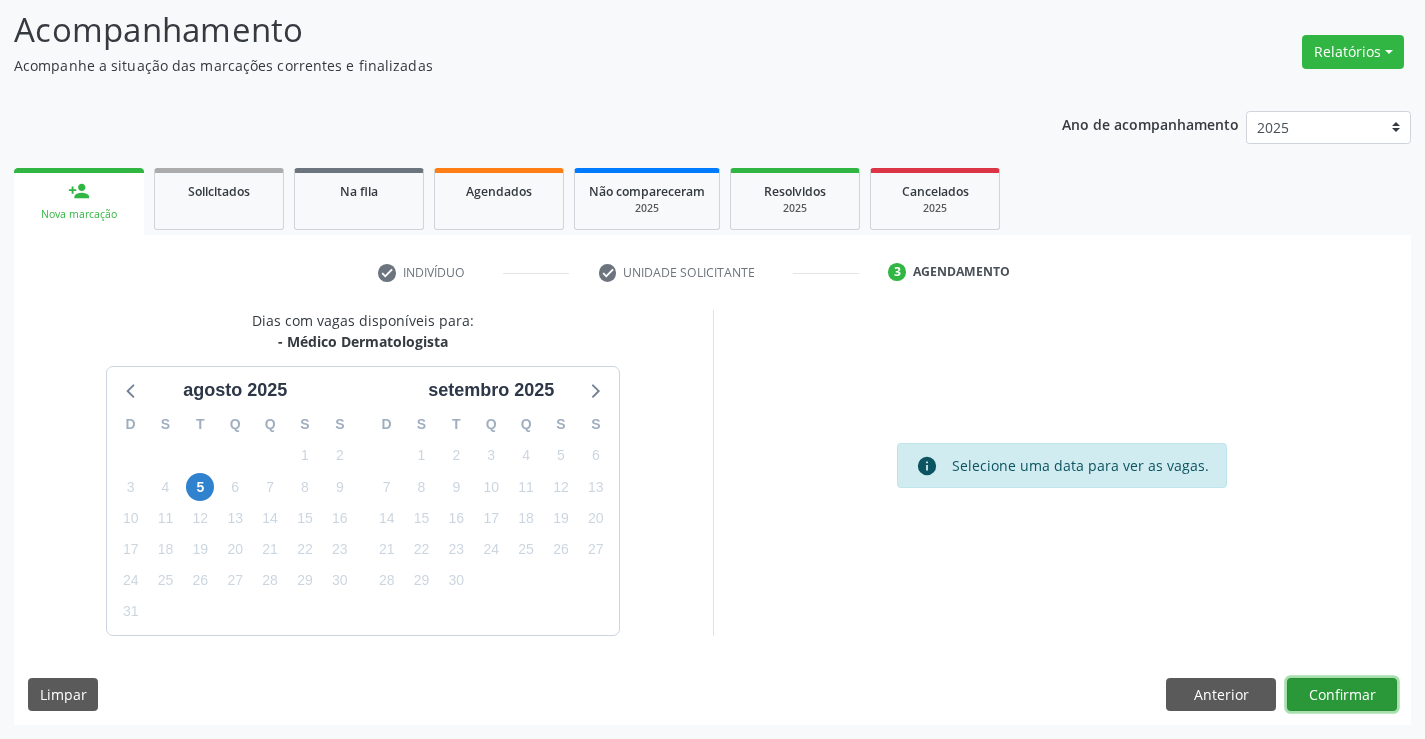 click on "Confirmar" at bounding box center [1342, 695] 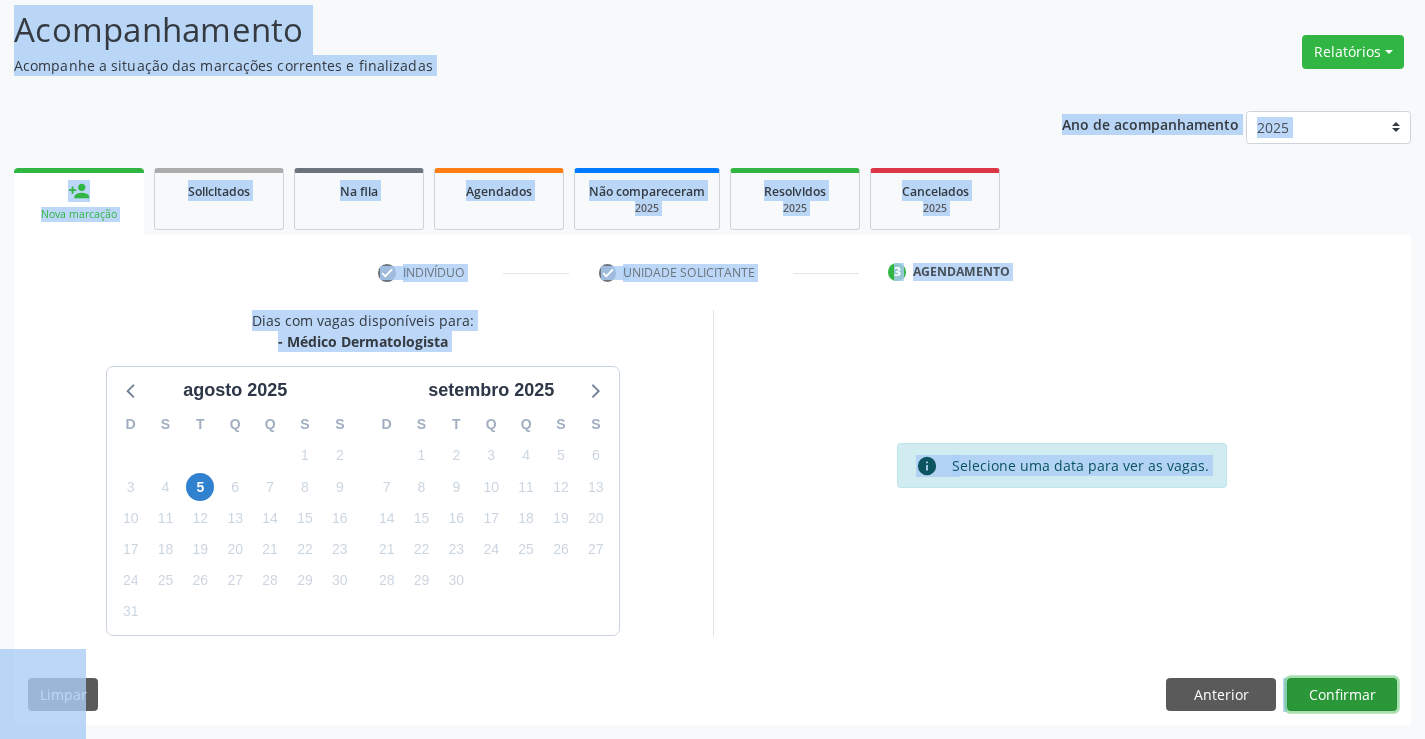 click on "Confirmar" at bounding box center [1342, 695] 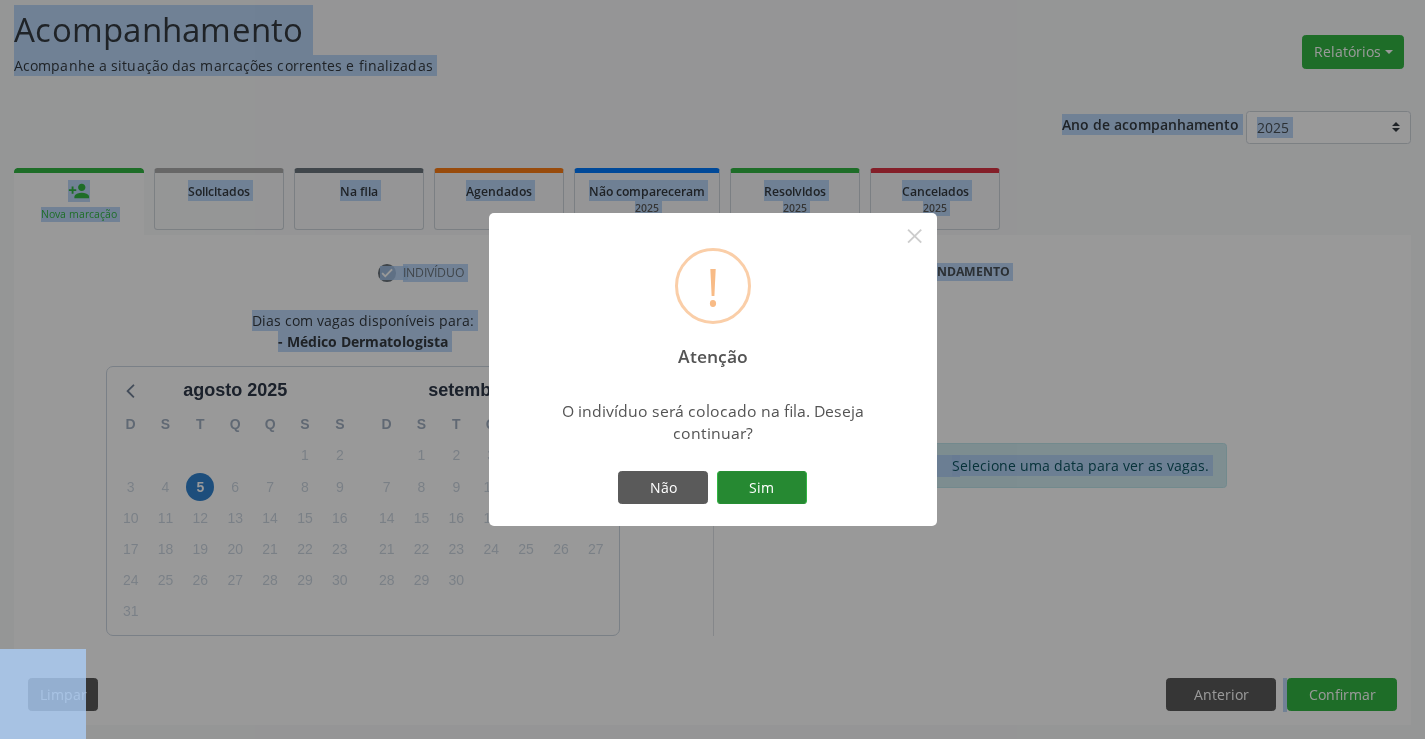 click on "Sim" at bounding box center (762, 488) 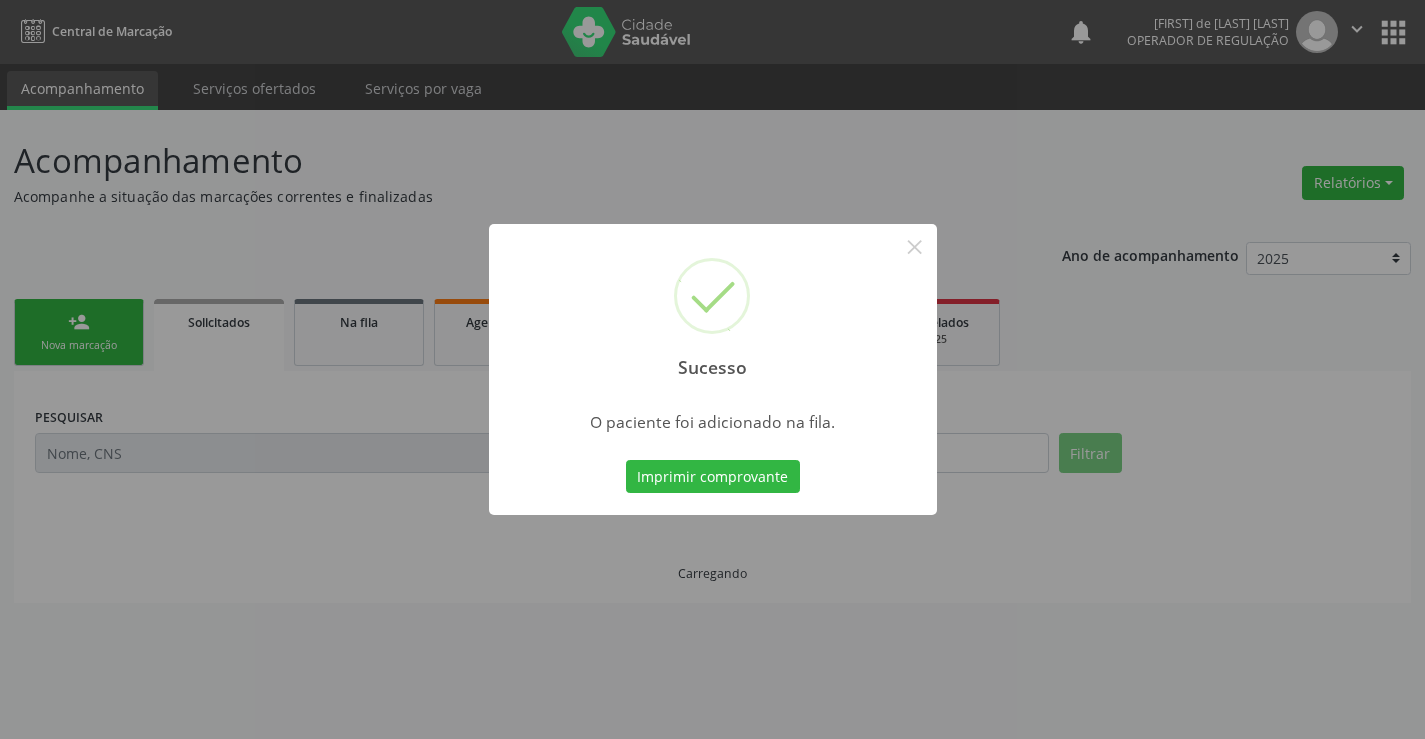 scroll, scrollTop: 0, scrollLeft: 0, axis: both 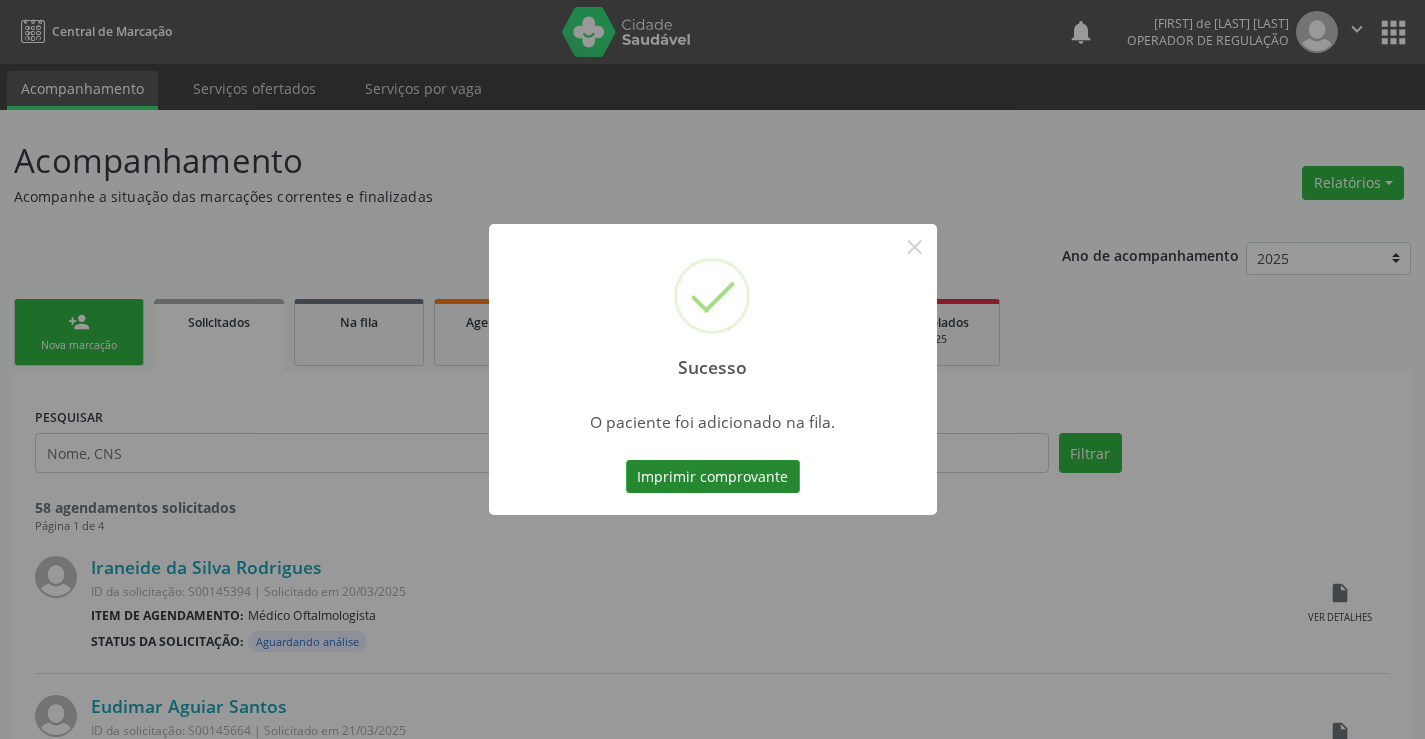 click on "Imprimir comprovante" at bounding box center [713, 477] 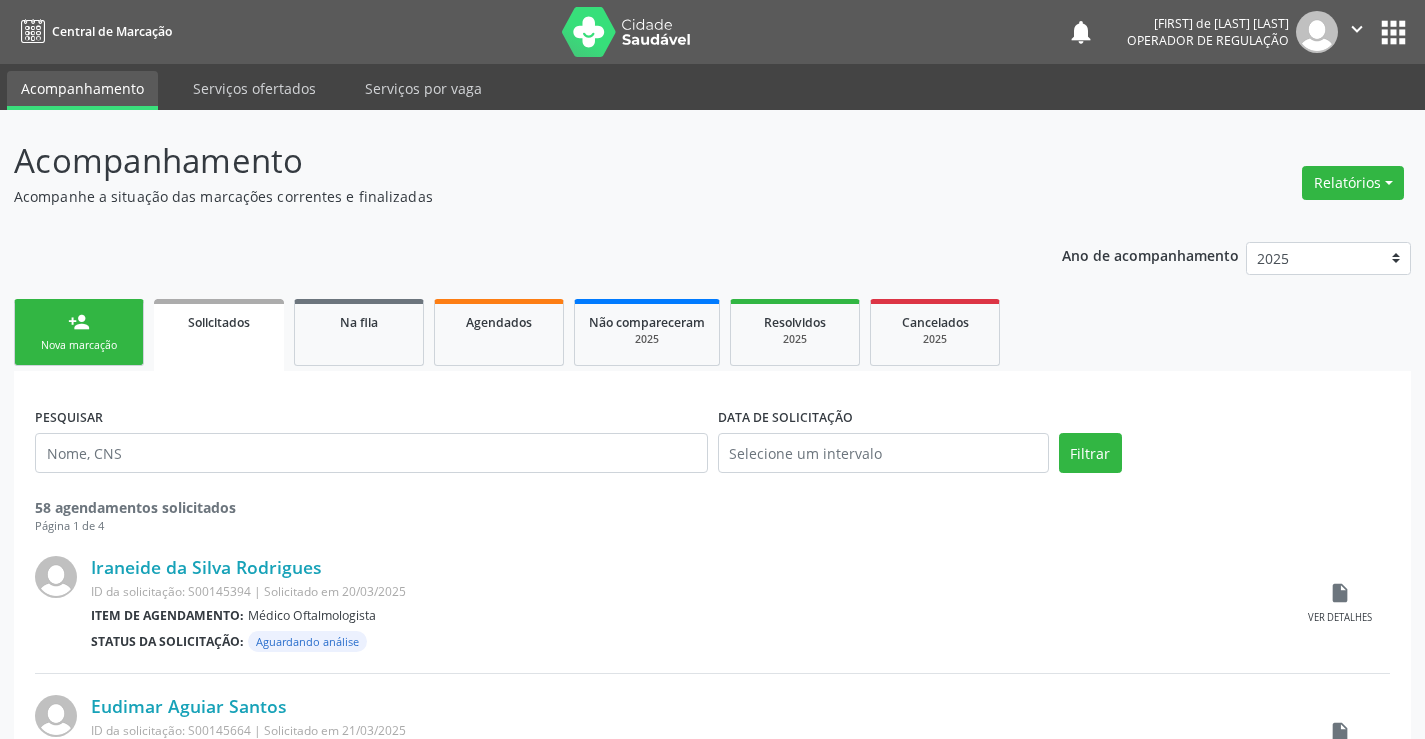 click on "" at bounding box center [1357, 29] 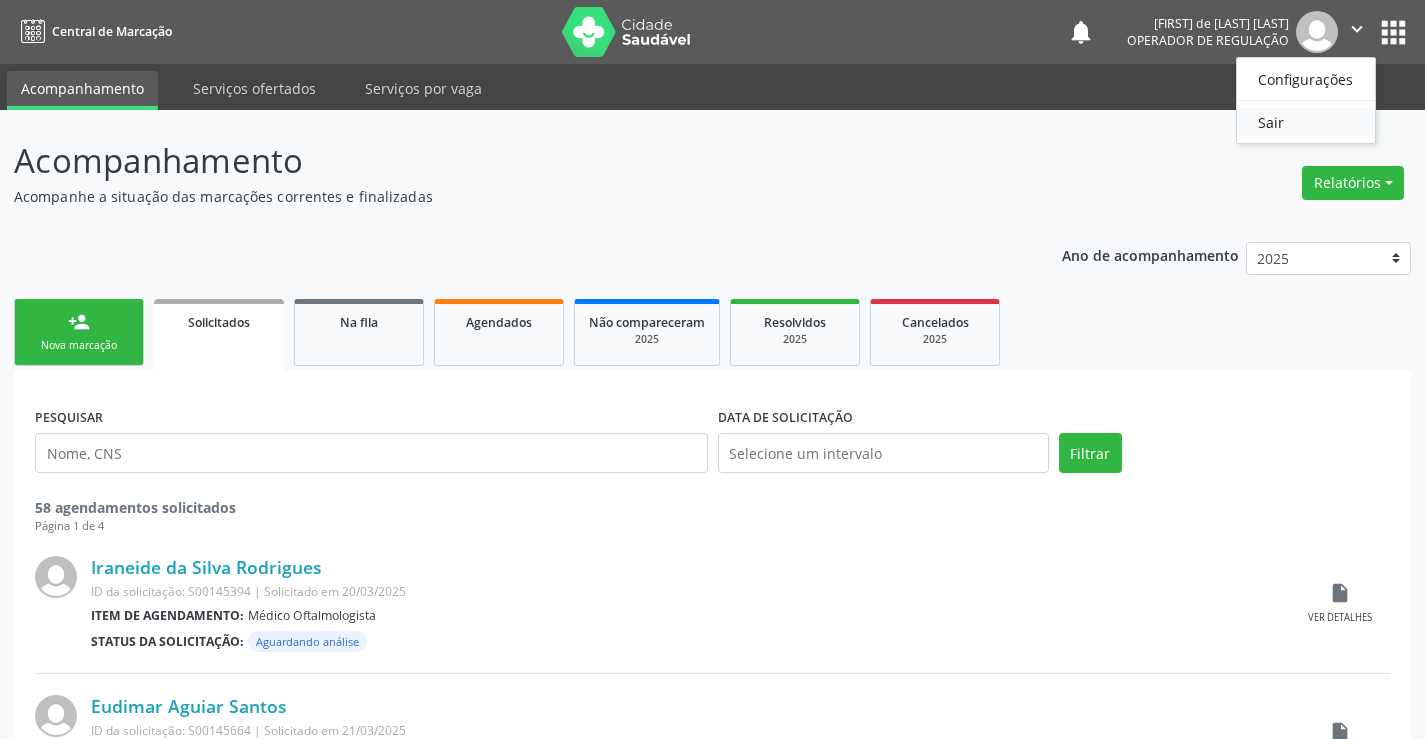 click on "Sair" at bounding box center (1306, 122) 